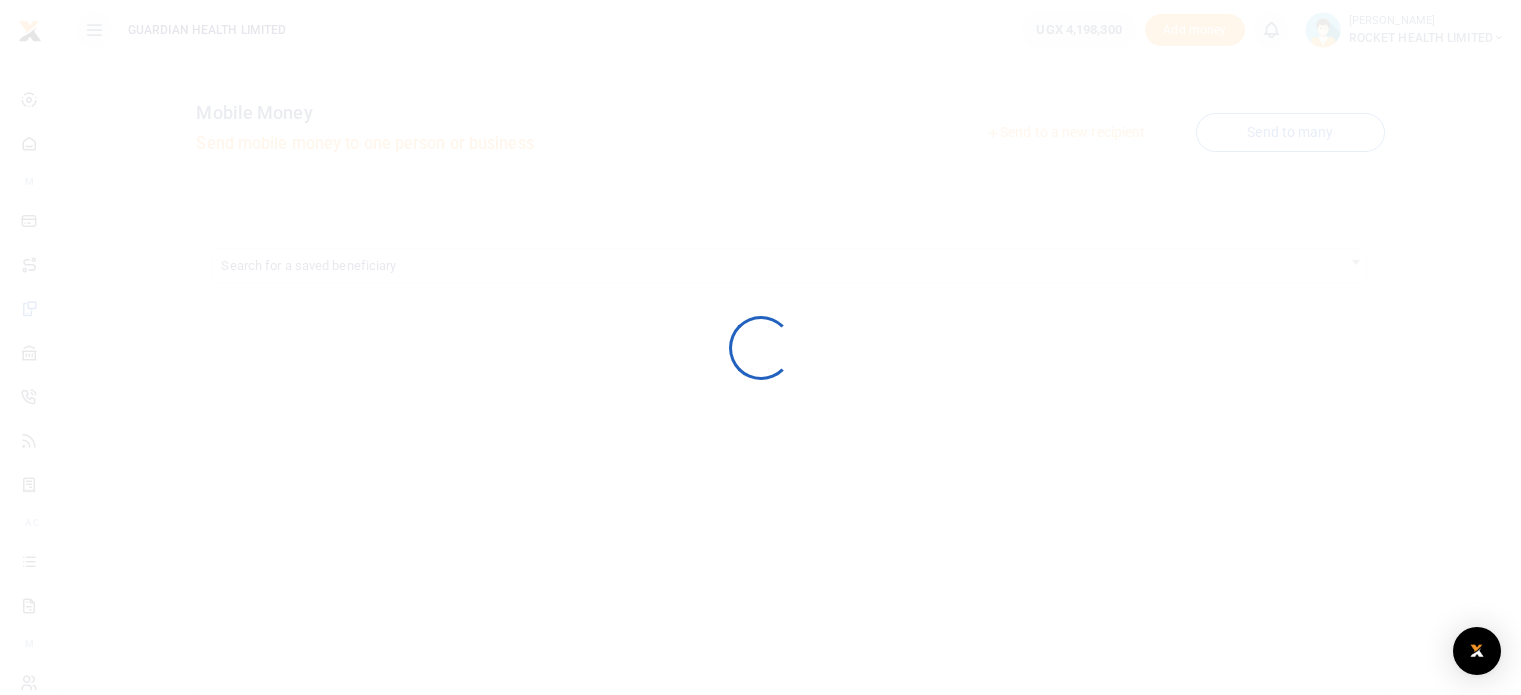 scroll, scrollTop: 0, scrollLeft: 0, axis: both 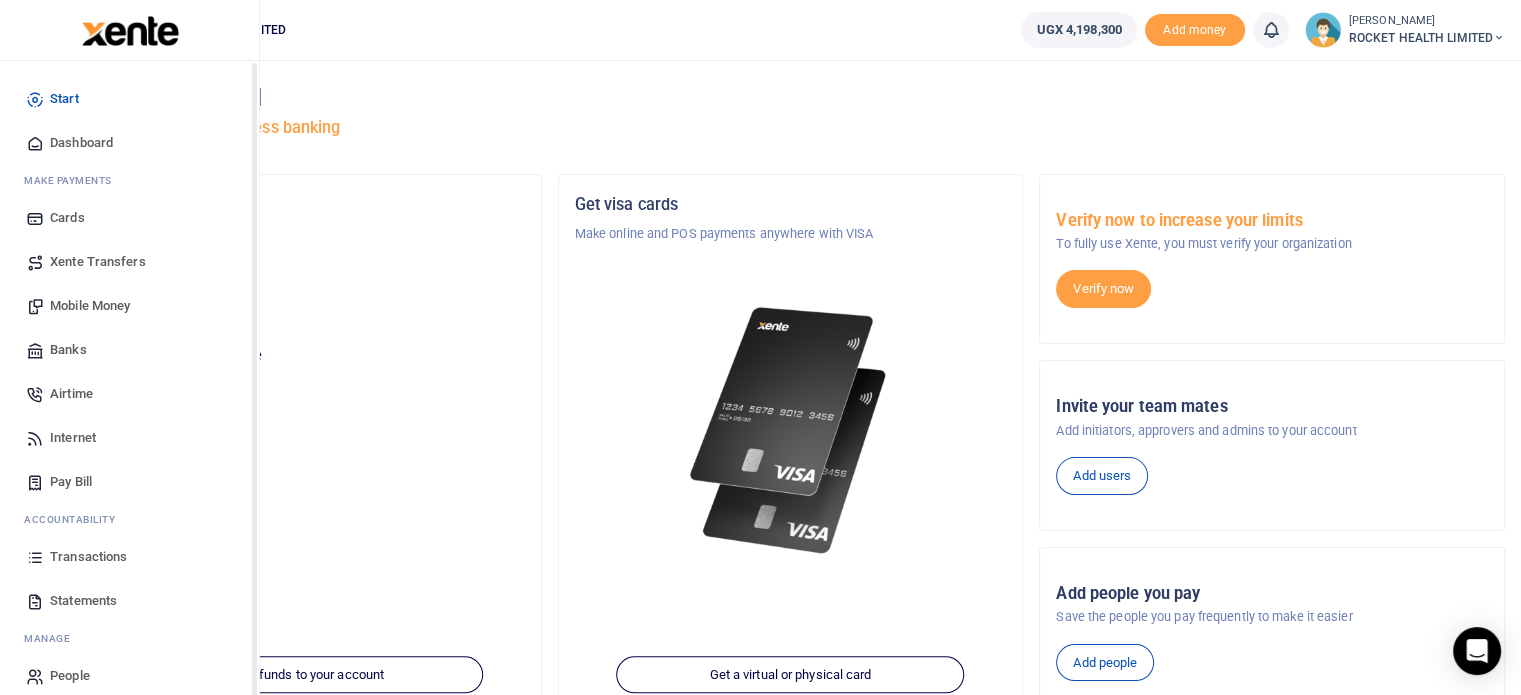 click on "Transactions" at bounding box center (88, 557) 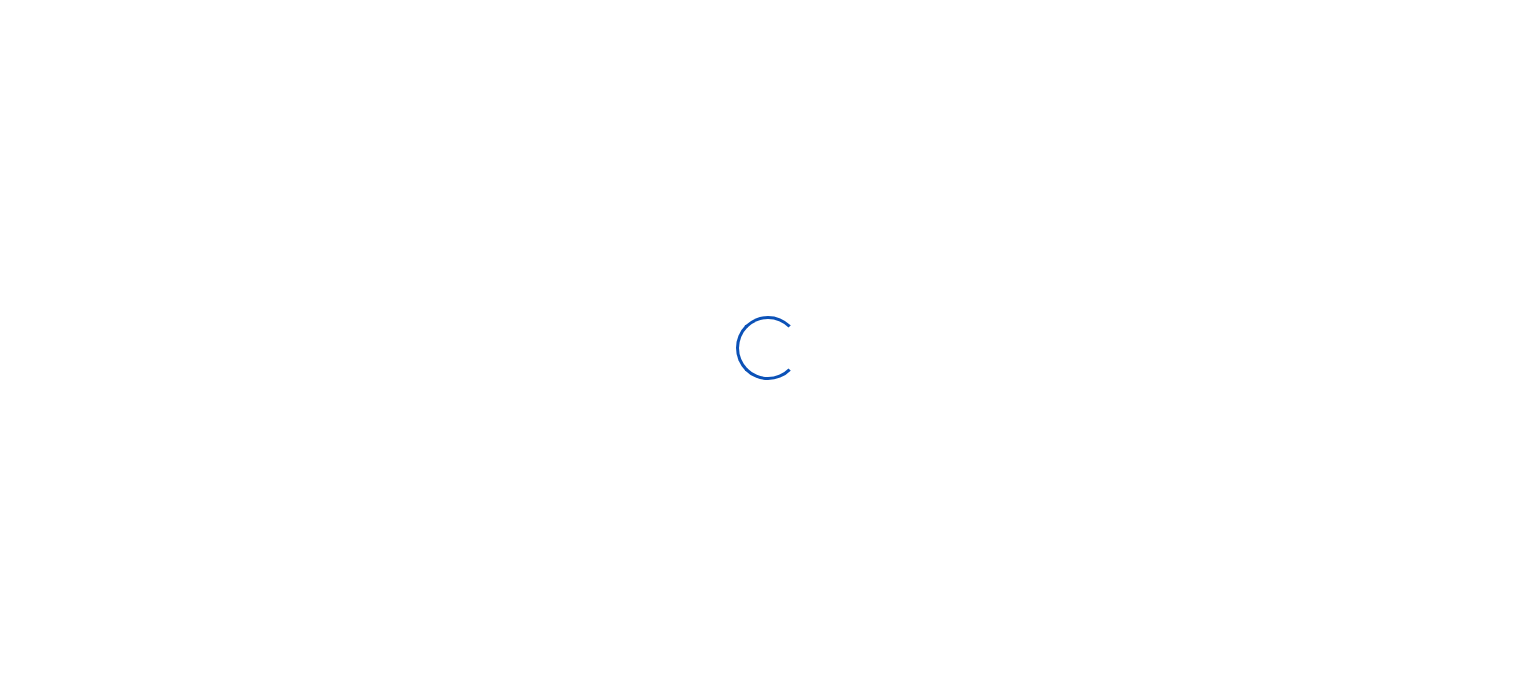 scroll, scrollTop: 0, scrollLeft: 0, axis: both 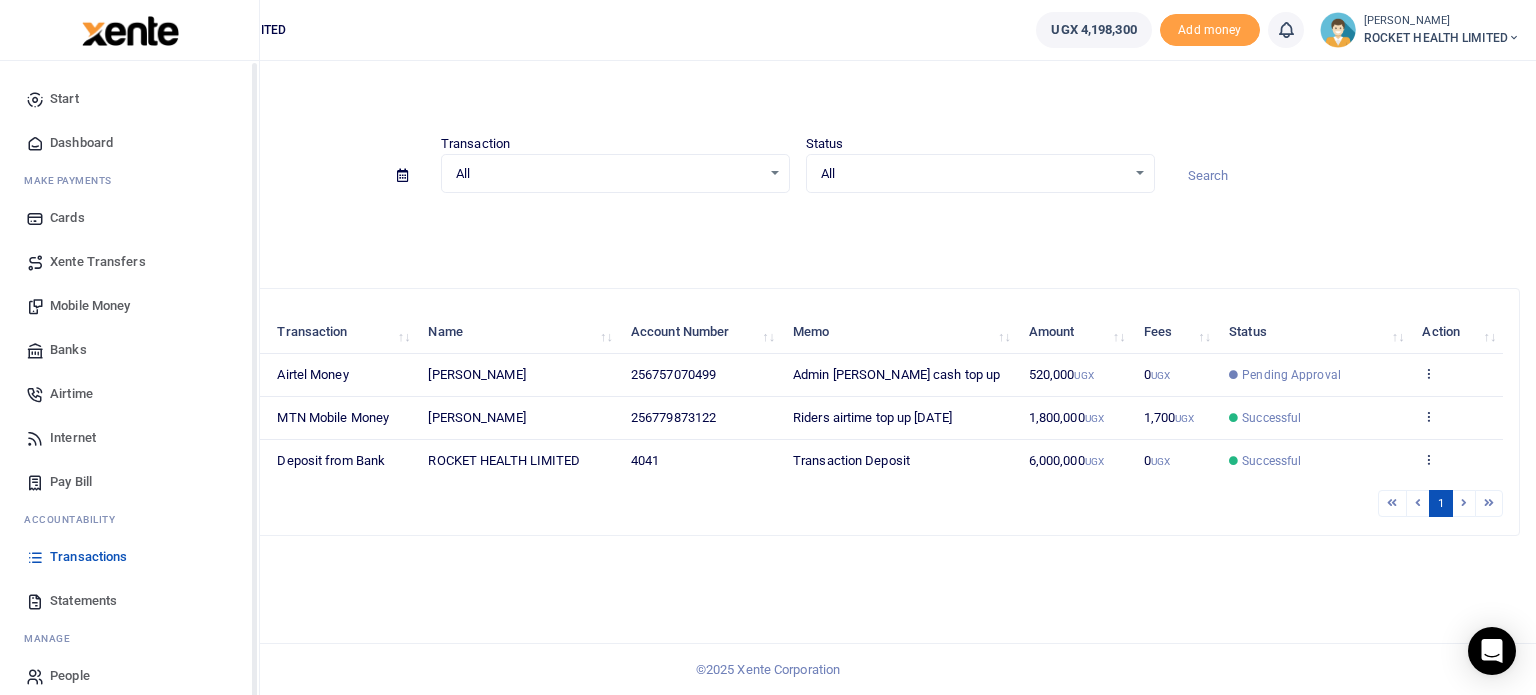 click on "Airtime" at bounding box center (71, 394) 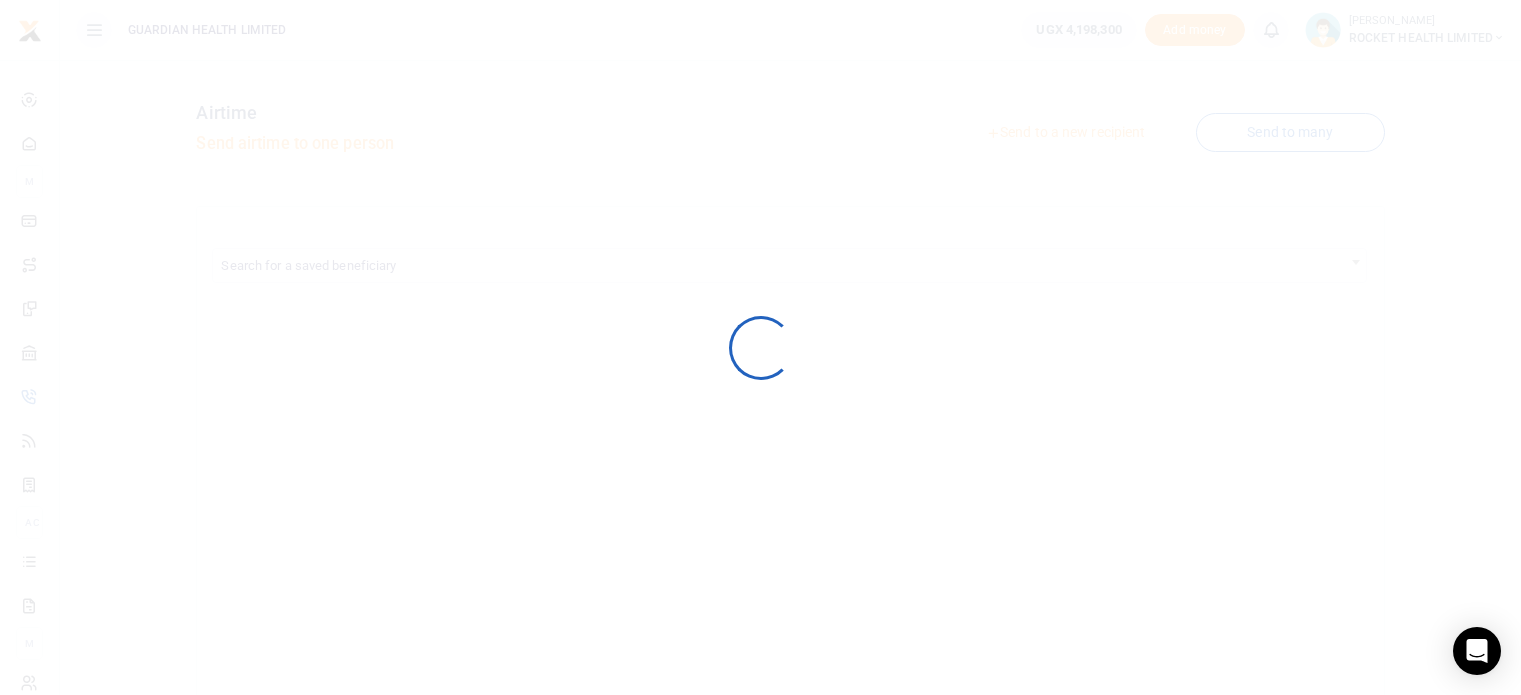 scroll, scrollTop: 0, scrollLeft: 0, axis: both 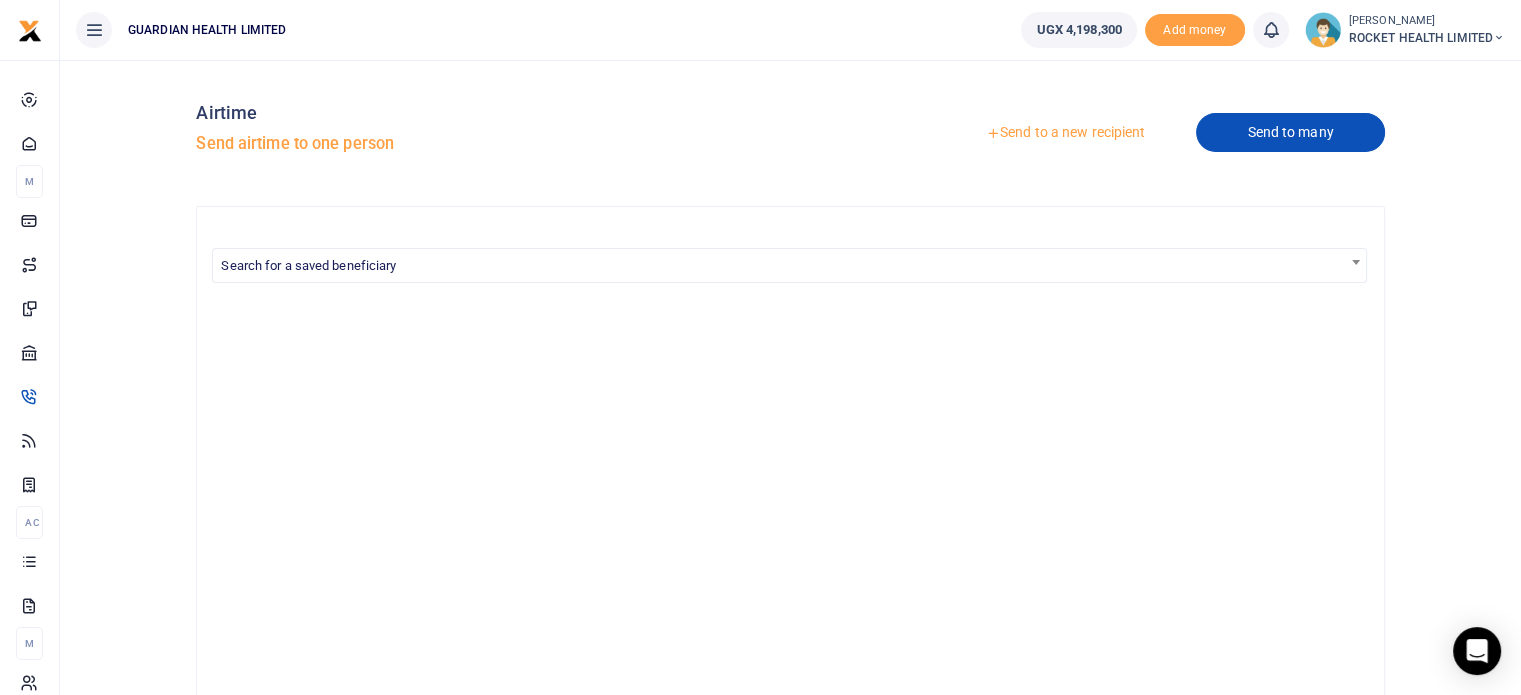 click on "Send to many" at bounding box center (1290, 132) 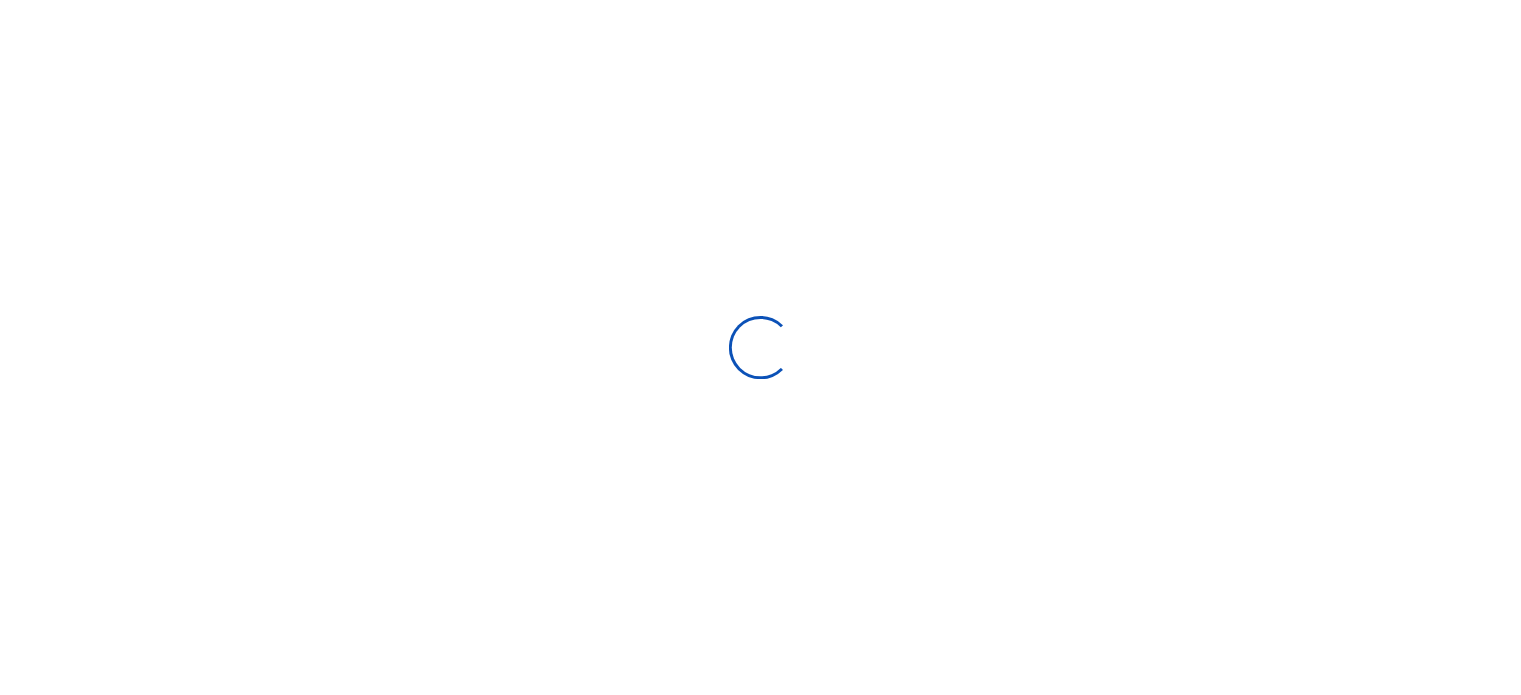 scroll, scrollTop: 0, scrollLeft: 0, axis: both 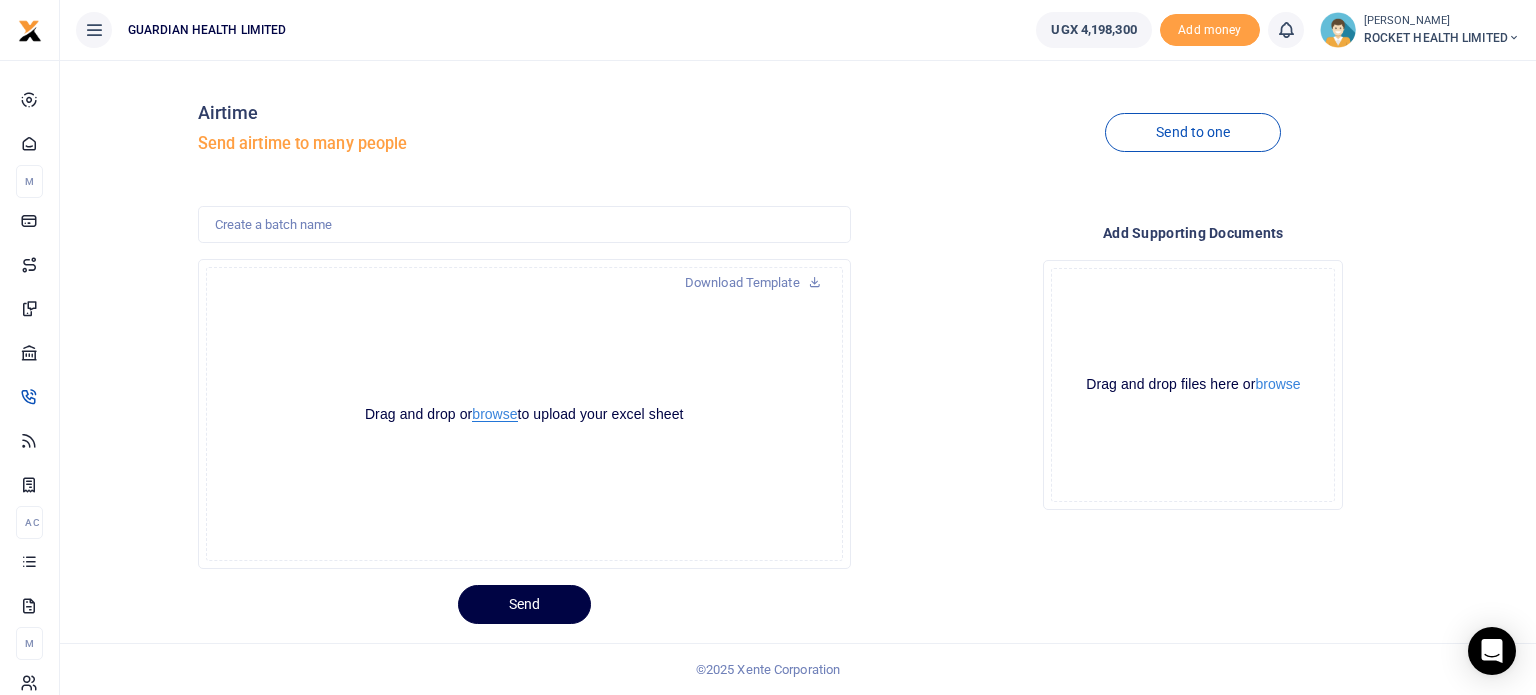 click on "browse" at bounding box center (494, 414) 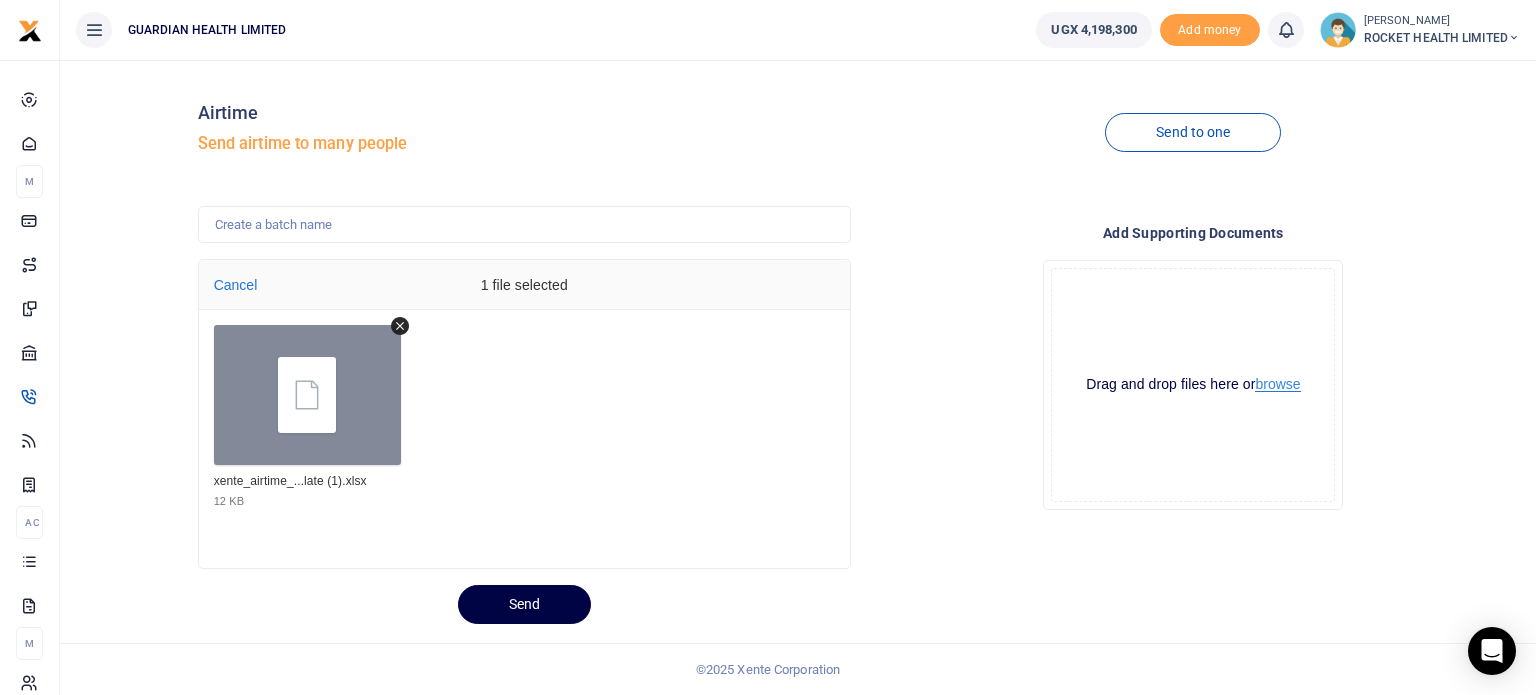 click on "browse" at bounding box center (1277, 384) 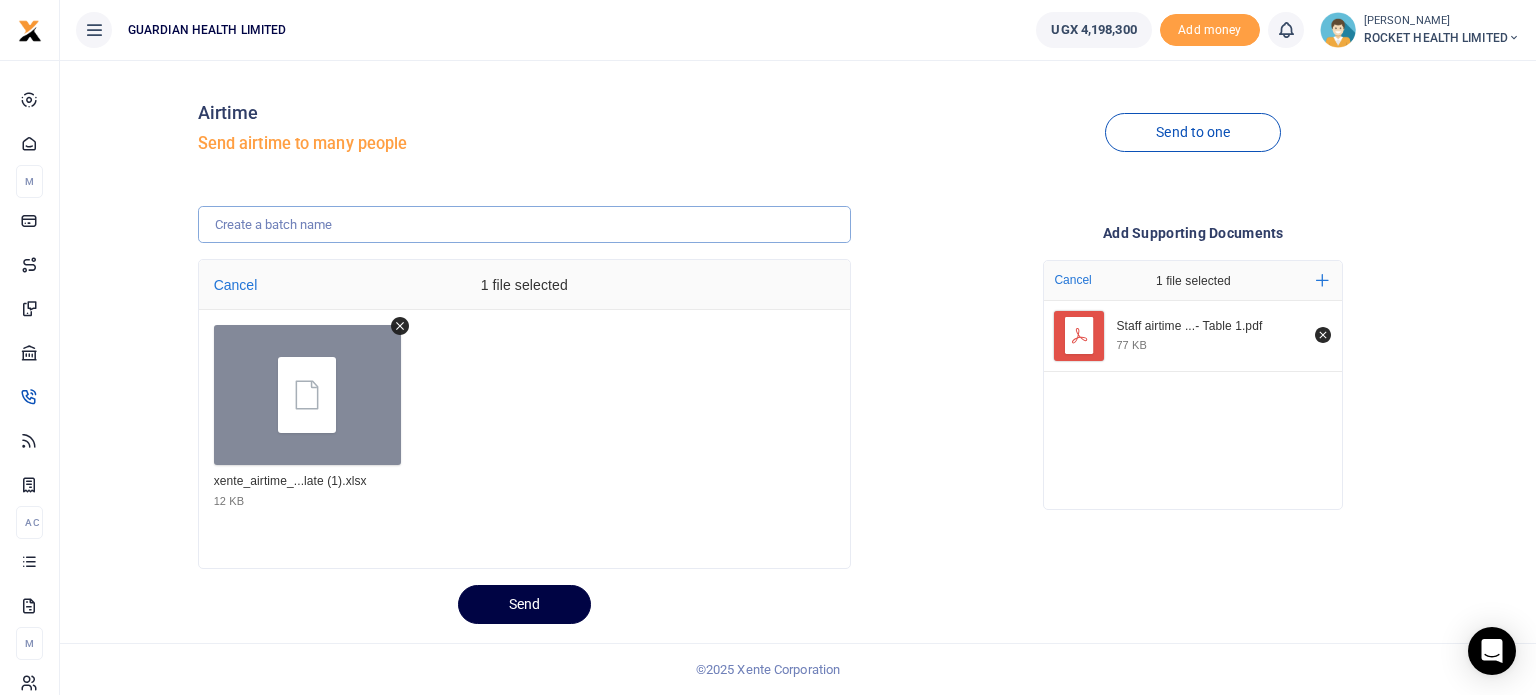 click at bounding box center (524, 225) 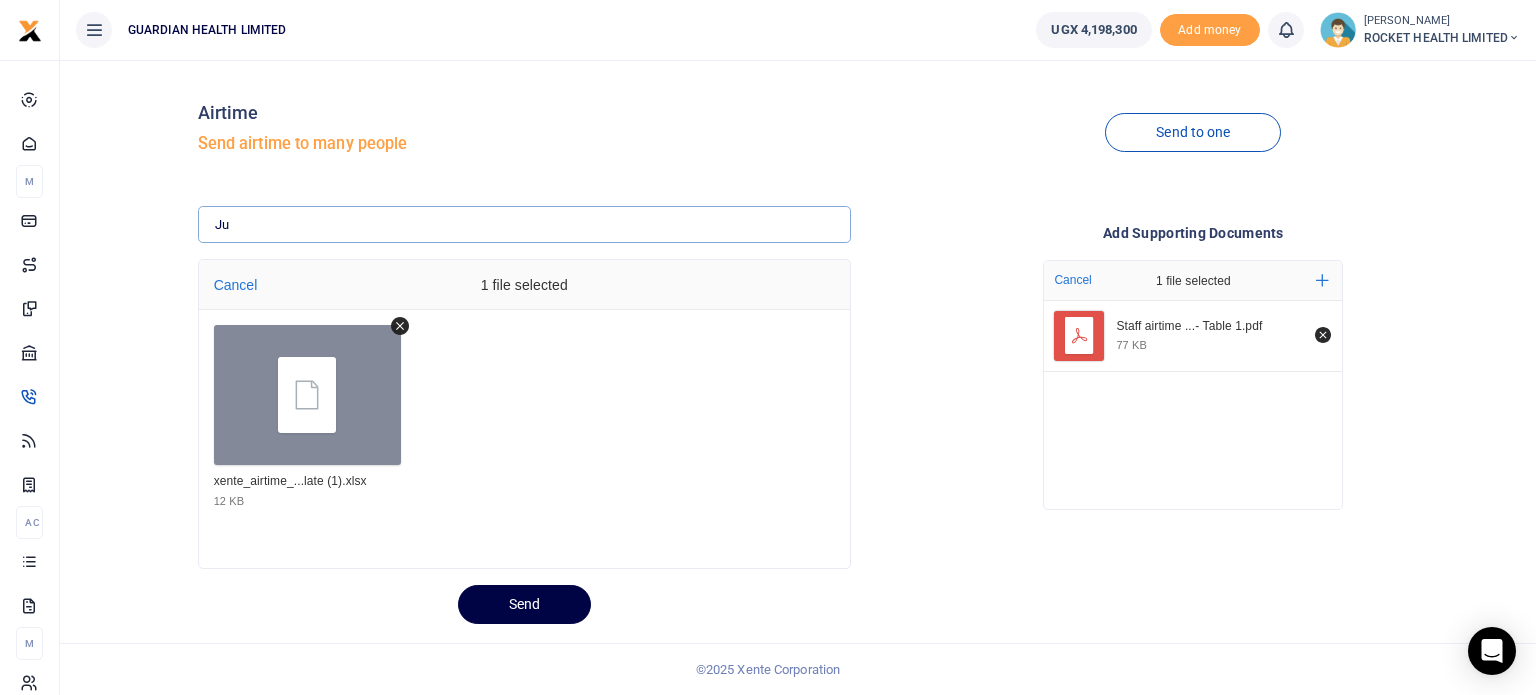 type on "J" 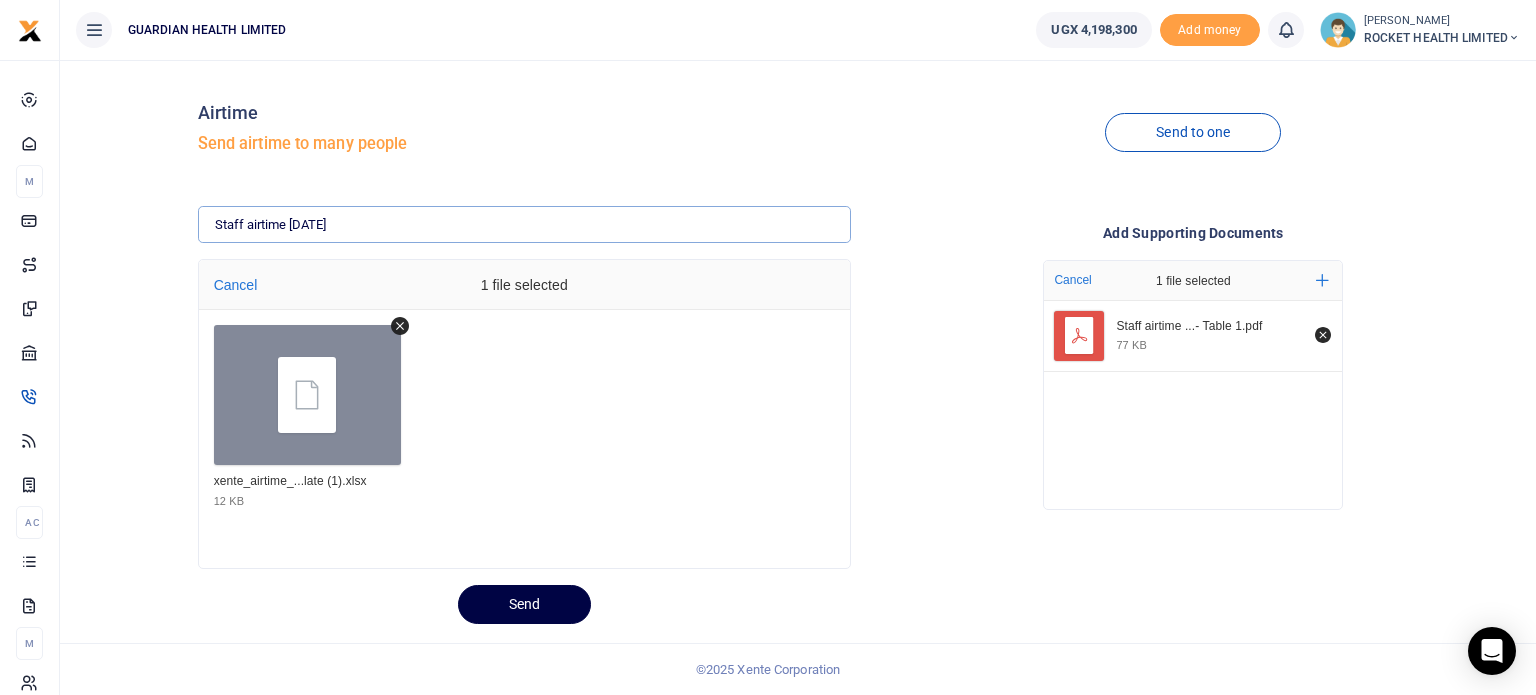 click on "Staff airtime July 2025" at bounding box center [524, 225] 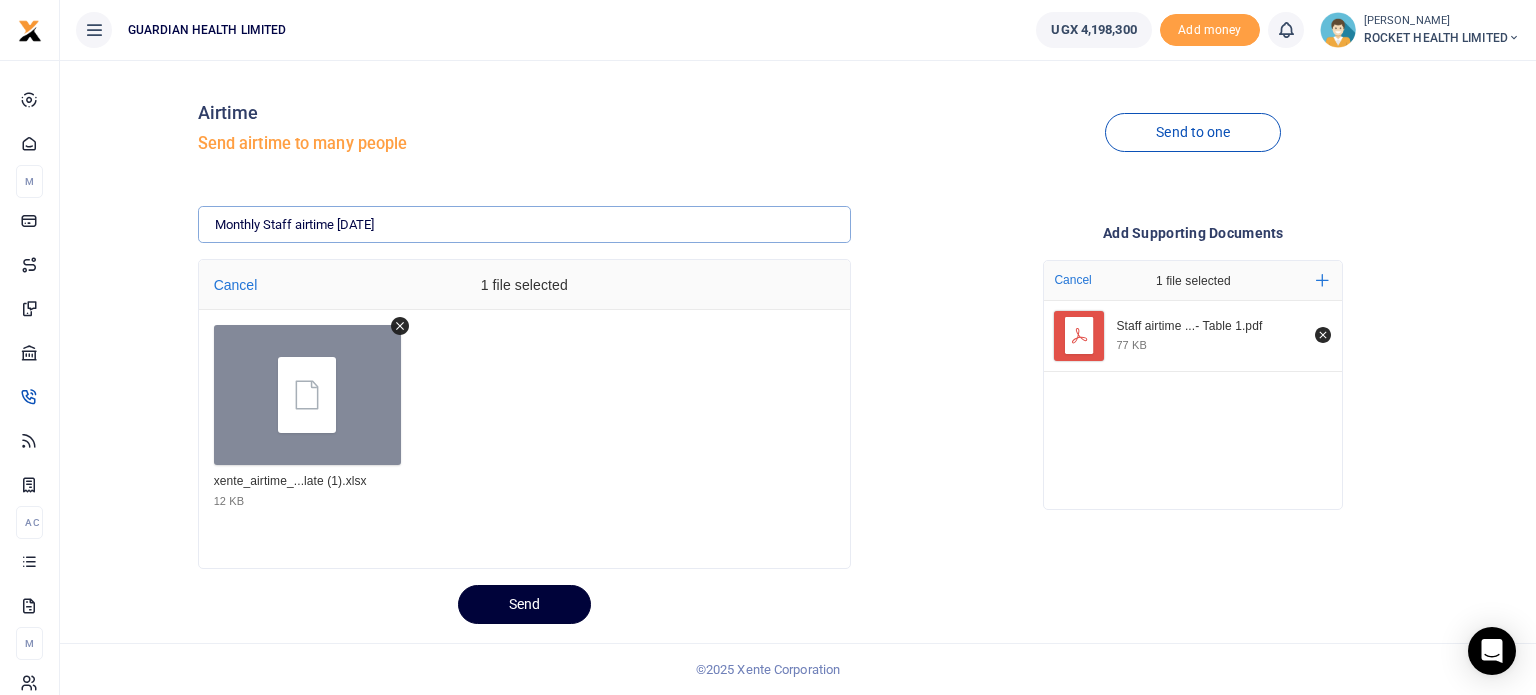 type on "Monthly Staff airtime July 2025" 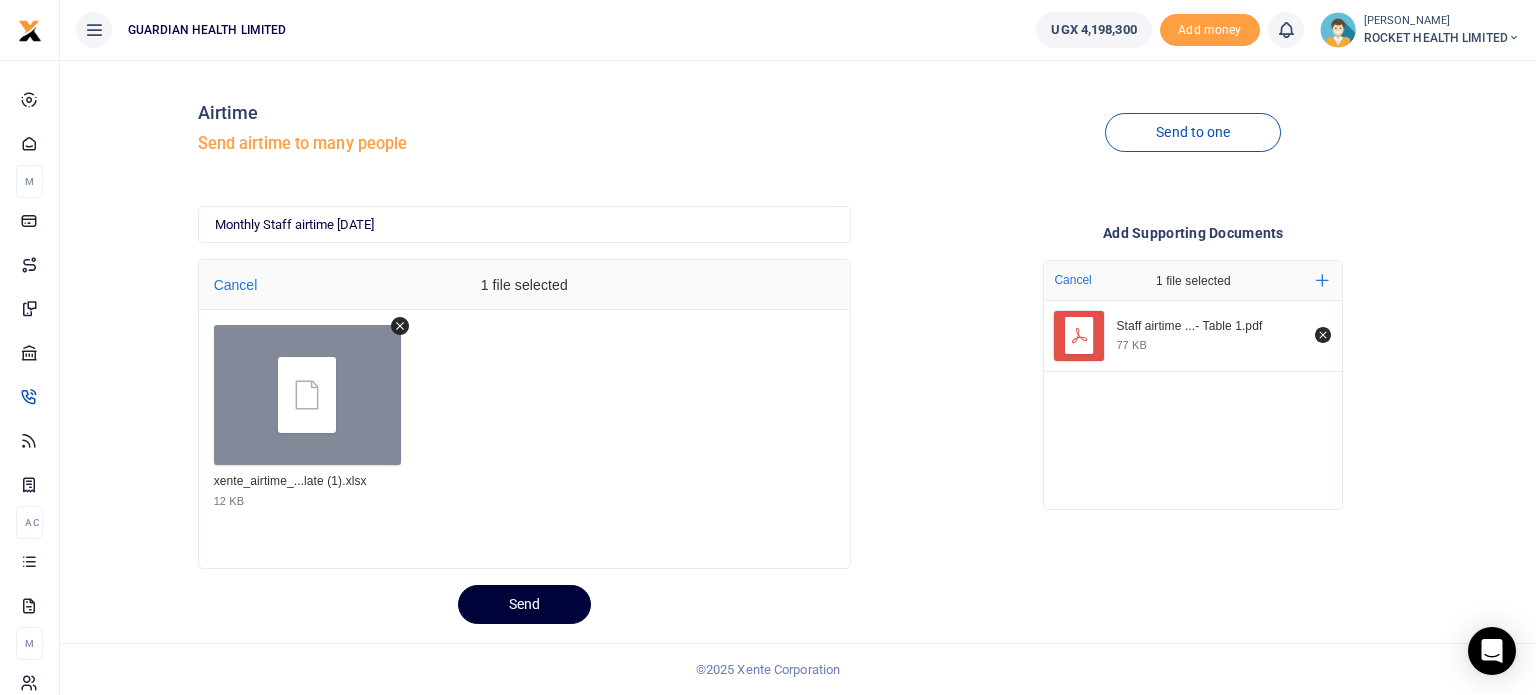 click on "Send" at bounding box center (524, 604) 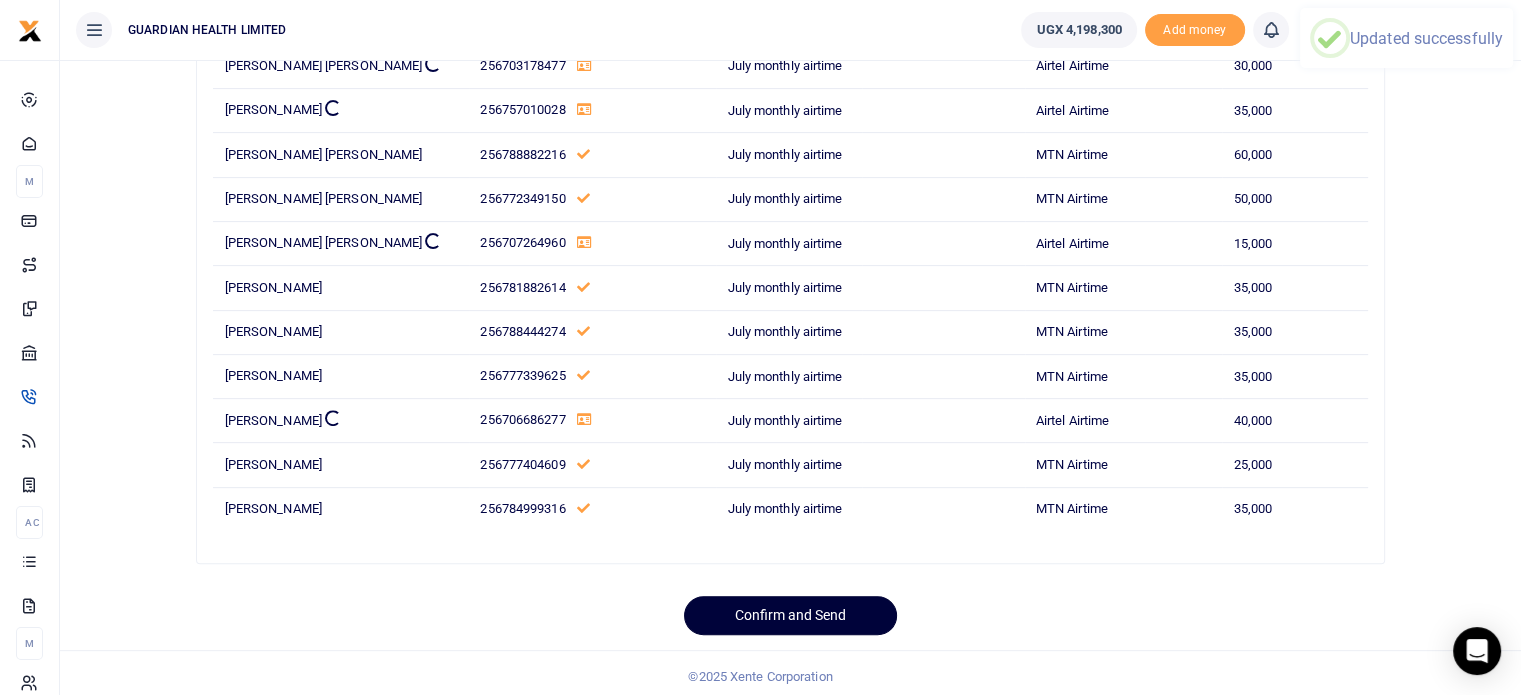 scroll, scrollTop: 640, scrollLeft: 0, axis: vertical 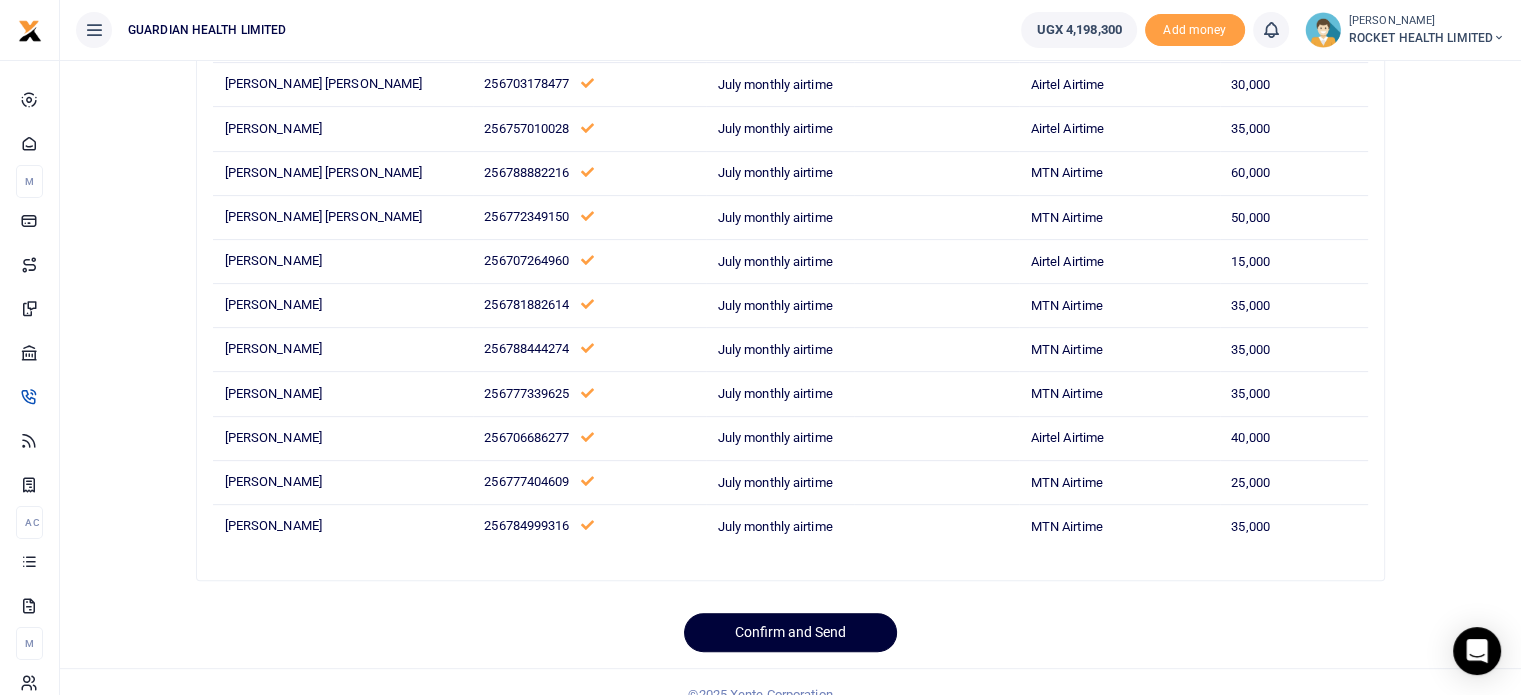 click on "Confirm and Send" at bounding box center [790, 632] 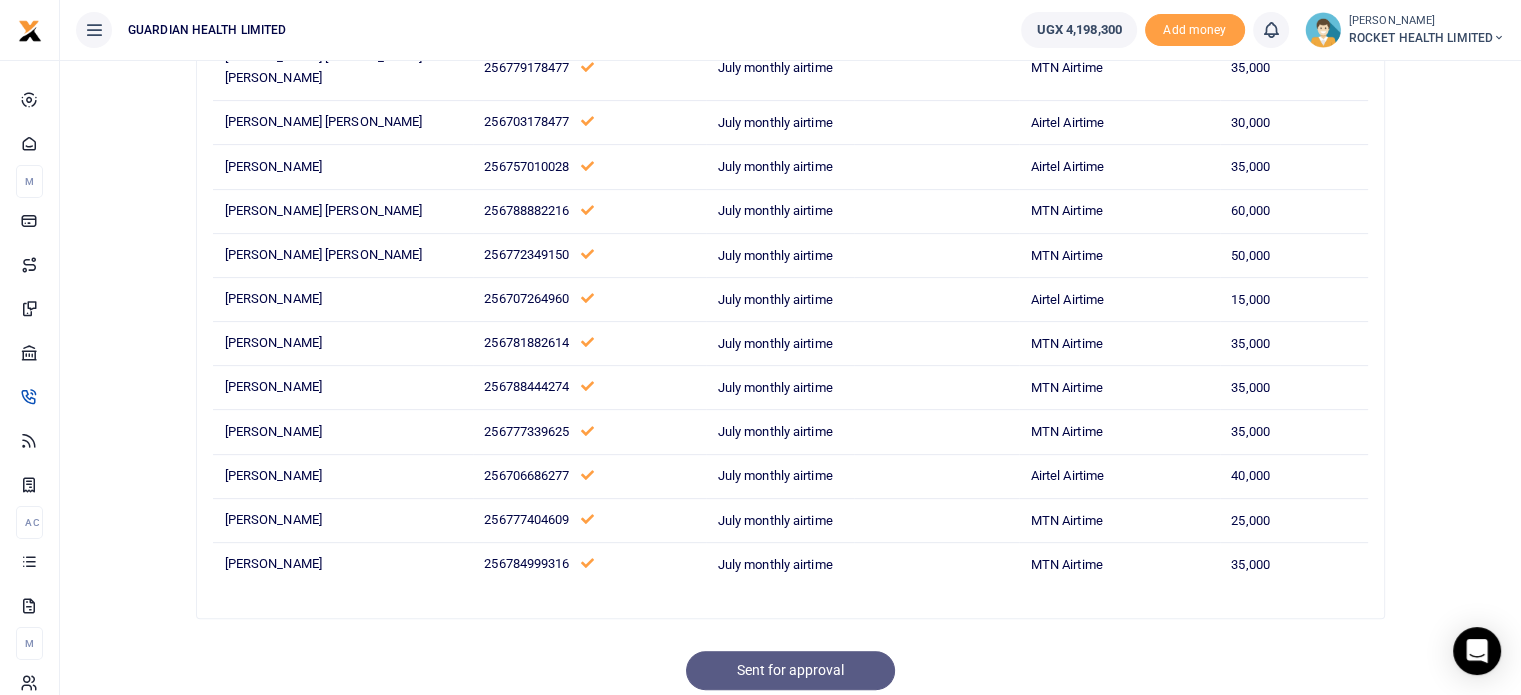 scroll, scrollTop: 367, scrollLeft: 0, axis: vertical 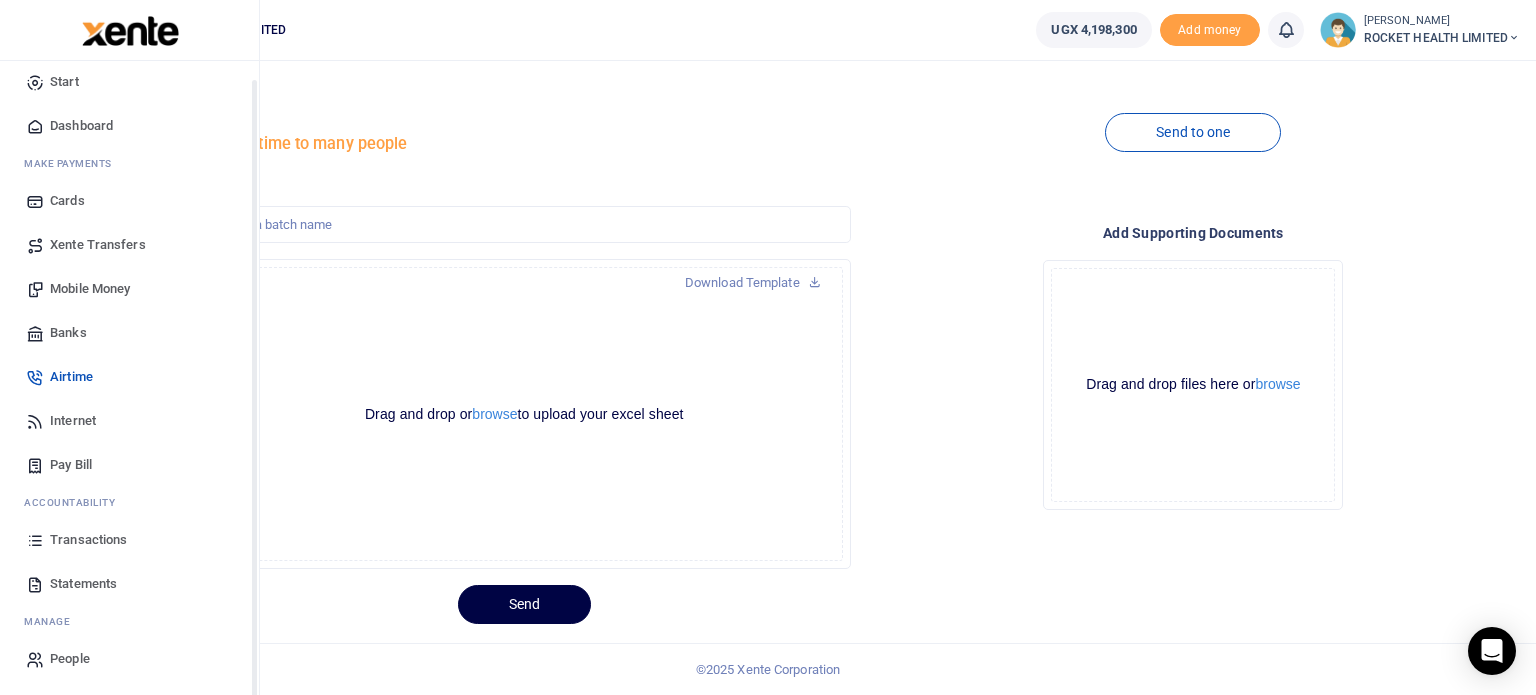 click on "Transactions" at bounding box center [88, 540] 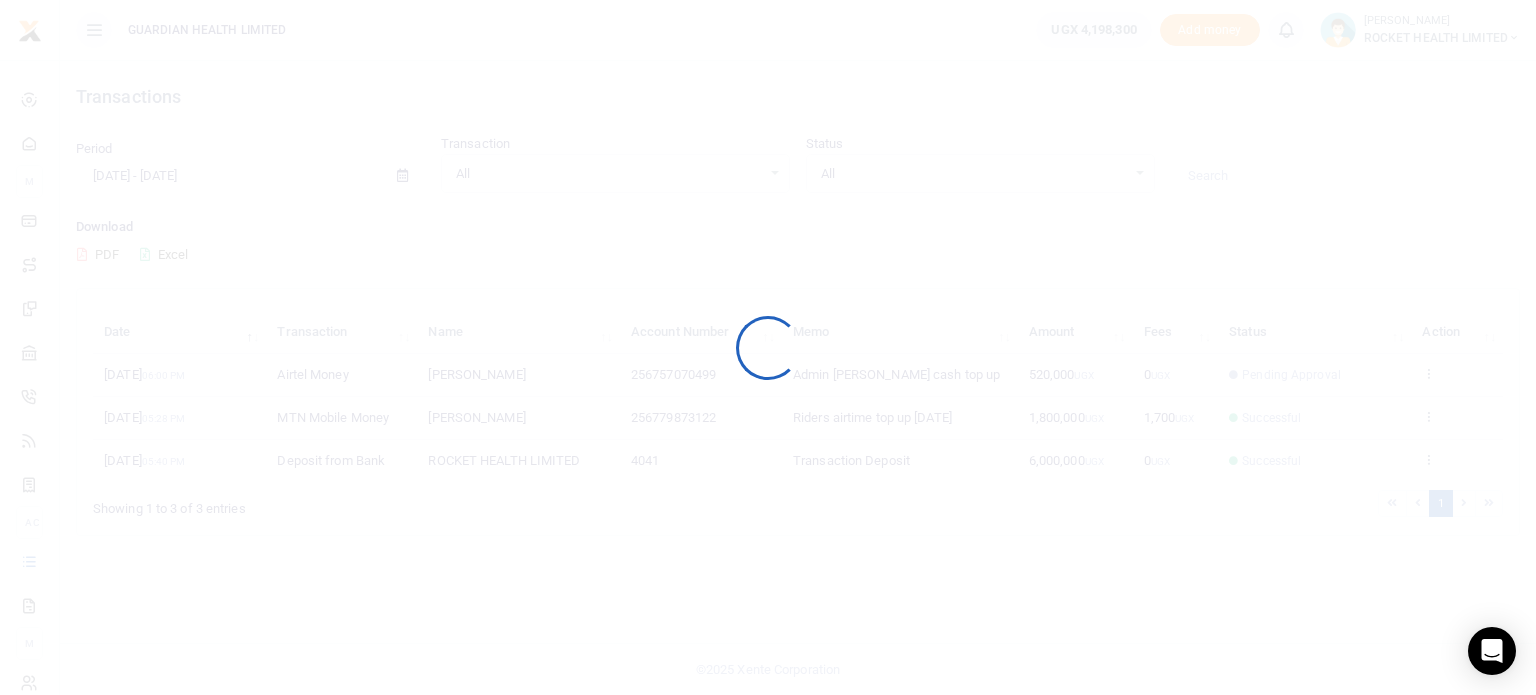 scroll, scrollTop: 0, scrollLeft: 0, axis: both 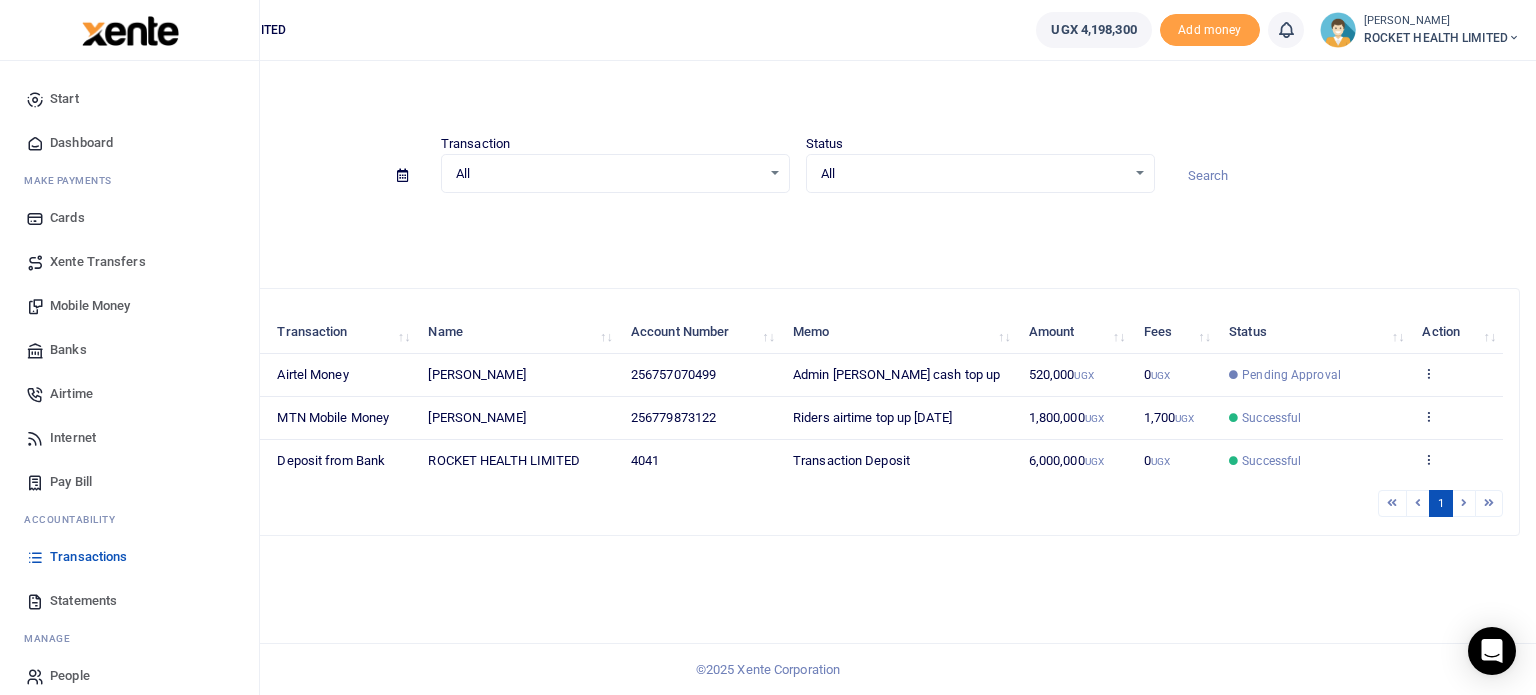click on "Xente Transfers" at bounding box center (98, 262) 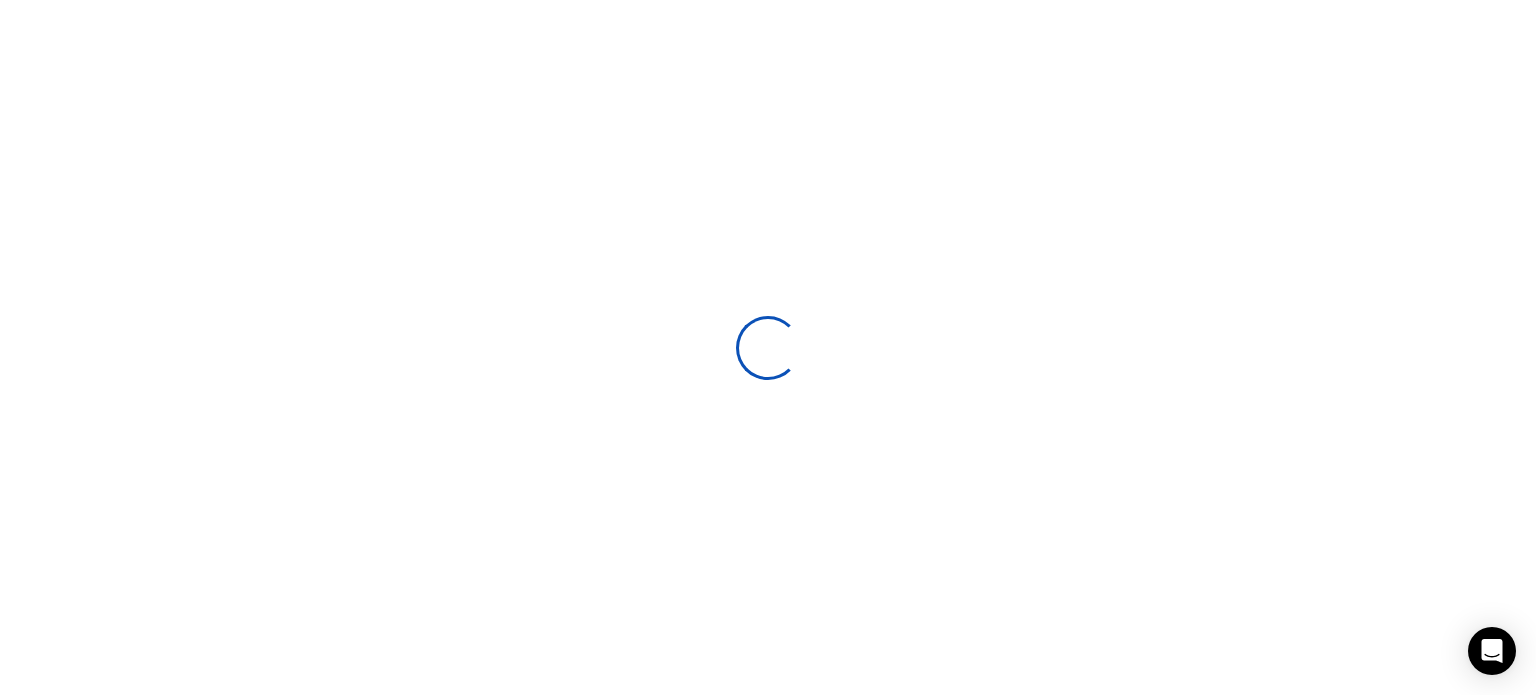 scroll, scrollTop: 0, scrollLeft: 0, axis: both 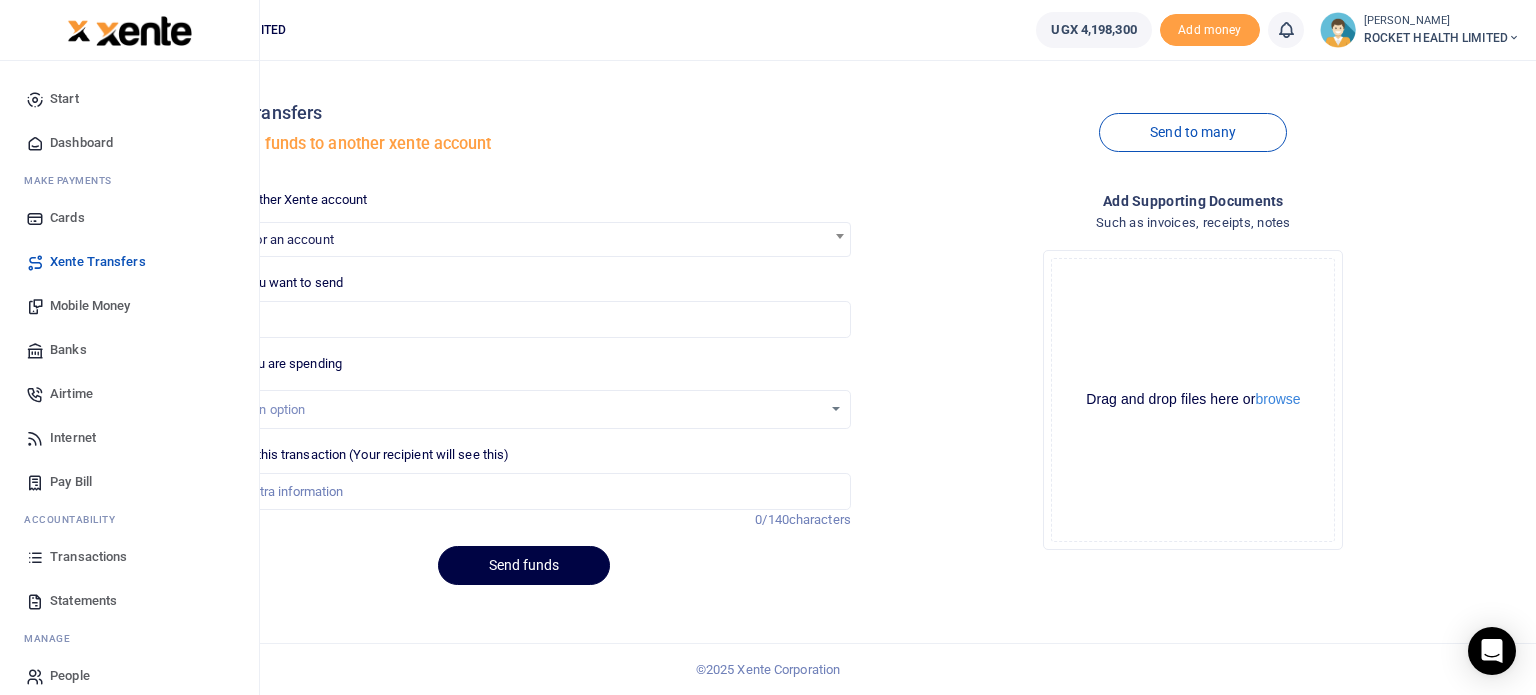 click on "Start
Dashboard
M ake Payments
Cards
Xente Transfers
Mobile Money
Banks
Airtime
Internet
Pay Bill
Ac" at bounding box center (129, 387) 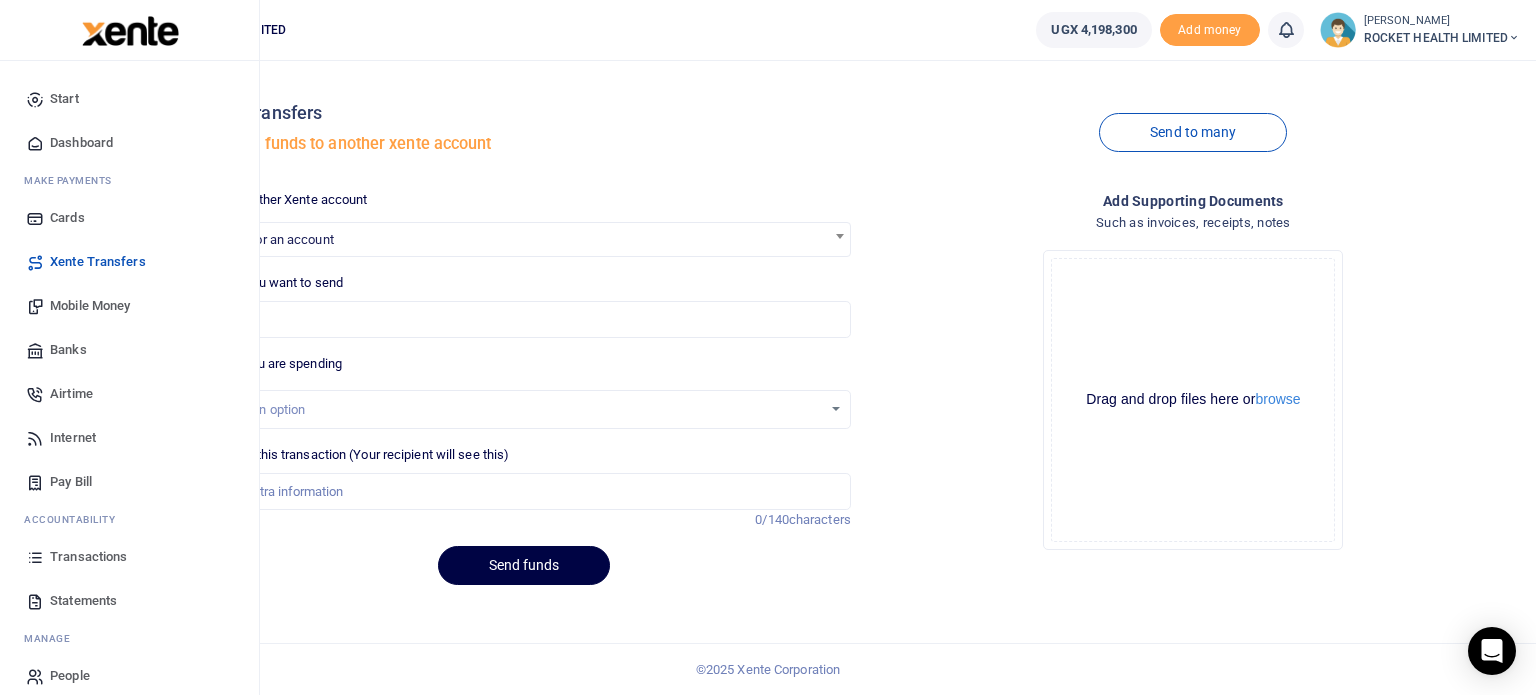 click on "Transactions" at bounding box center (88, 557) 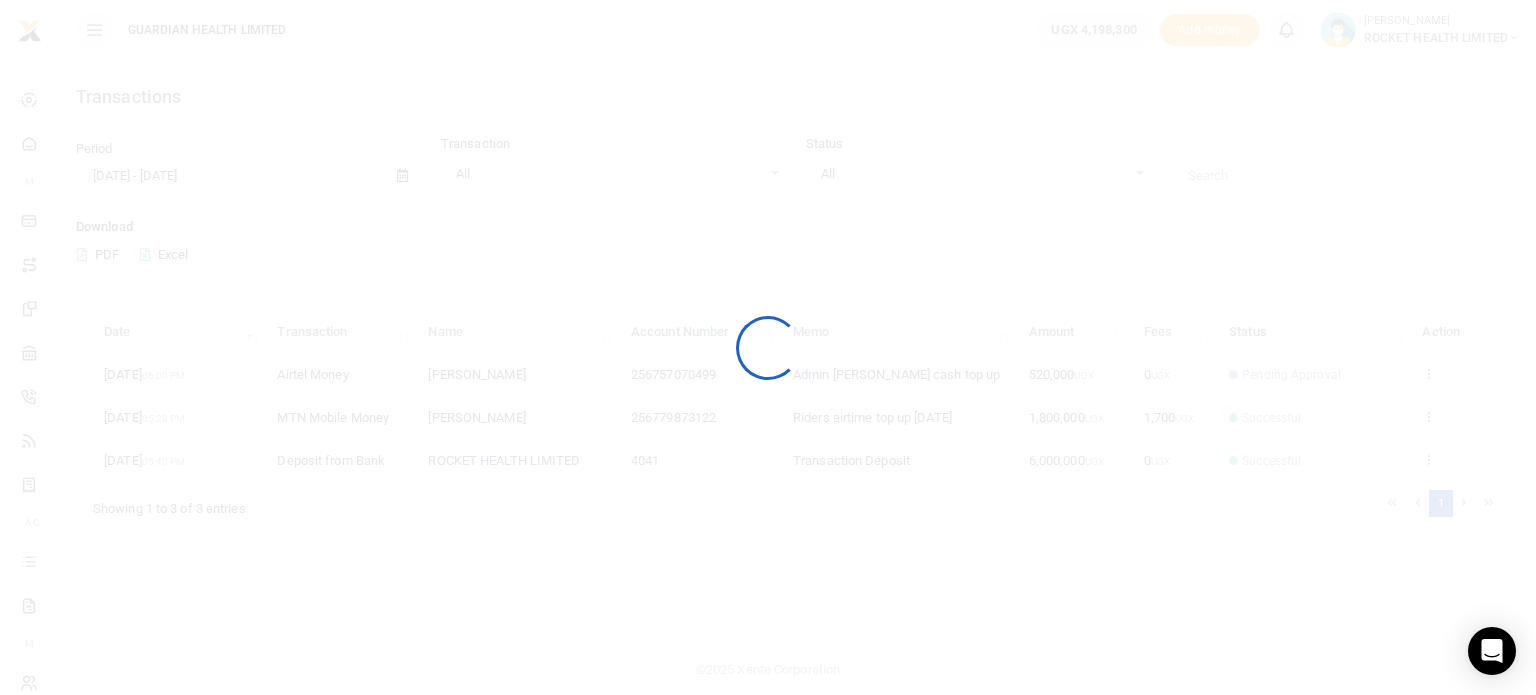 scroll, scrollTop: 0, scrollLeft: 0, axis: both 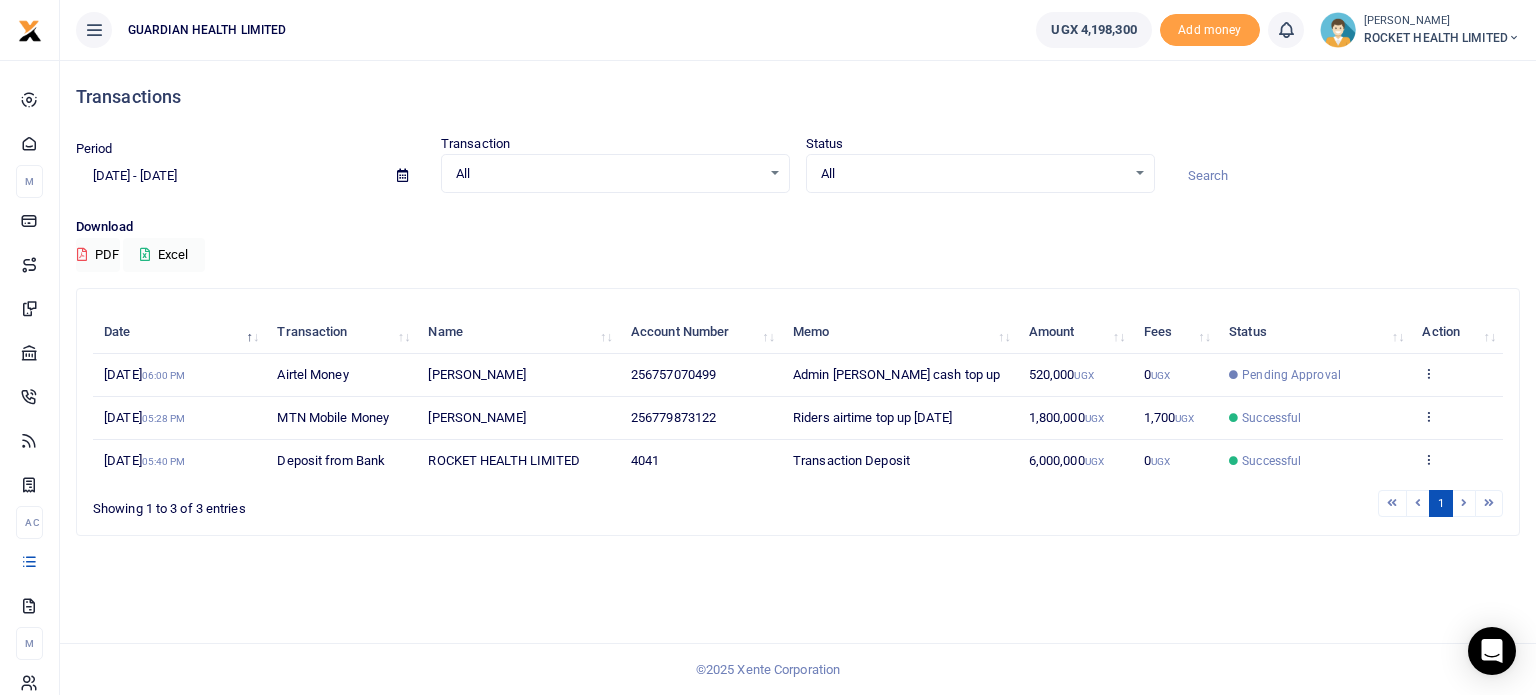 click on "Search: Date Transaction Name Account Number Memo Amount Fees Status Action 30th Jun 2025  06:00 PM Airtel Money Arthur Tumwiine 256757070499 Admin petty cash top up 520,000 UGX  0 UGX  Pending Approval
View details
Send again
30th Jun 2025  05:28 PM MTN Mobile Money Dan Ddibya 256779873122 Riders airtime top up July 2025 1,800,000 UGX  1,700 UGX  Successful
View details
Send again
27th Jun 2025  05:40 PM Deposit from Bank 0 1" at bounding box center [798, 420] 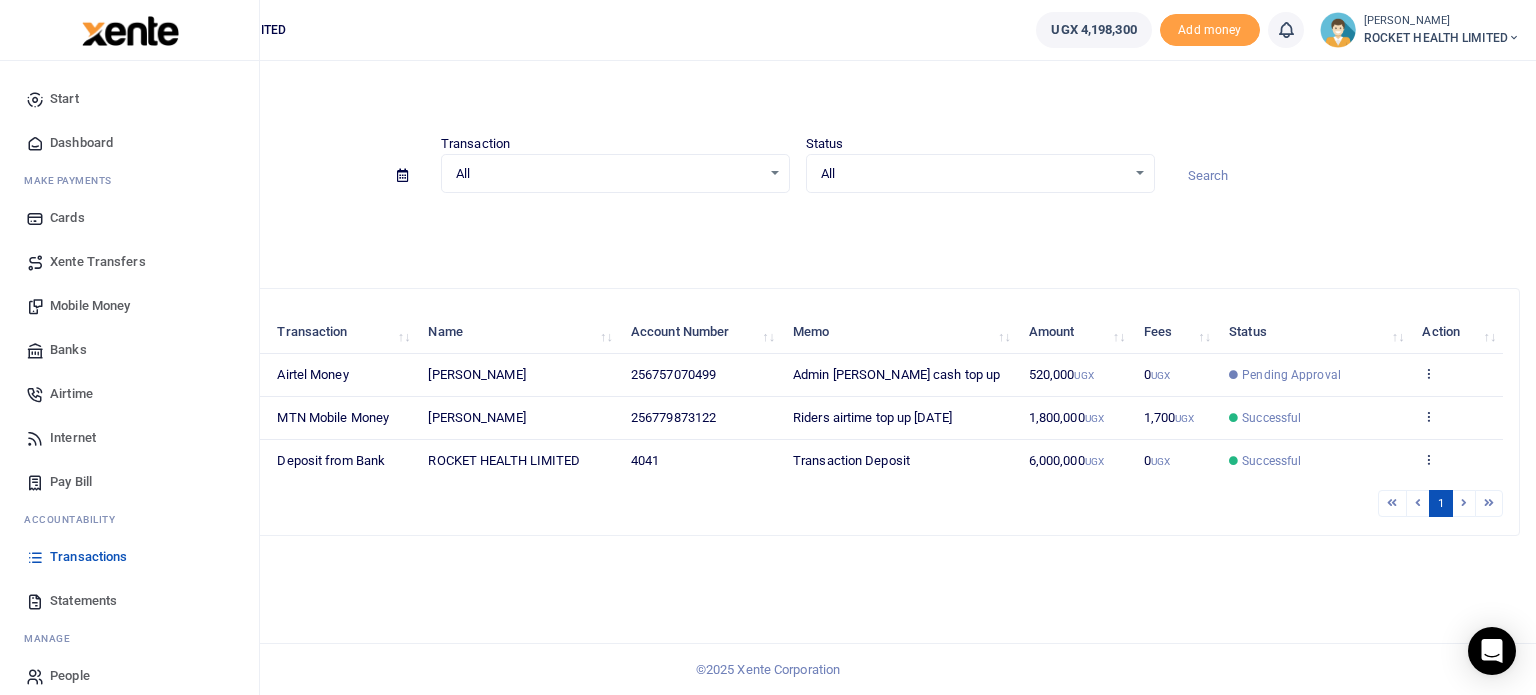 click on "Transactions" at bounding box center (88, 557) 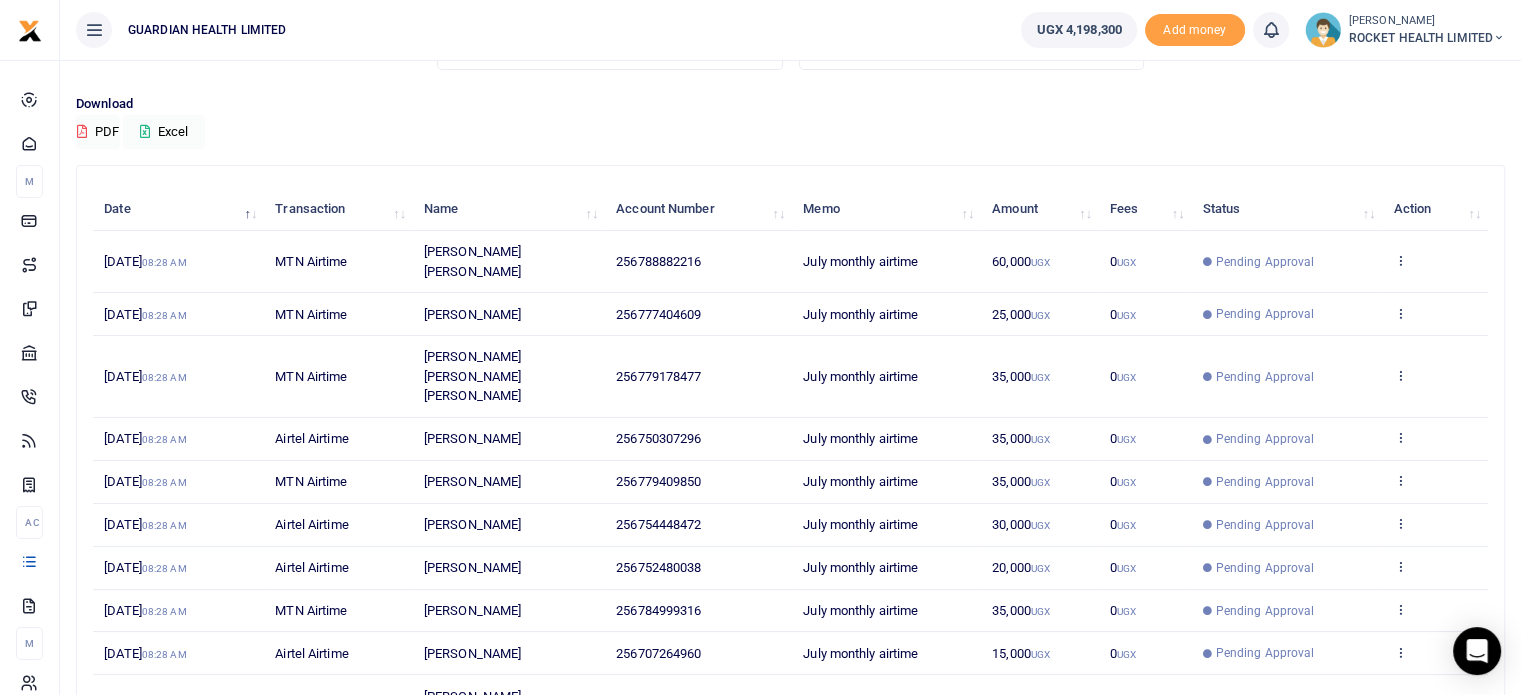 scroll, scrollTop: 0, scrollLeft: 0, axis: both 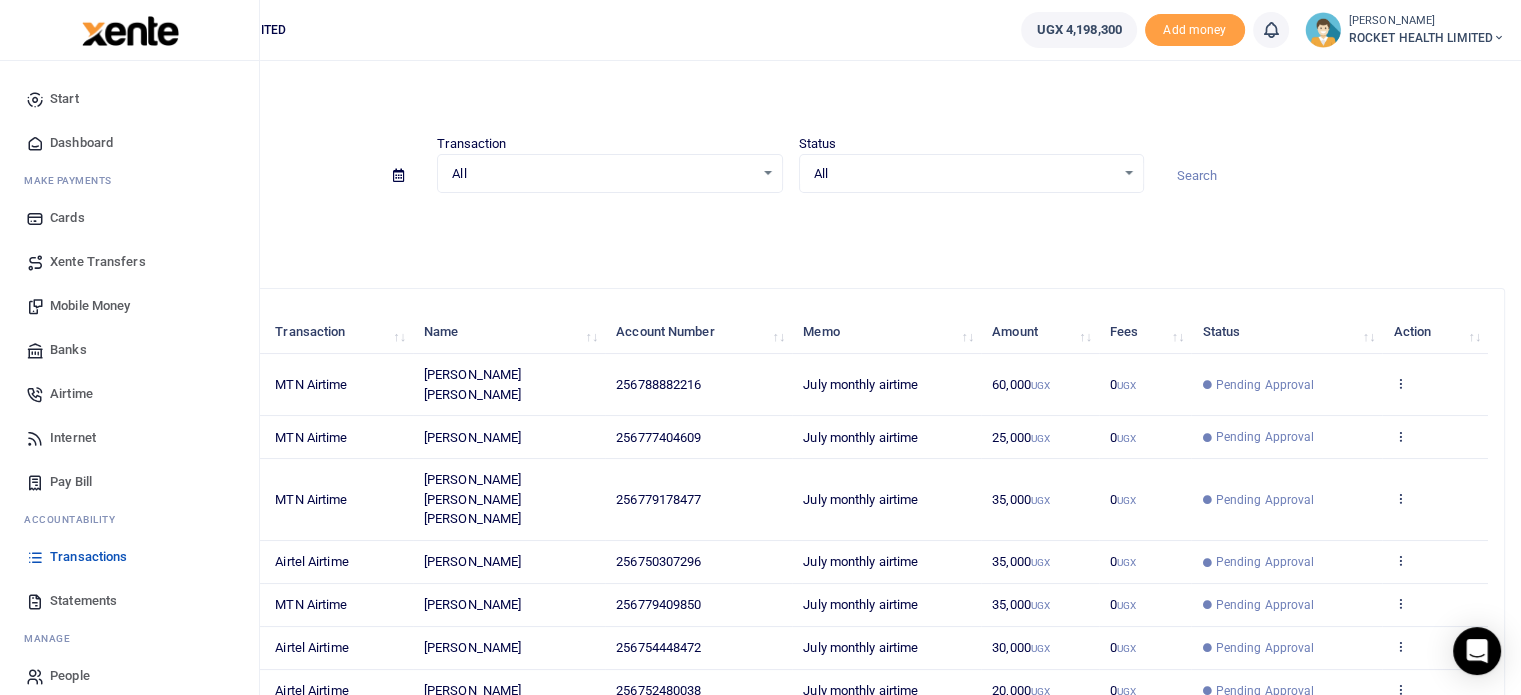 click on "Airtime" at bounding box center [71, 394] 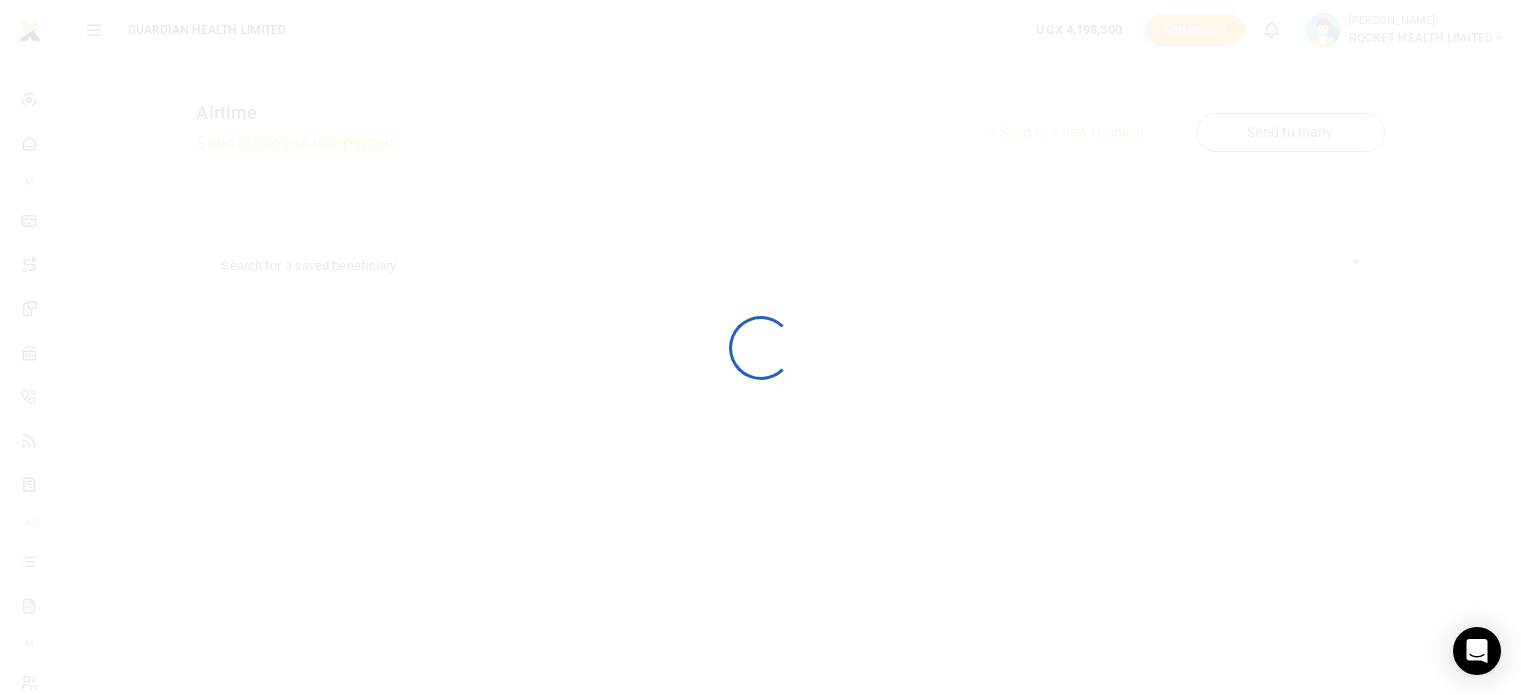 scroll, scrollTop: 0, scrollLeft: 0, axis: both 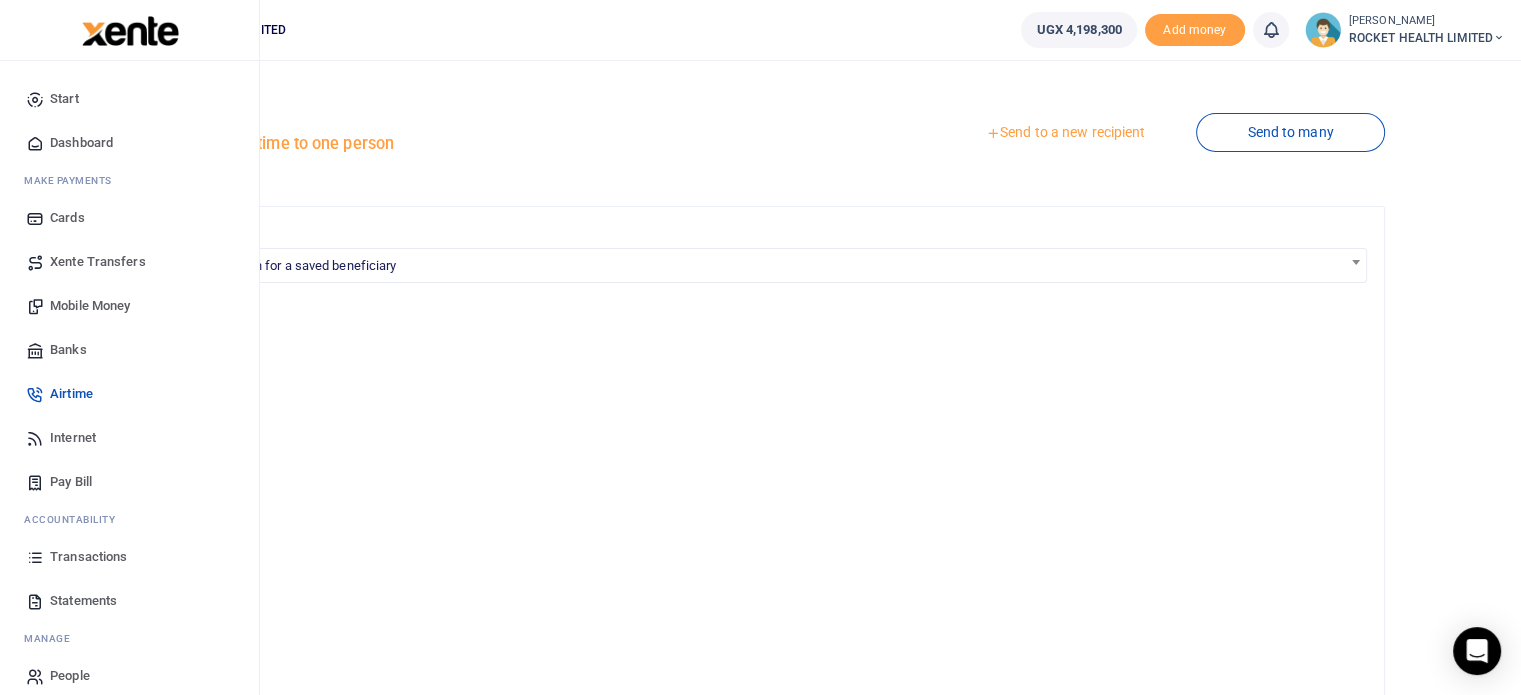 click on "Transactions" at bounding box center [88, 557] 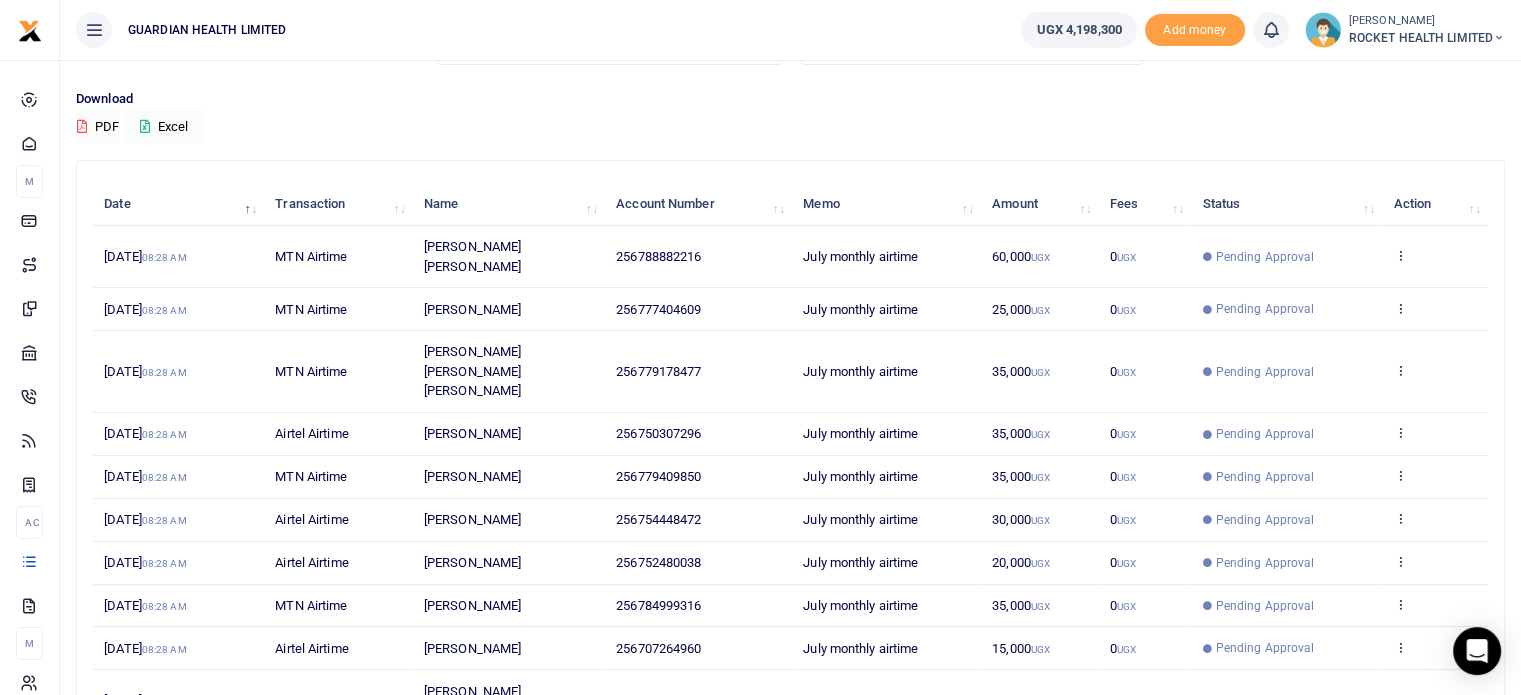 scroll, scrollTop: 221, scrollLeft: 0, axis: vertical 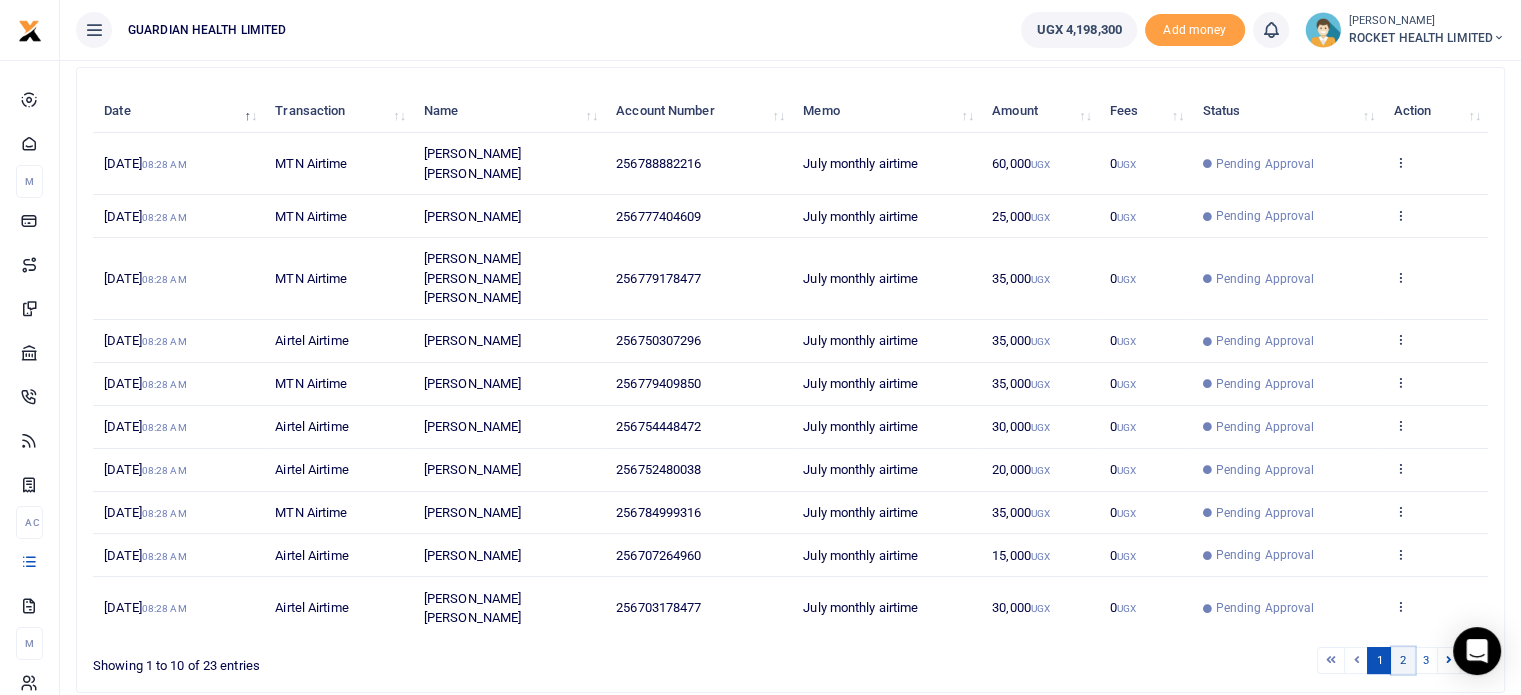click on "2" at bounding box center (1403, 660) 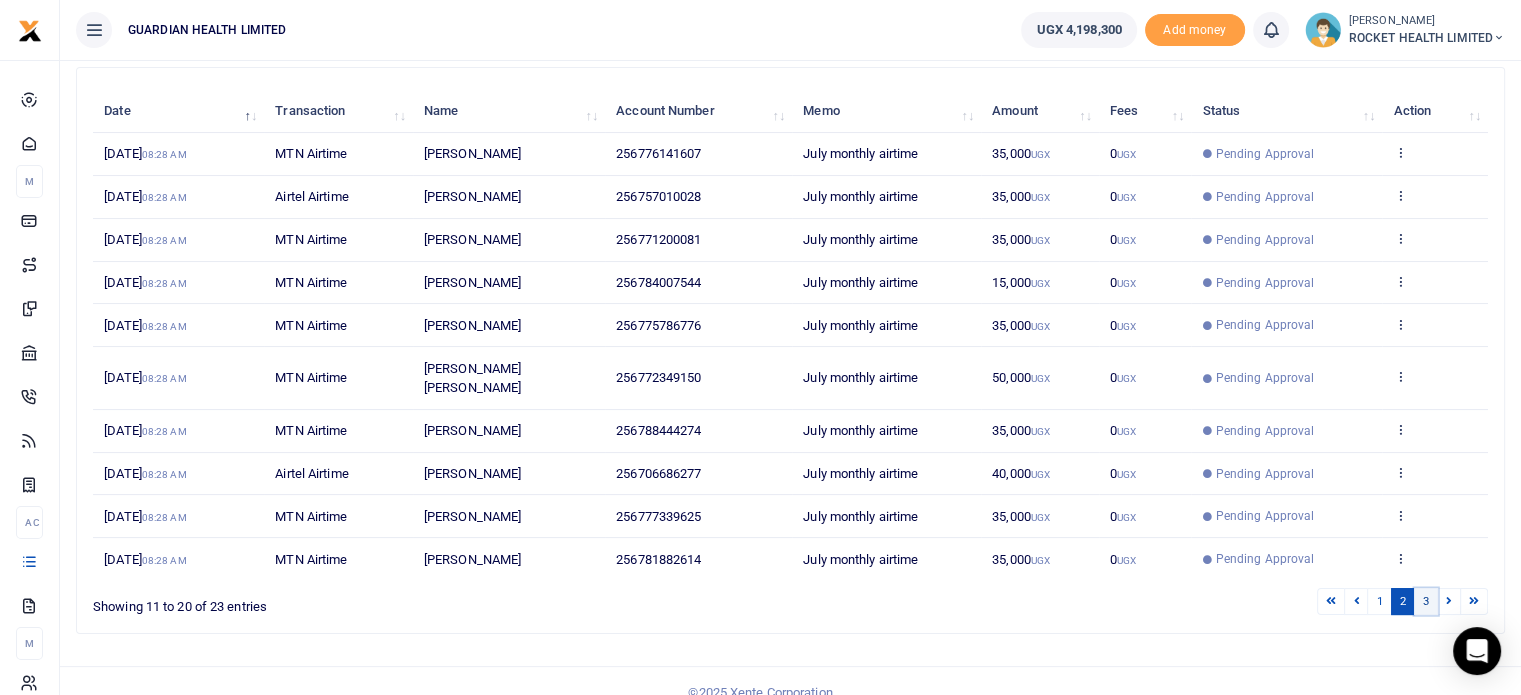 click on "3" at bounding box center (1426, 601) 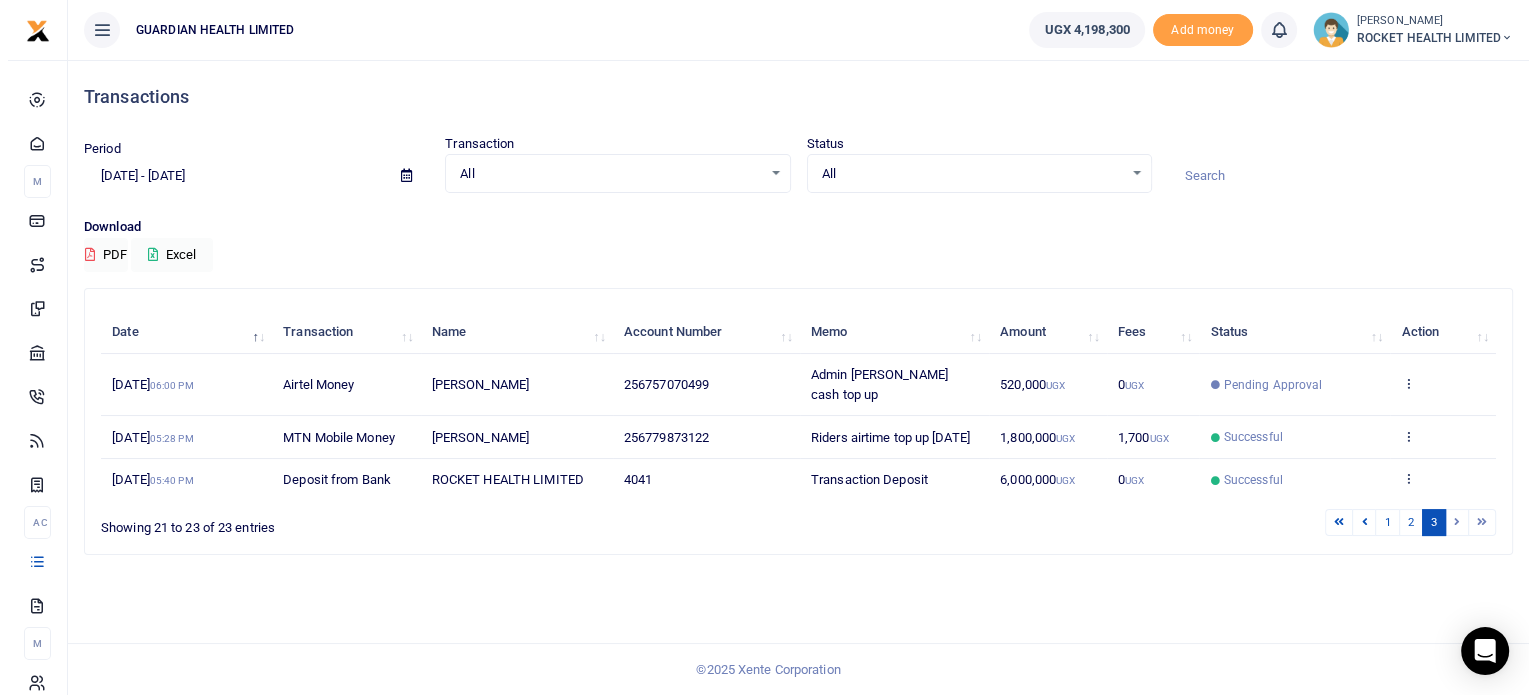 scroll, scrollTop: 0, scrollLeft: 0, axis: both 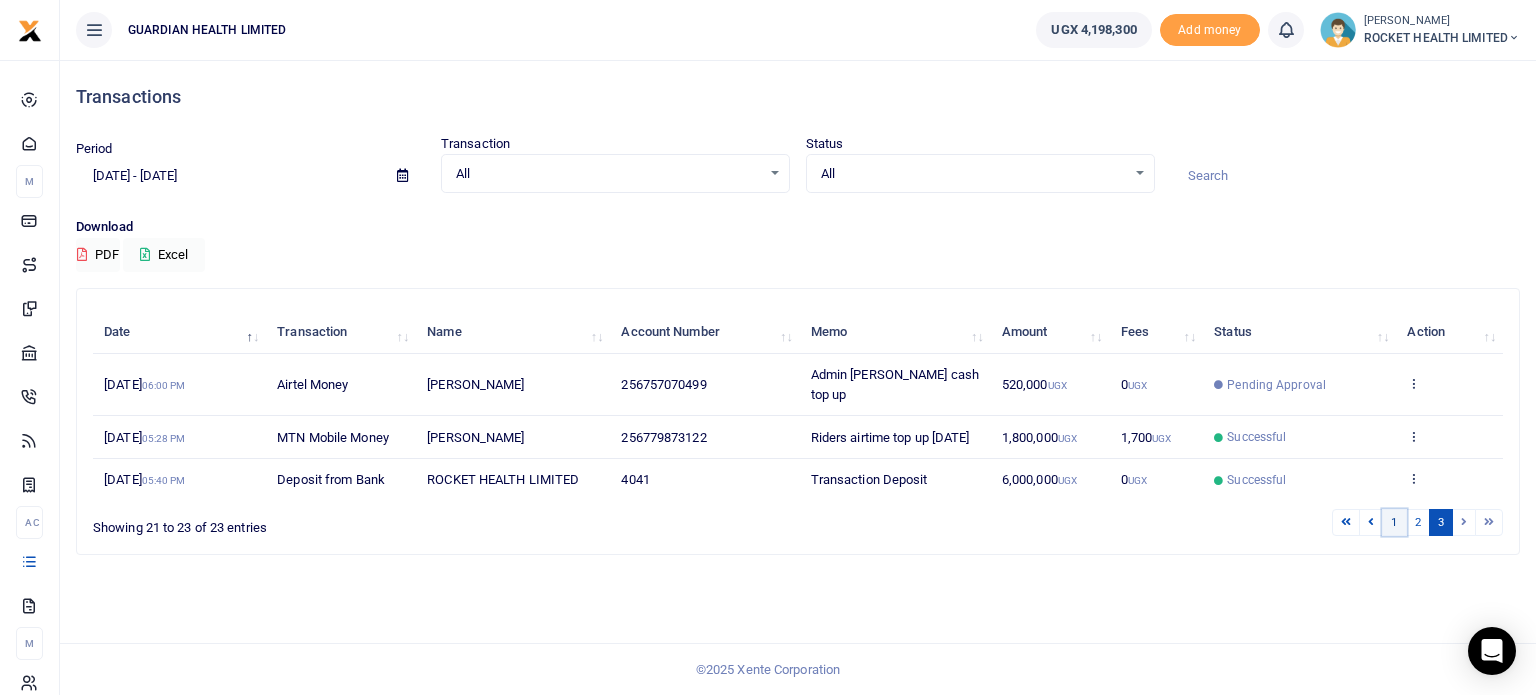 click on "1" at bounding box center [1394, 522] 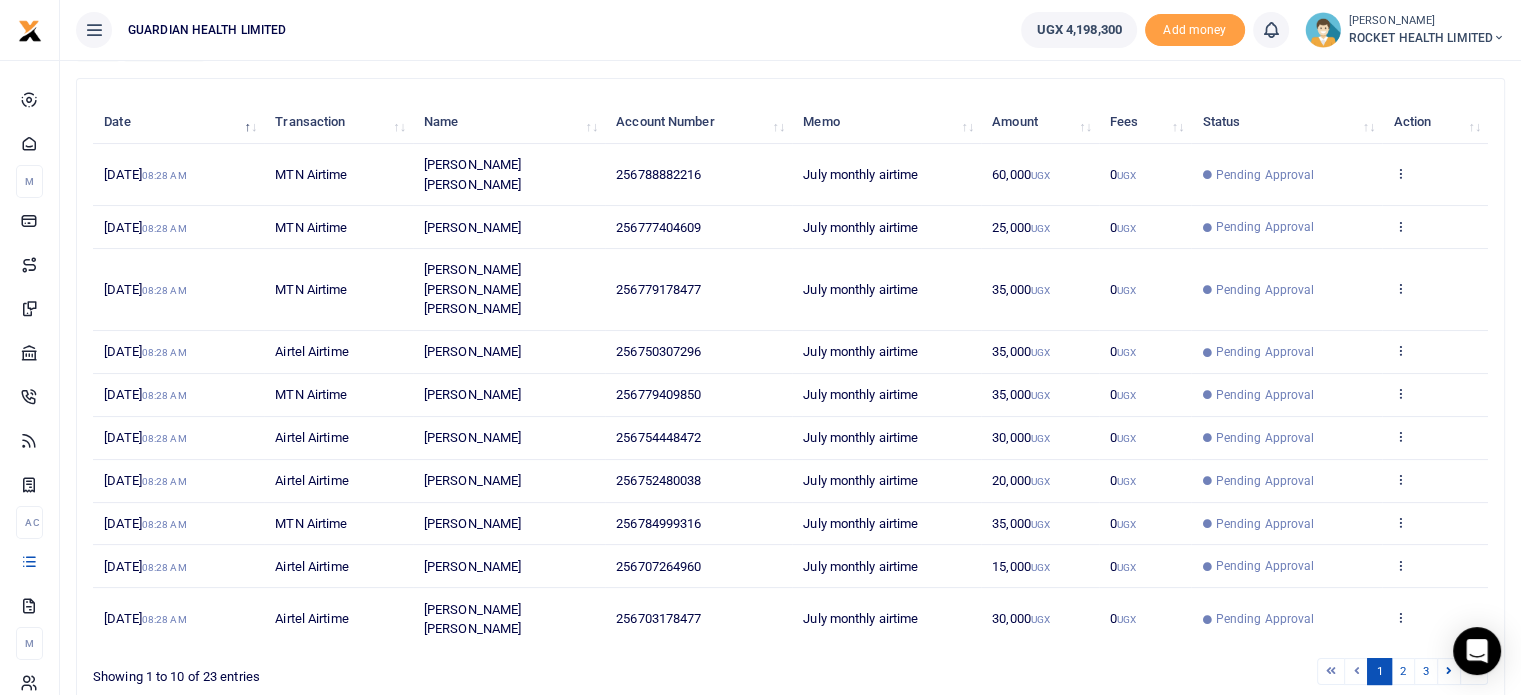 scroll, scrollTop: 221, scrollLeft: 0, axis: vertical 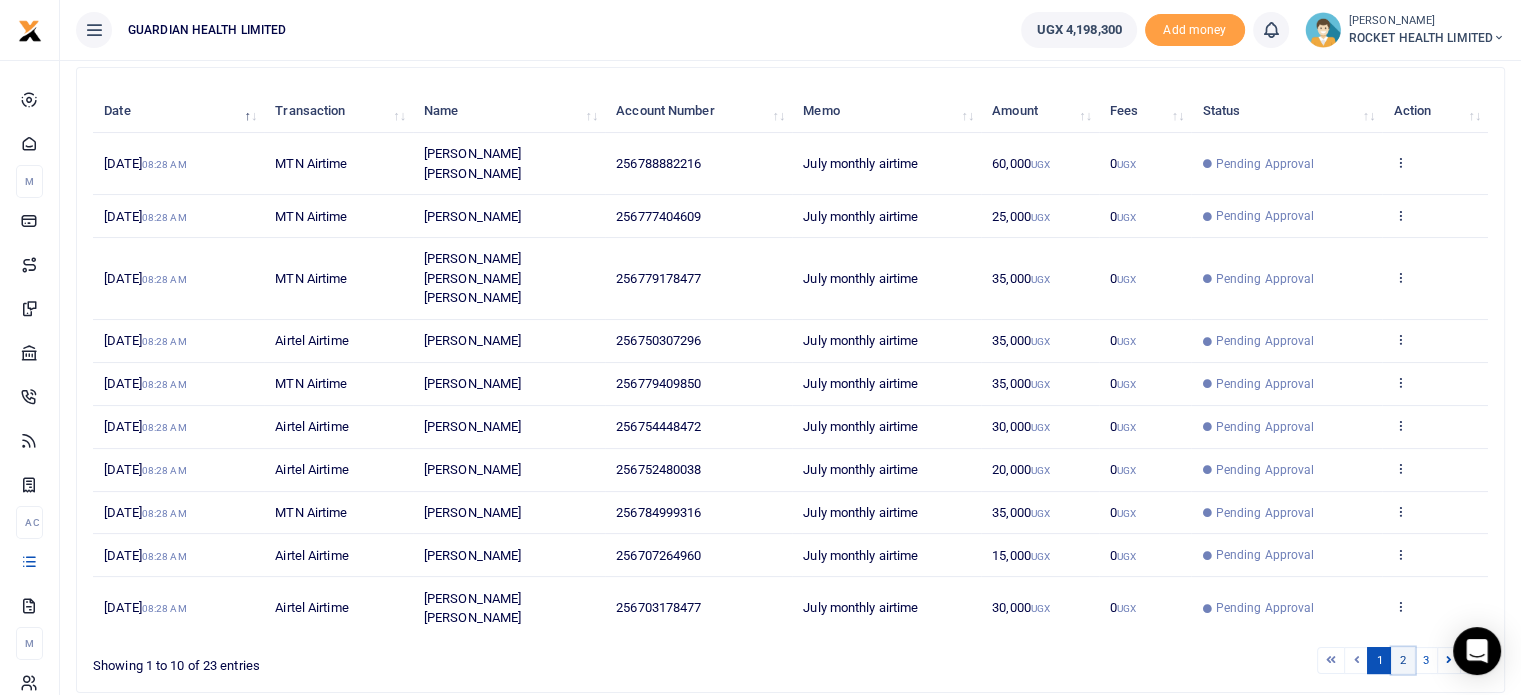 click on "2" at bounding box center (1403, 660) 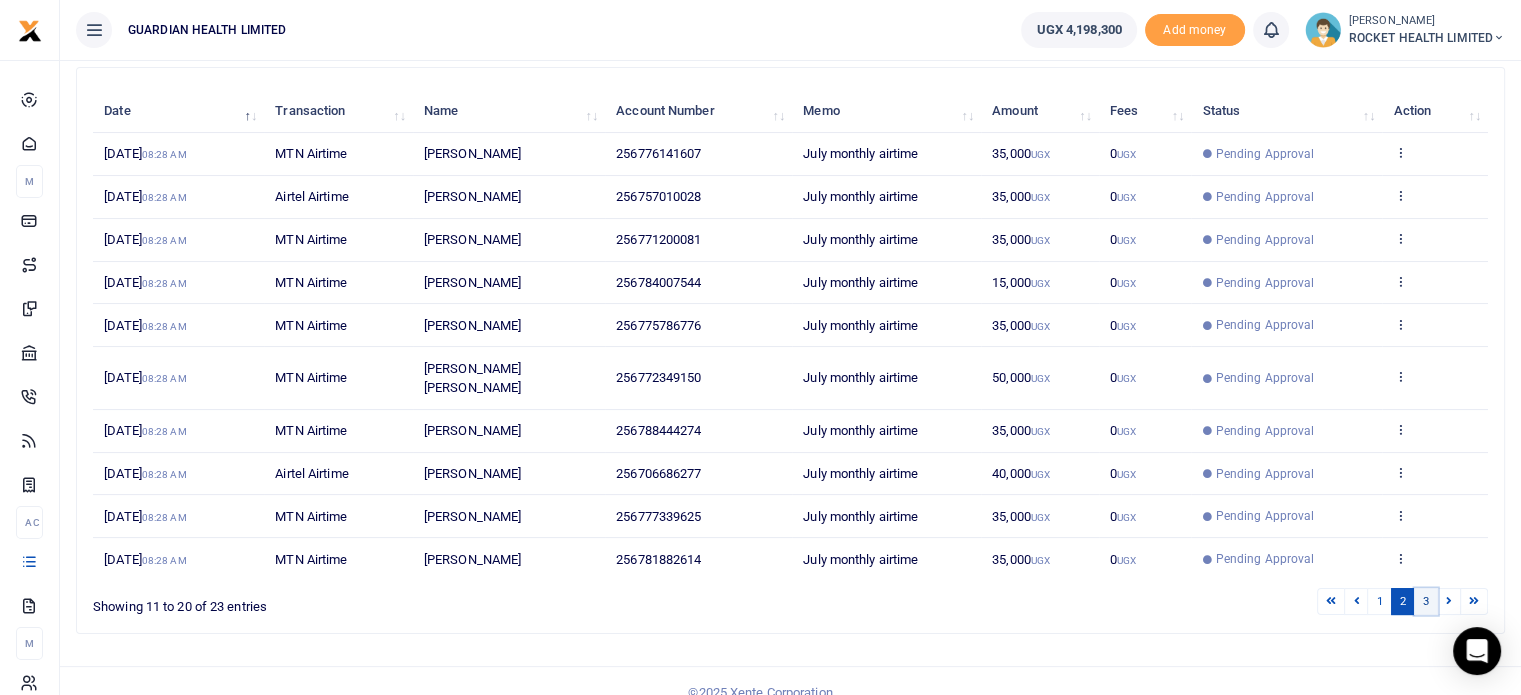 click on "3" at bounding box center [1426, 601] 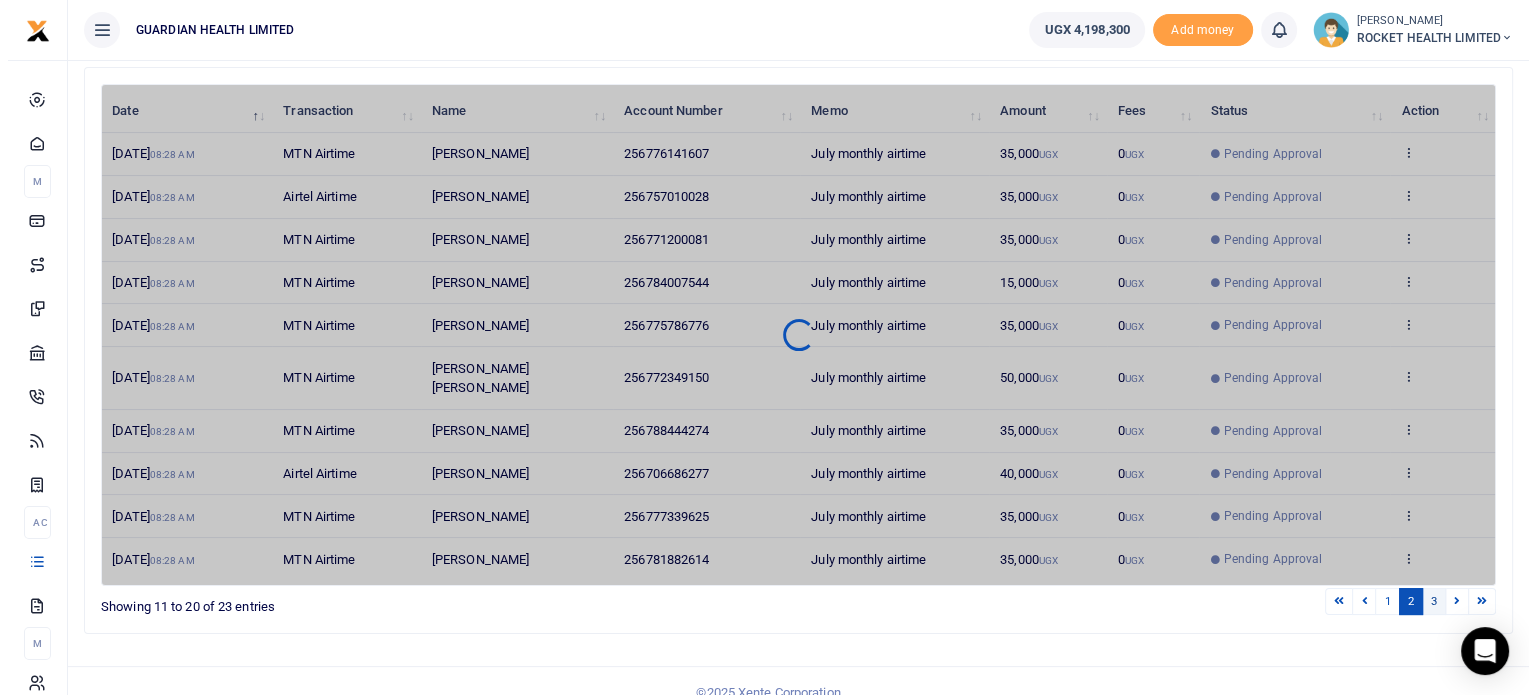 scroll, scrollTop: 0, scrollLeft: 0, axis: both 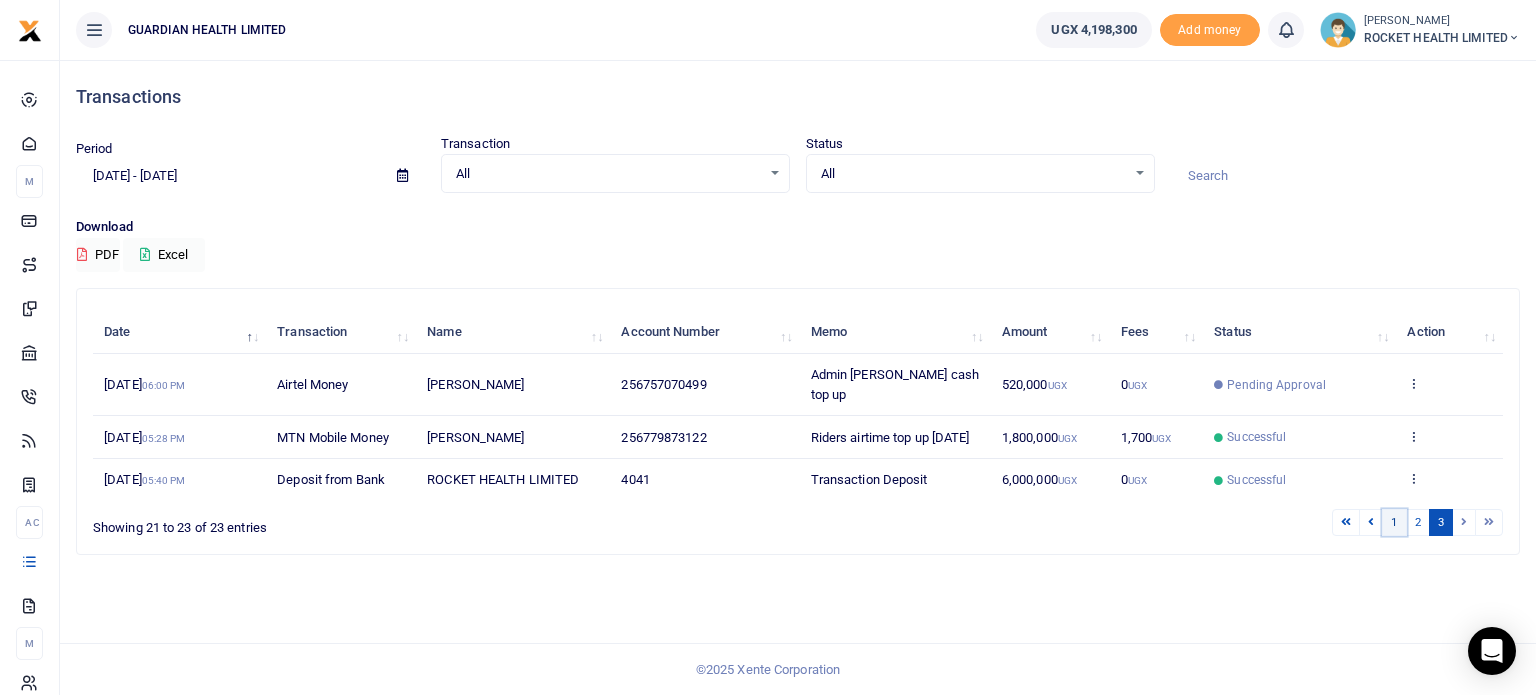 click on "1" at bounding box center (1394, 522) 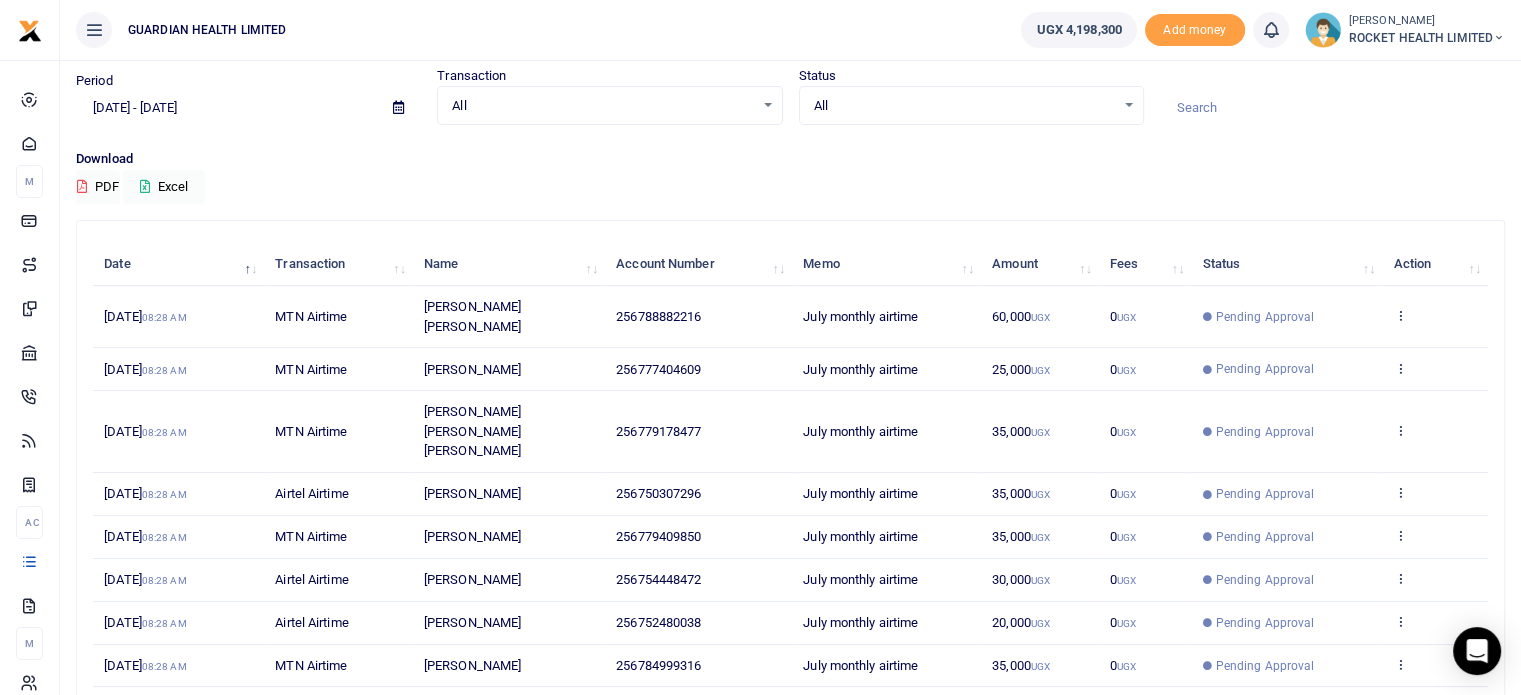 scroll, scrollTop: 0, scrollLeft: 0, axis: both 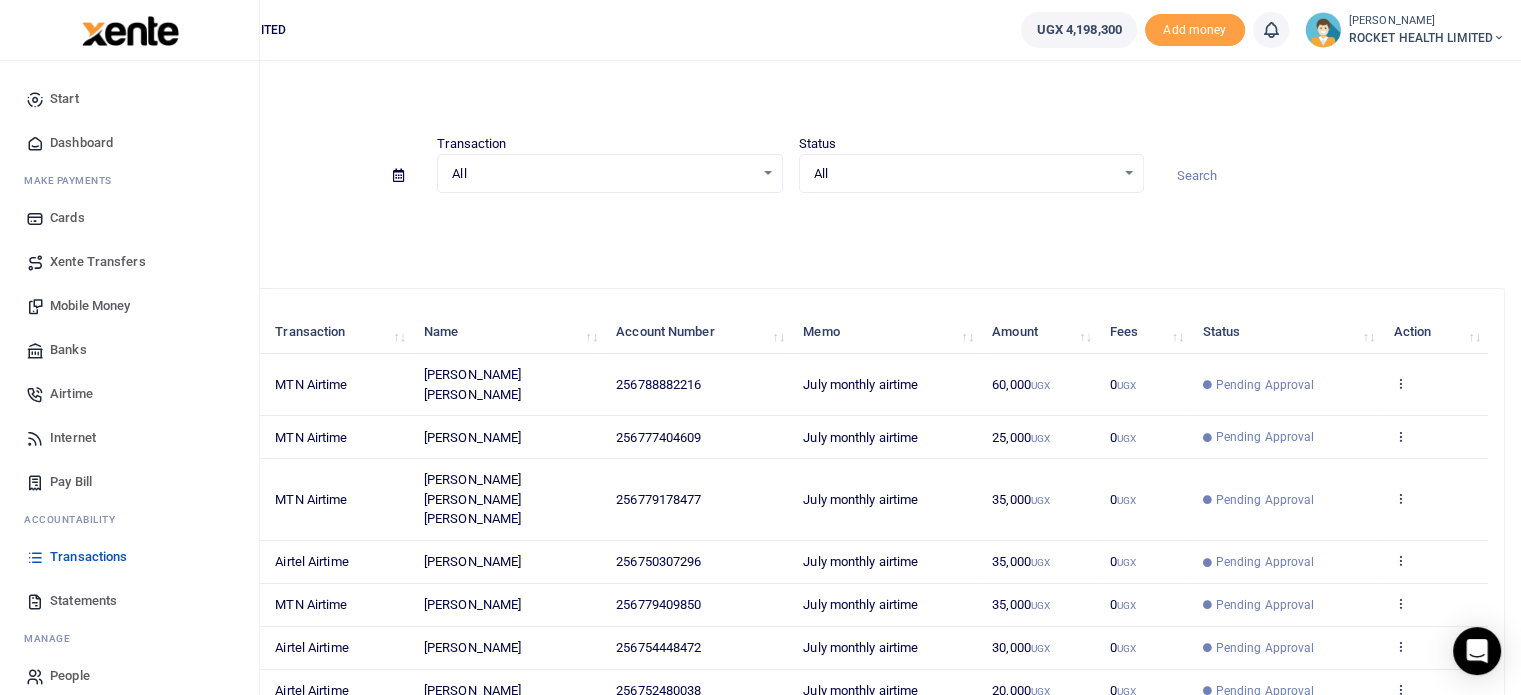 click on "Mobile Money" at bounding box center [90, 306] 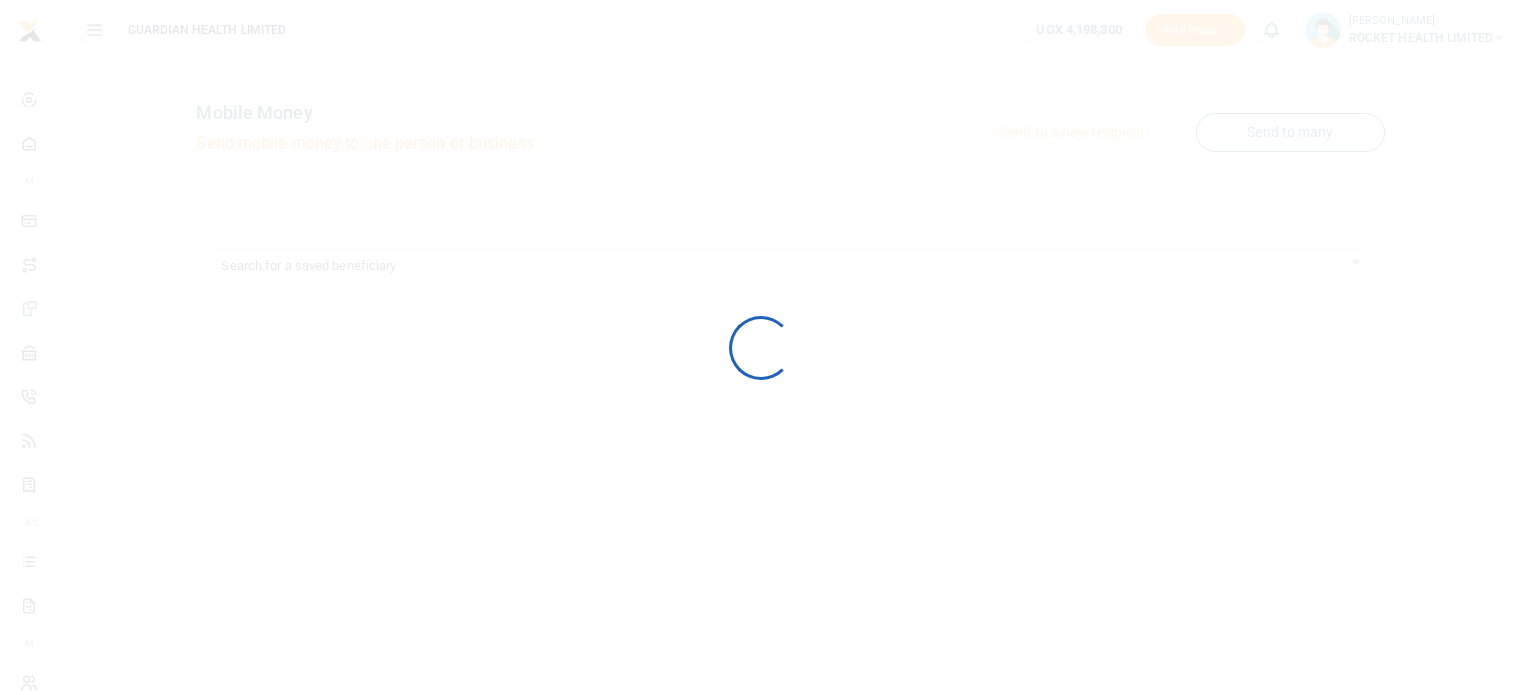 scroll, scrollTop: 0, scrollLeft: 0, axis: both 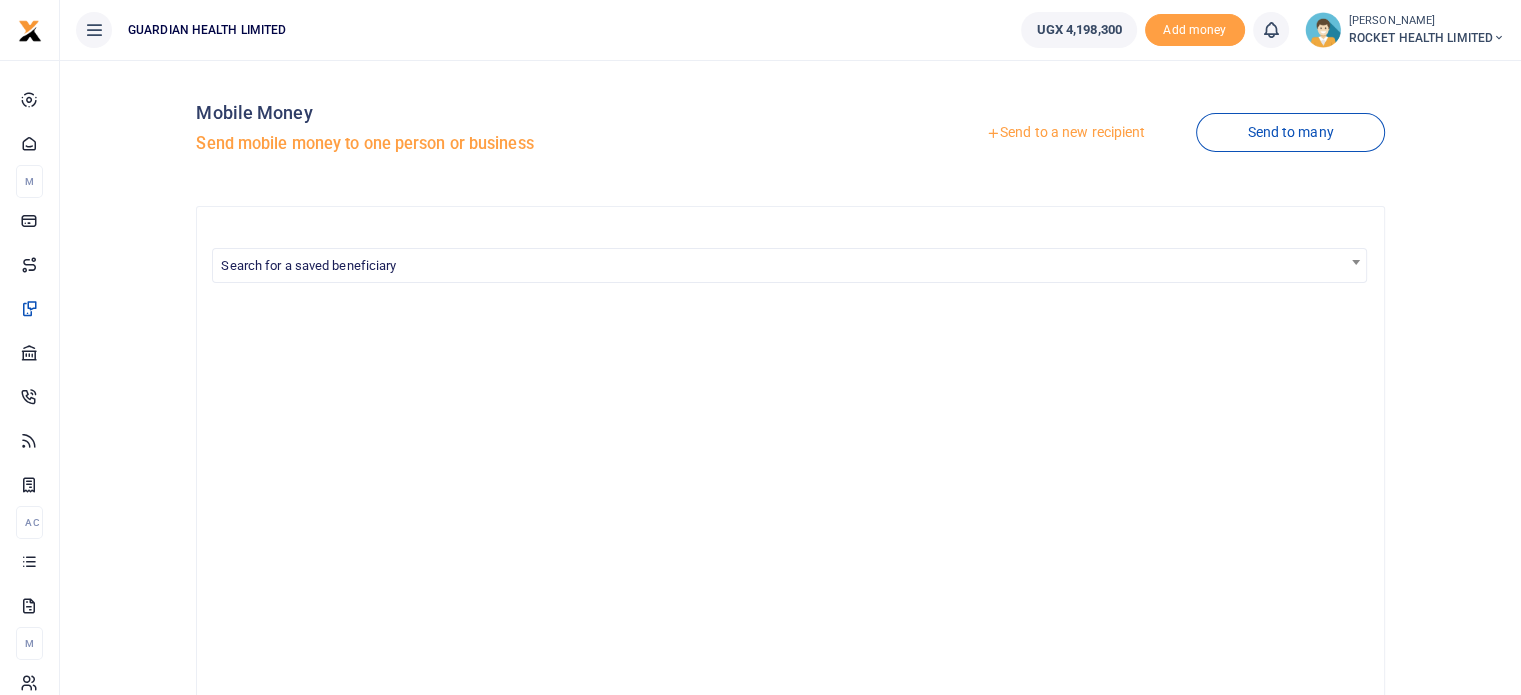 click on "Send to a new recipient" at bounding box center (1065, 133) 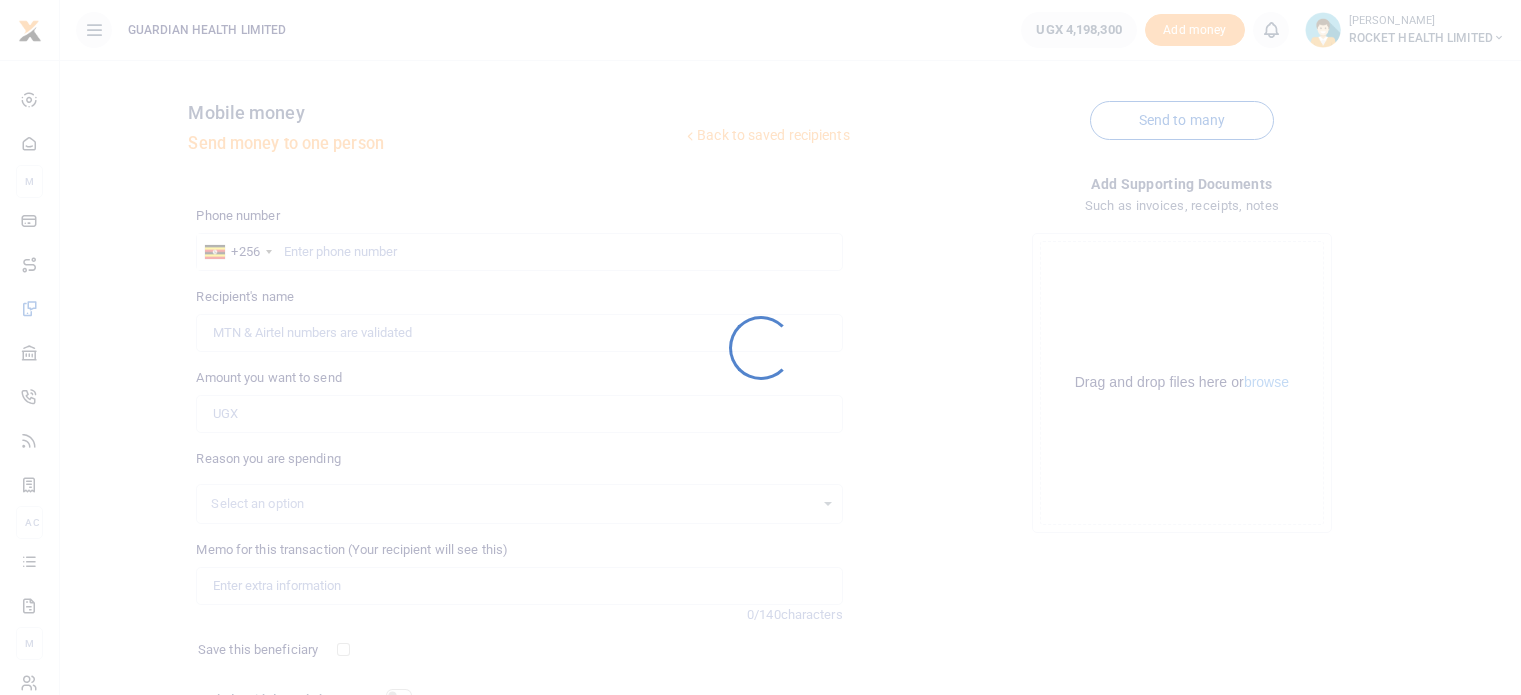 scroll, scrollTop: 0, scrollLeft: 0, axis: both 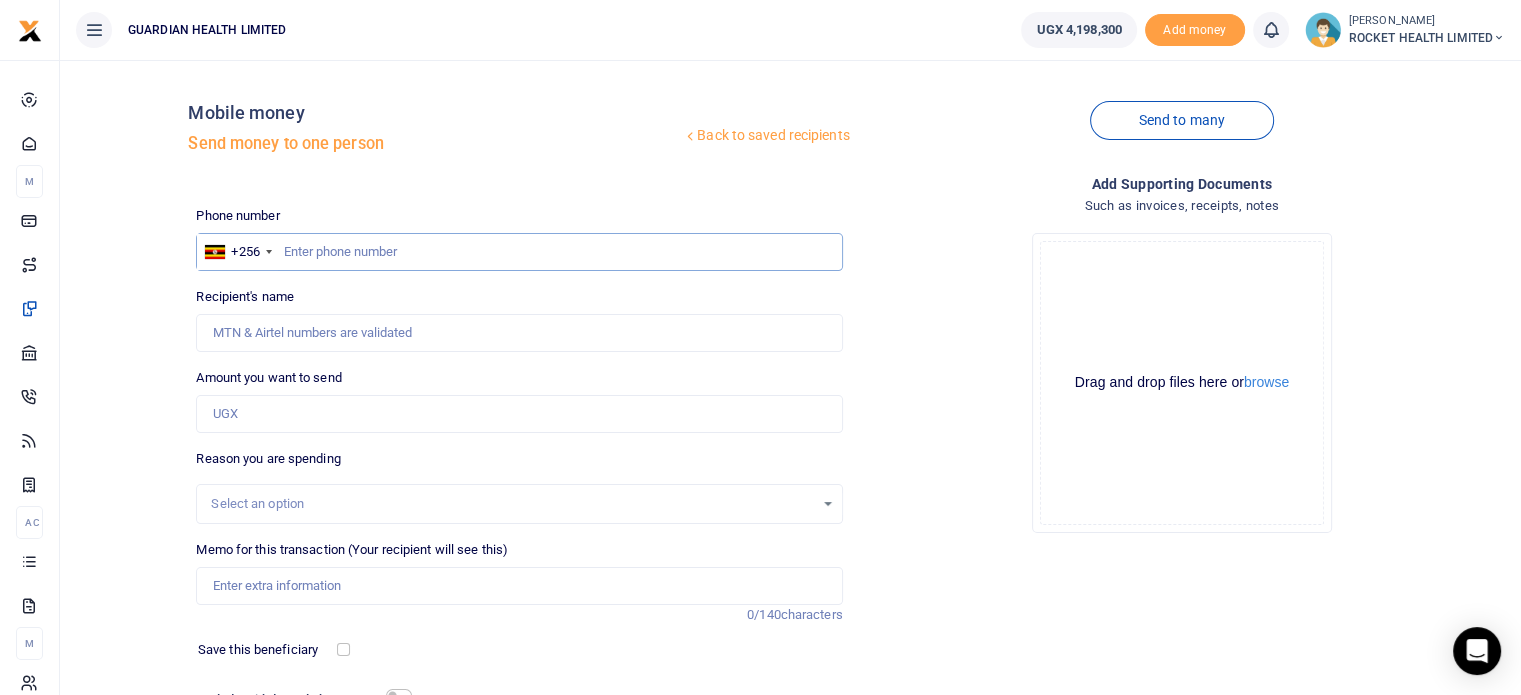 click at bounding box center (519, 252) 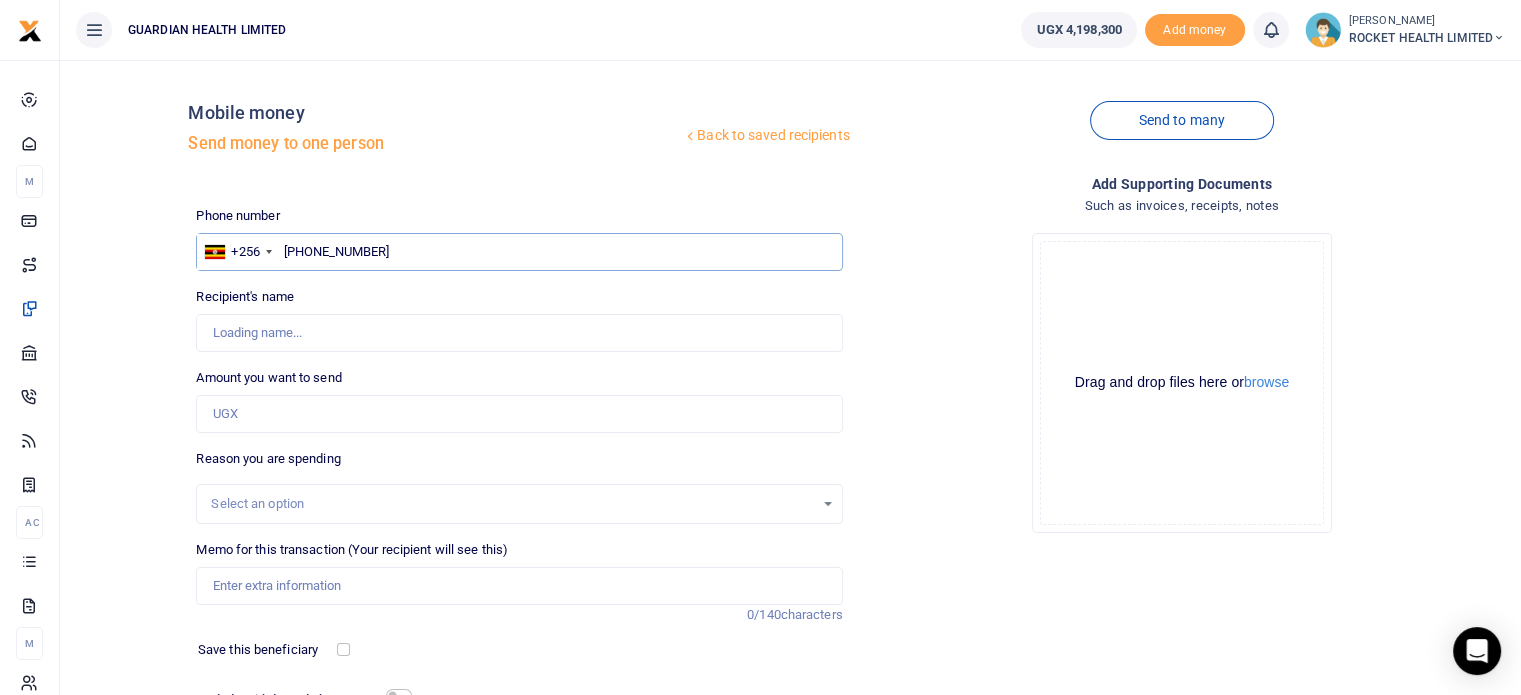 click on "+256705886002" at bounding box center [519, 252] 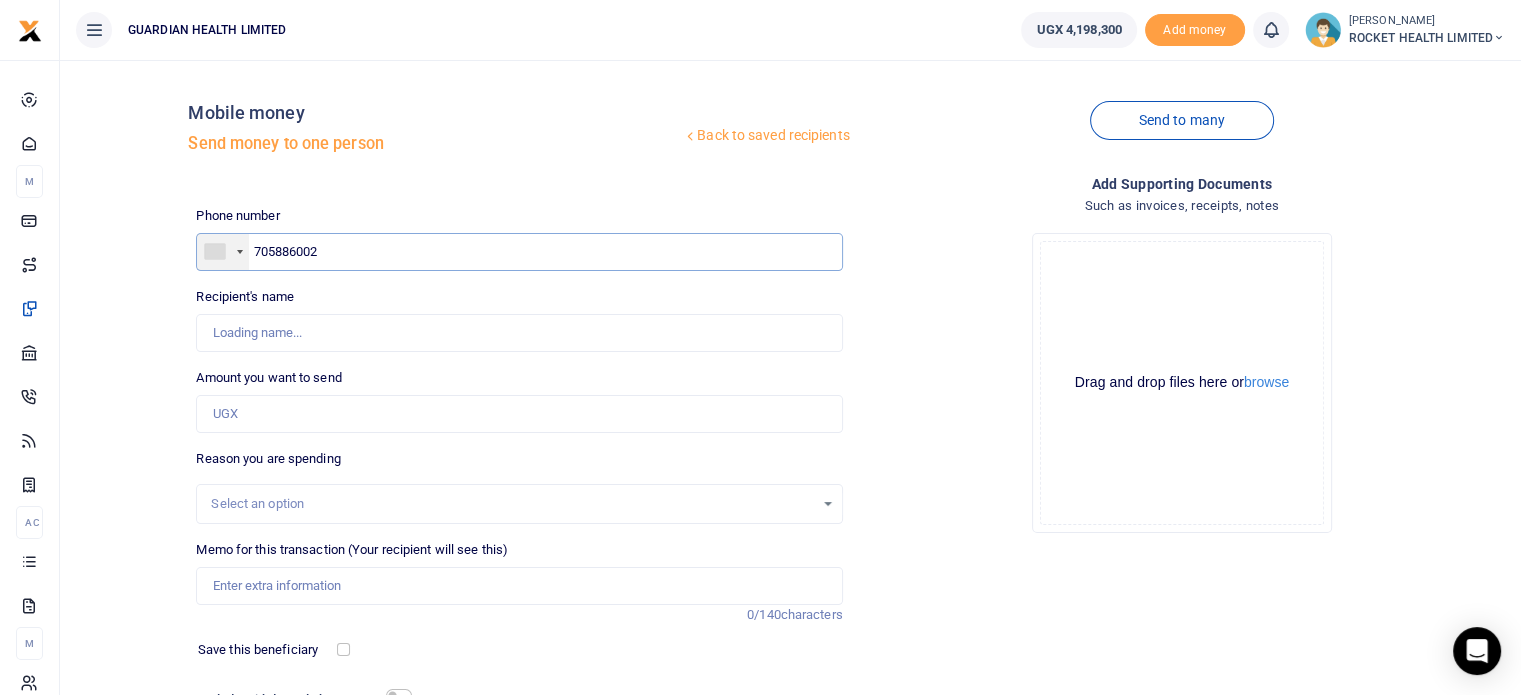 type on "705886002" 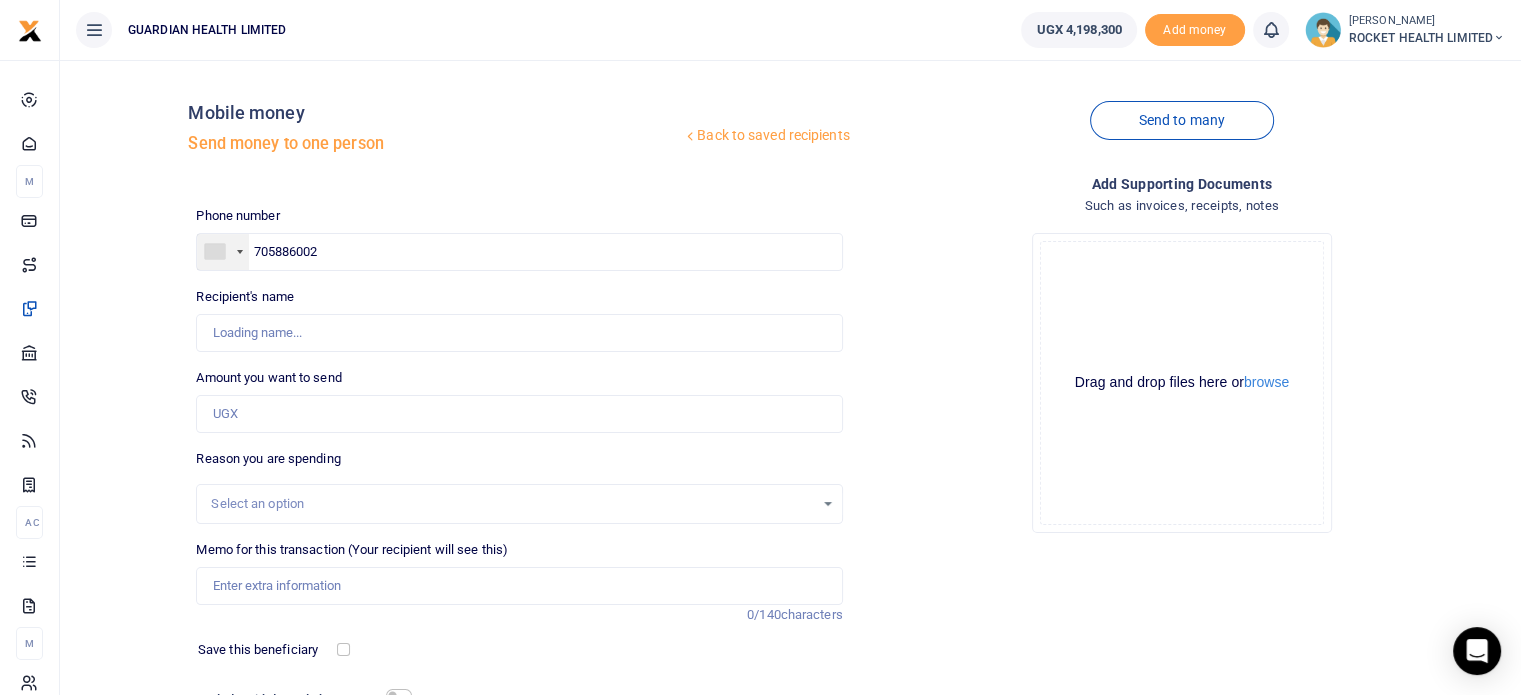 click at bounding box center [223, 252] 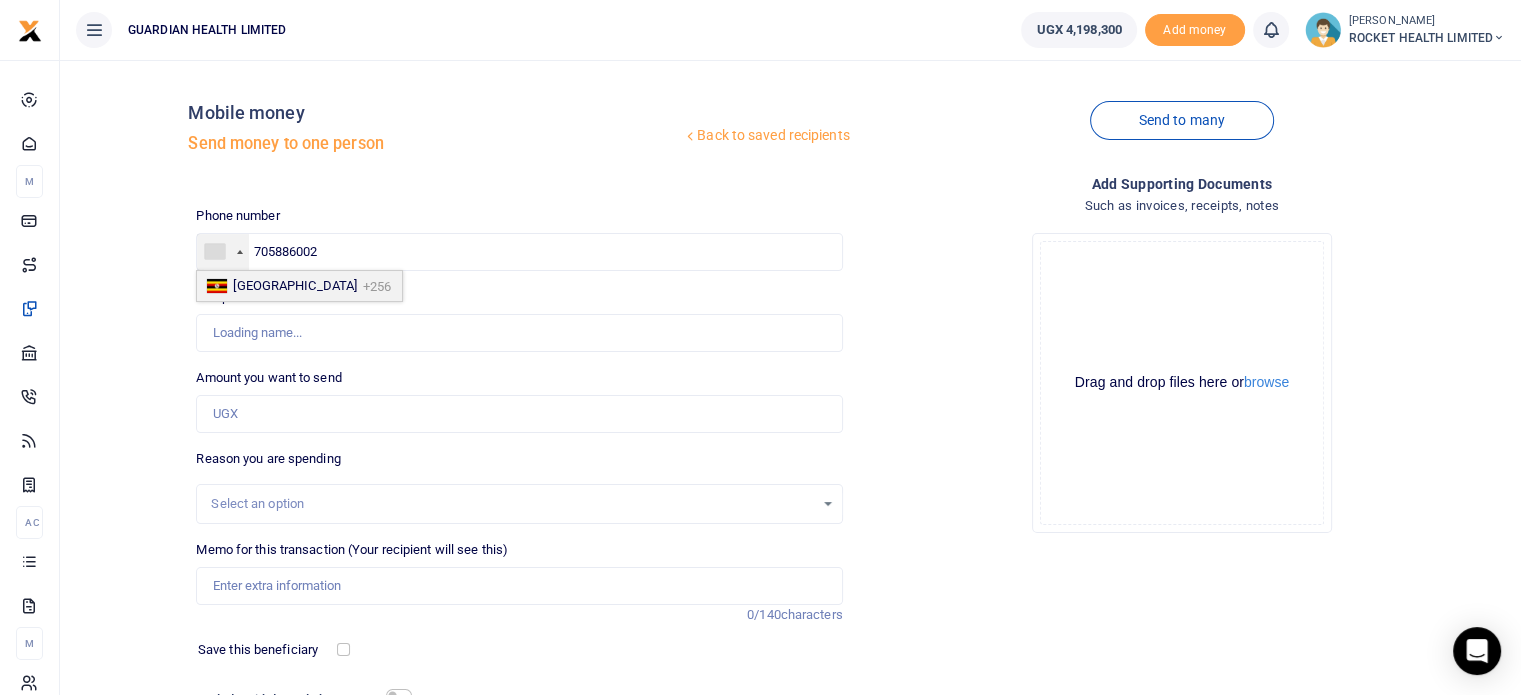 type on "Tinah Ssali" 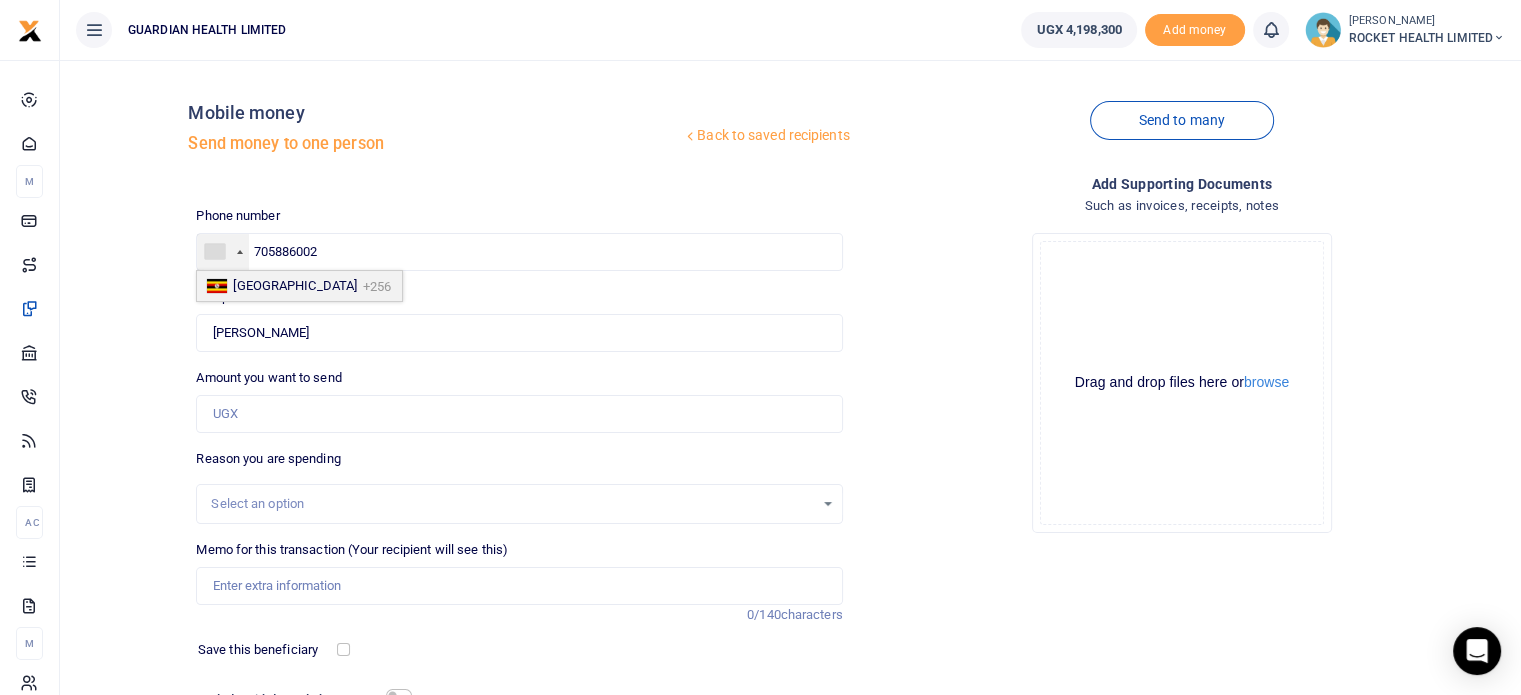 click on "Uganda" at bounding box center (295, 285) 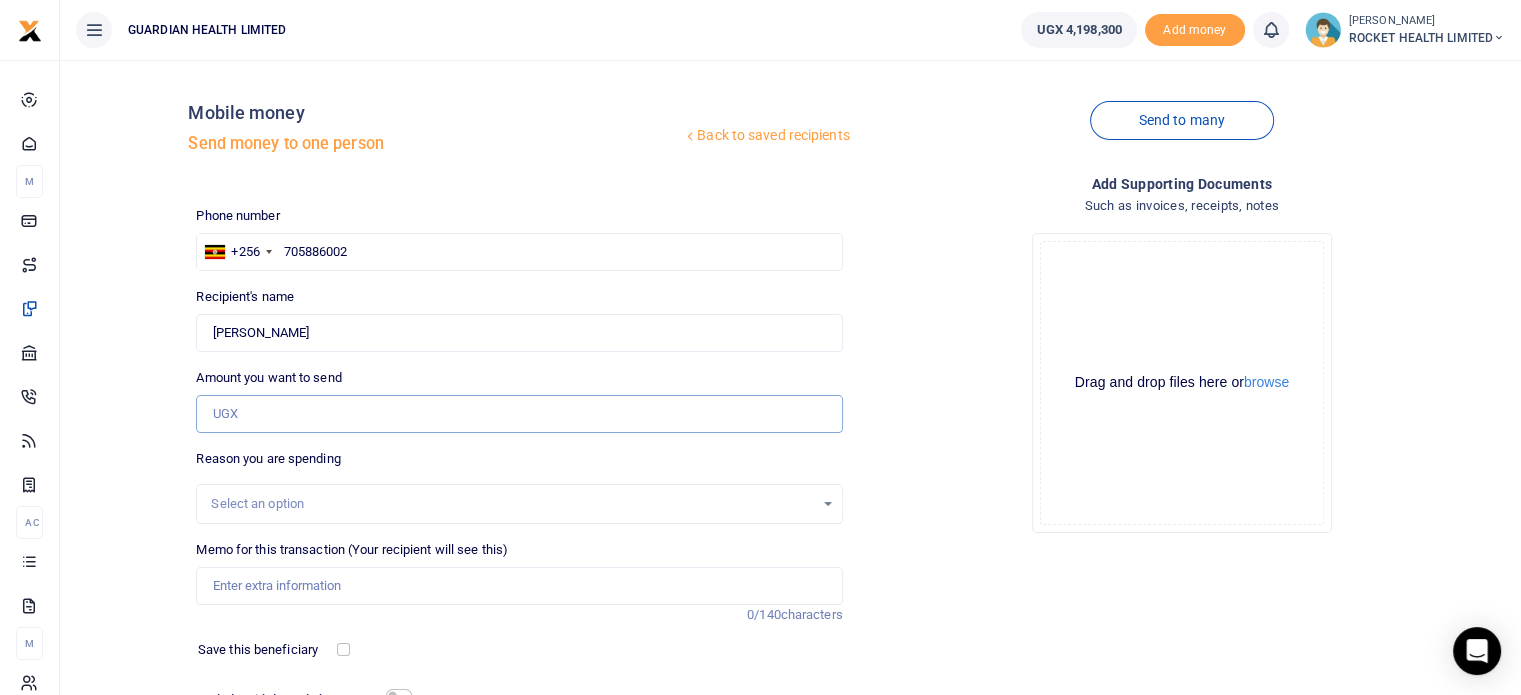 click on "Amount you want to send" at bounding box center (519, 414) 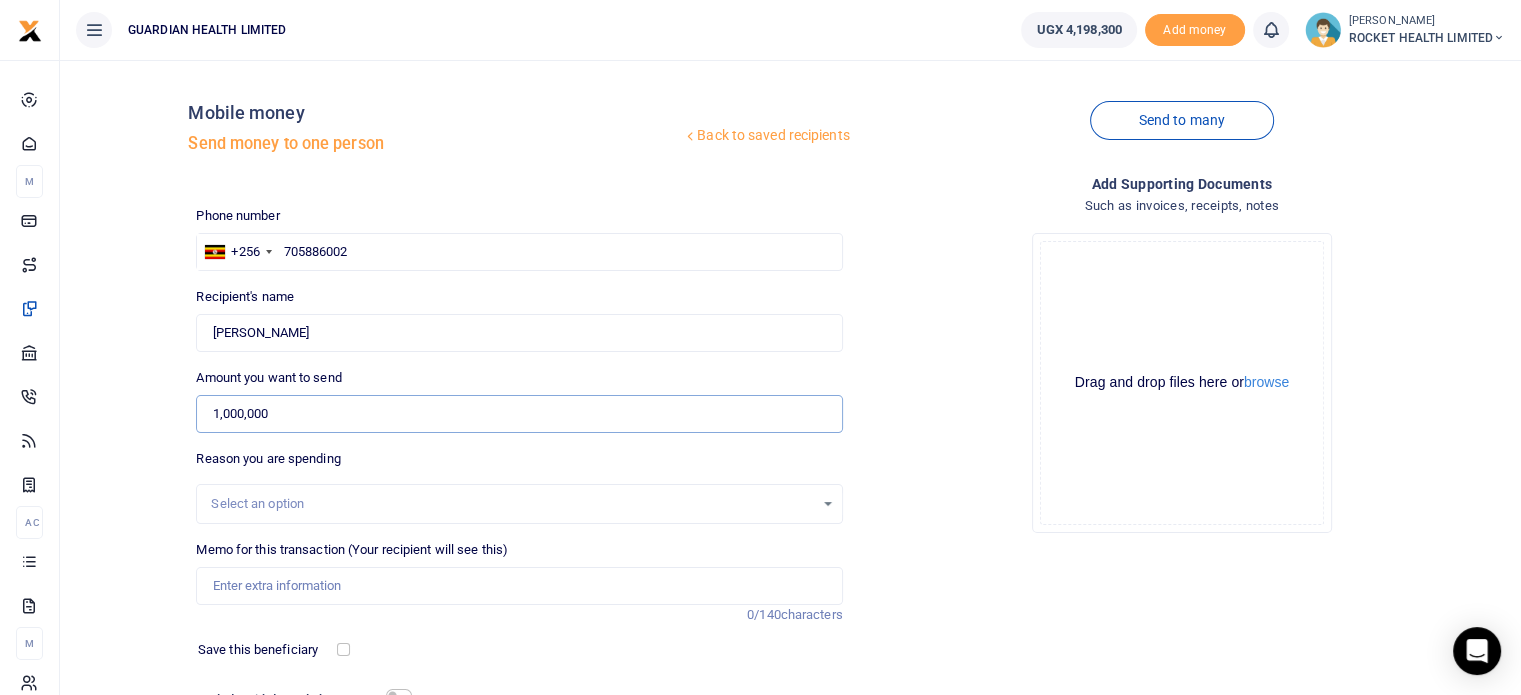 type on "1,000,000" 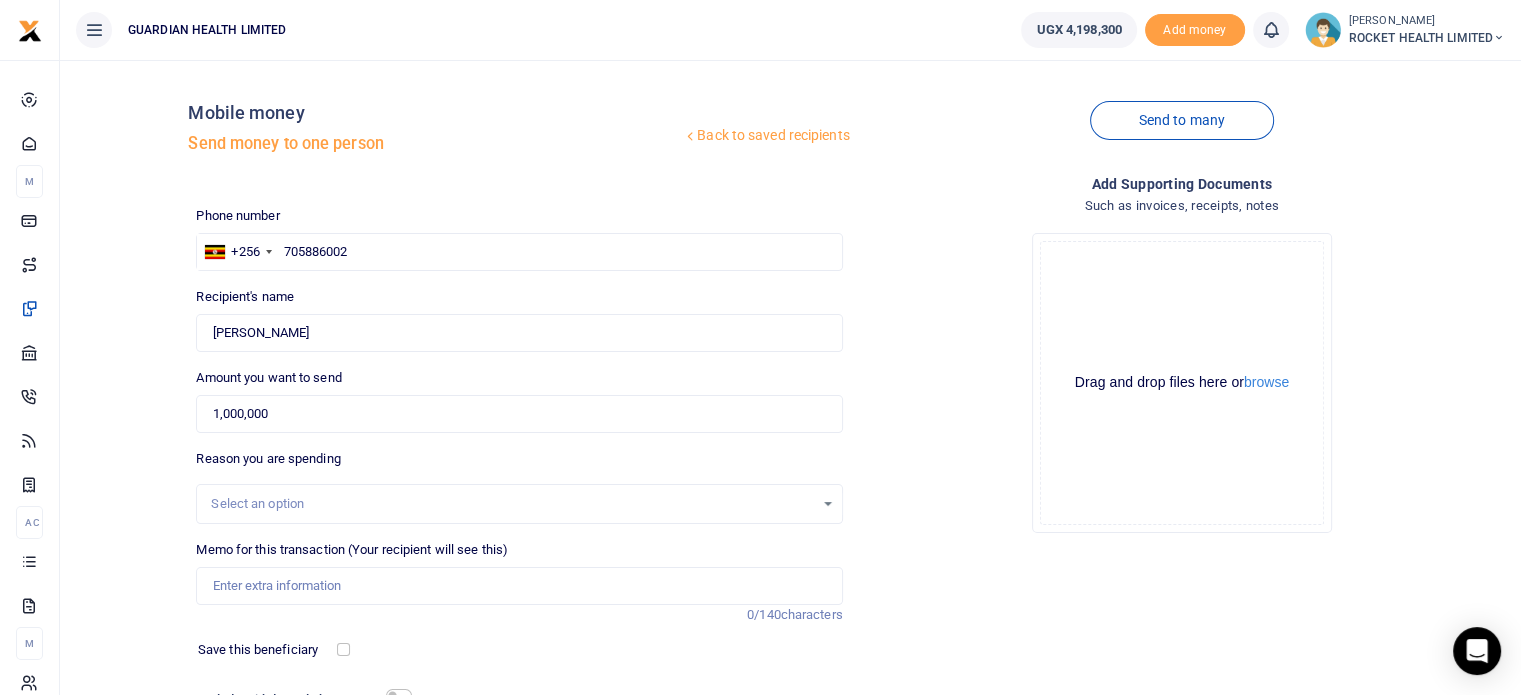 click on "Select an option" at bounding box center [512, 504] 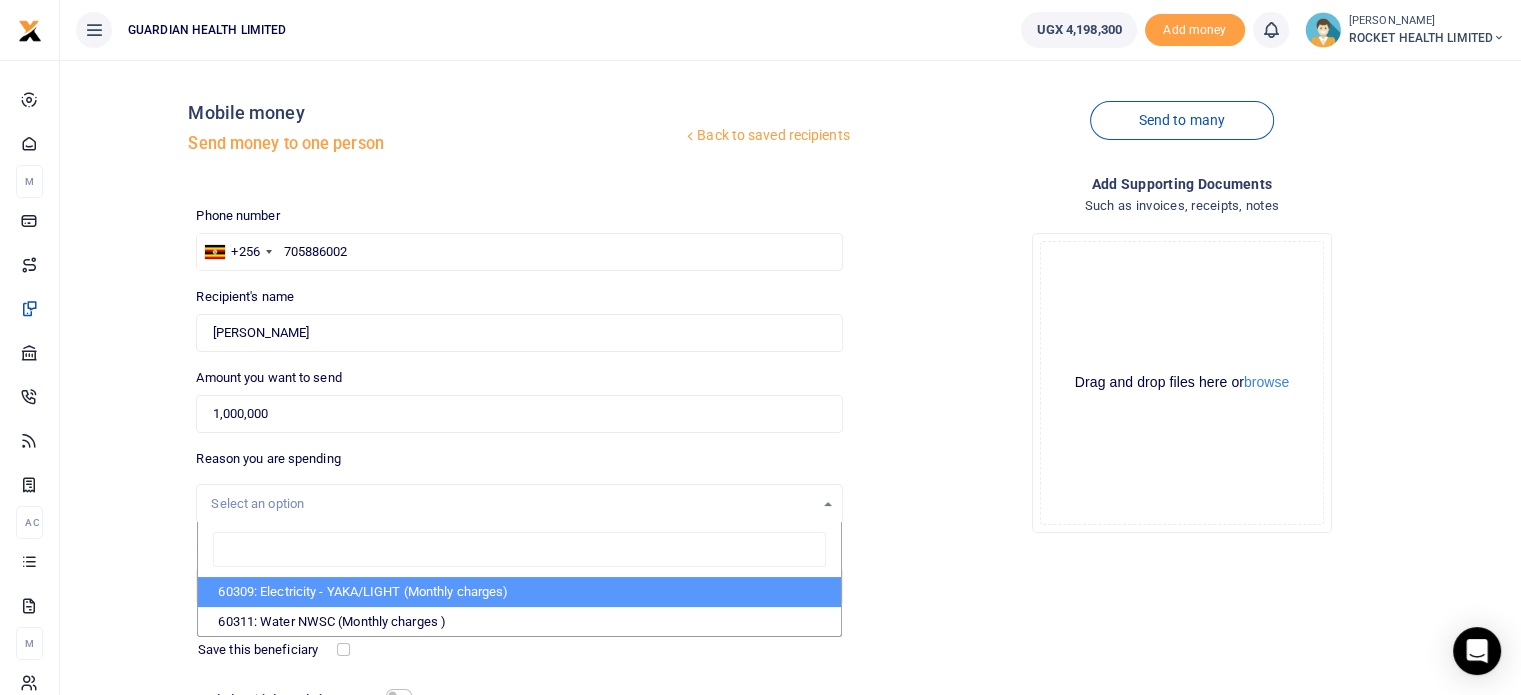 click on "Select an option" at bounding box center [512, 504] 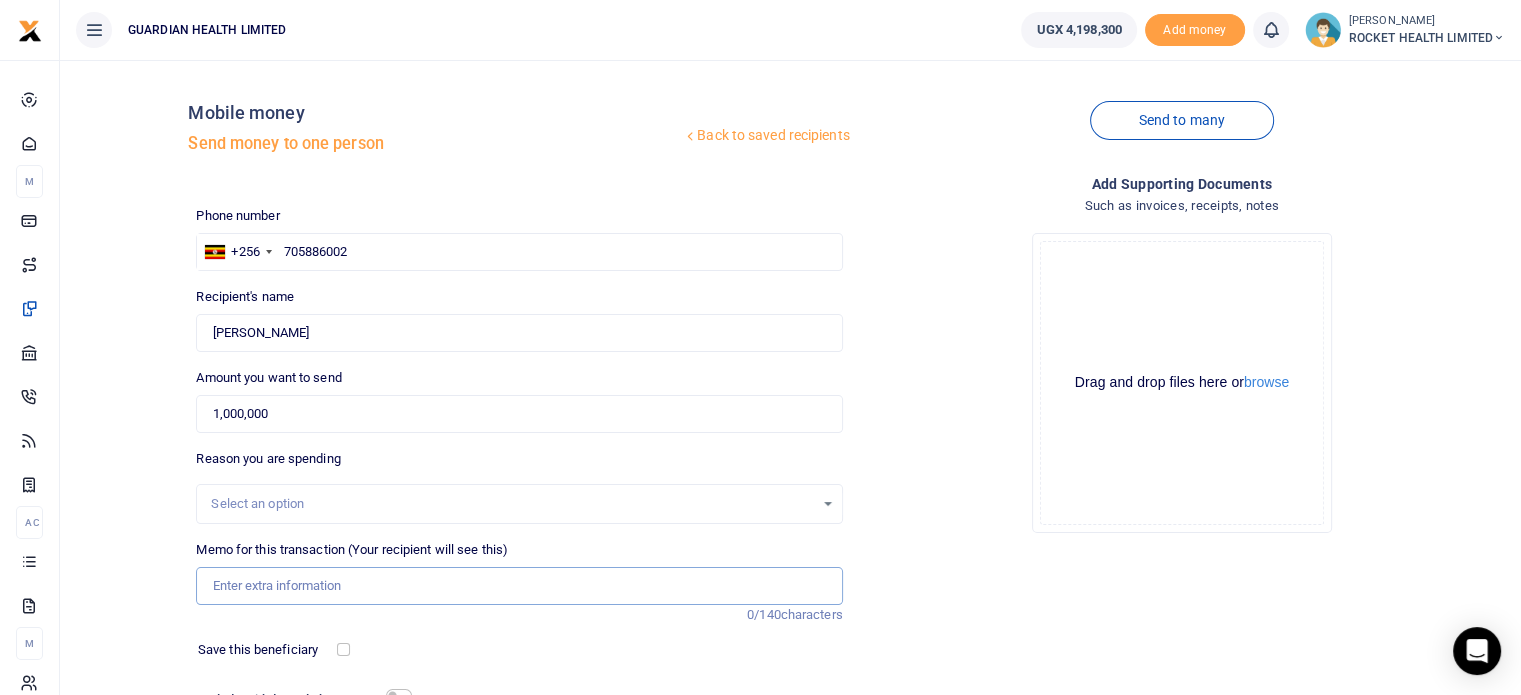 click on "Memo for this transaction (Your recipient will see this)" at bounding box center [519, 586] 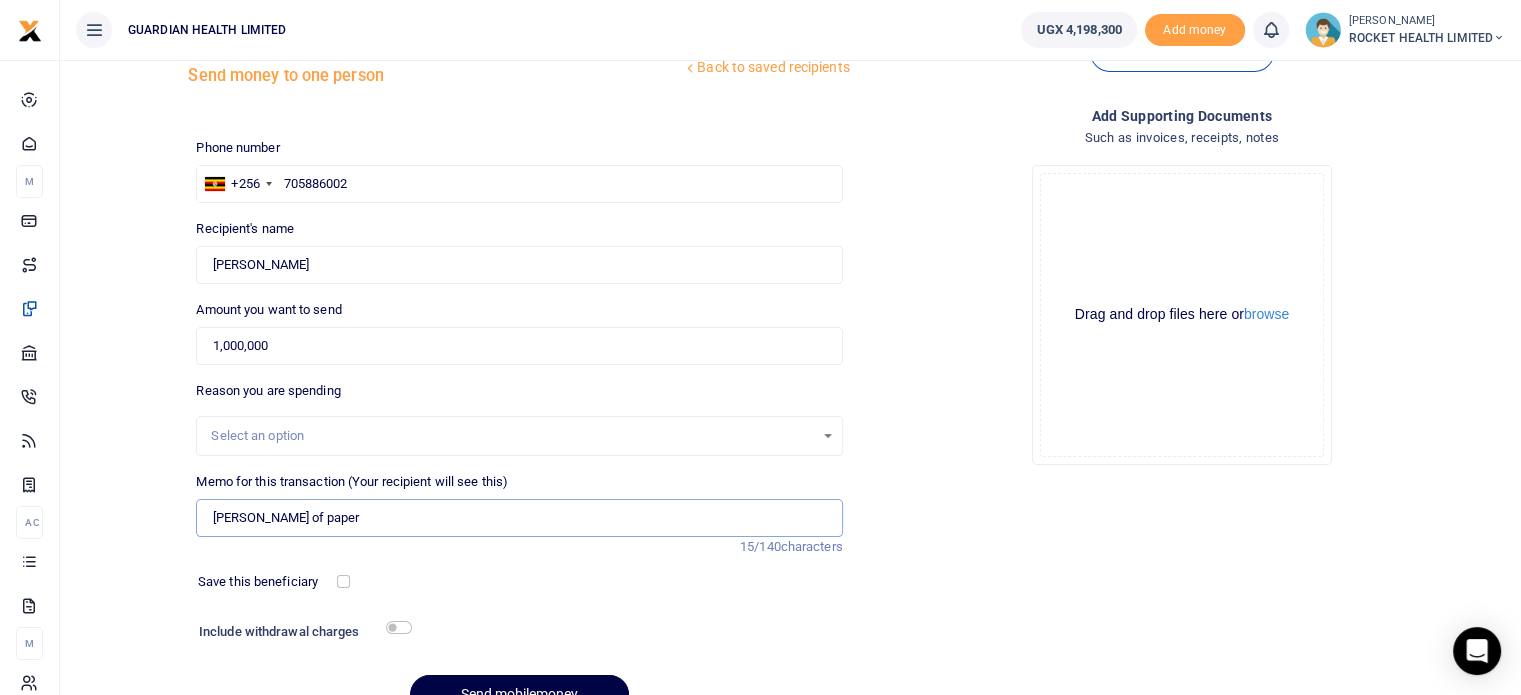 scroll, scrollTop: 100, scrollLeft: 0, axis: vertical 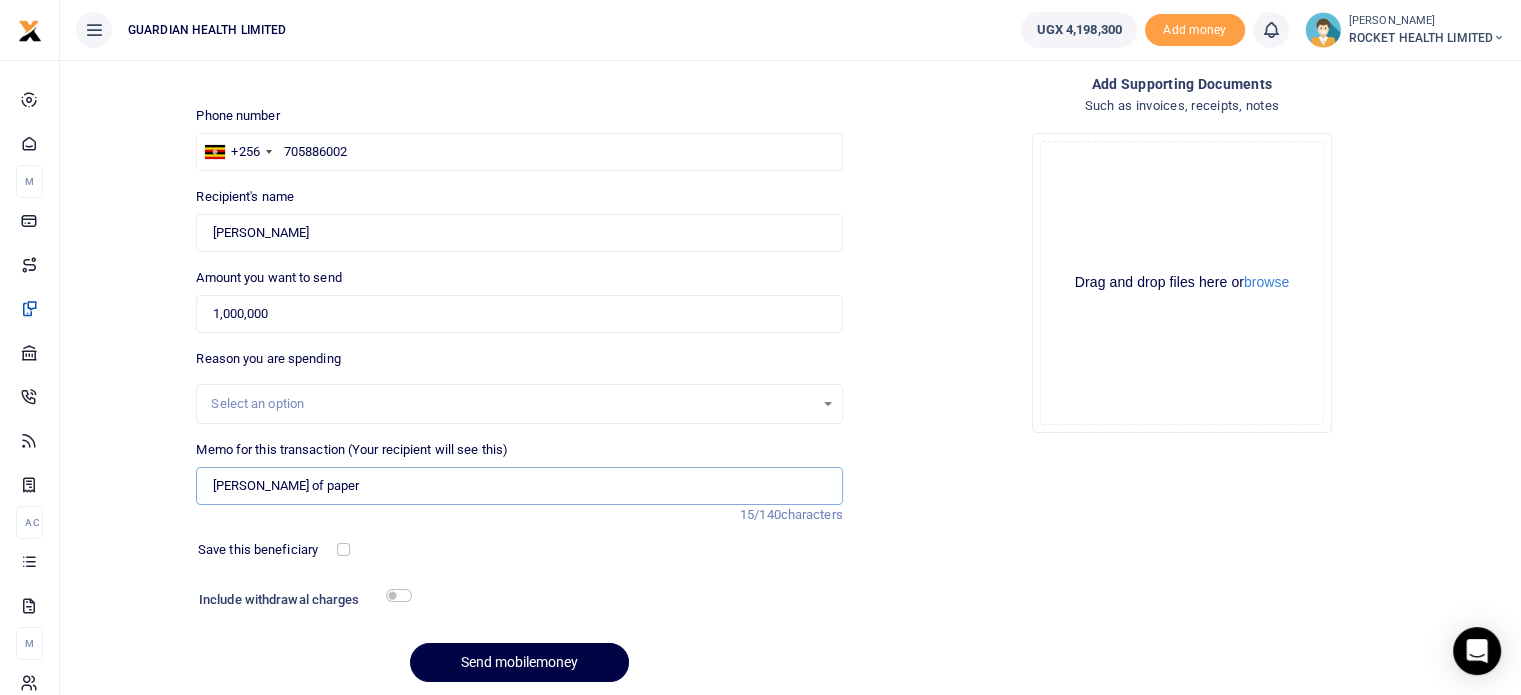 type on "Reams of paper" 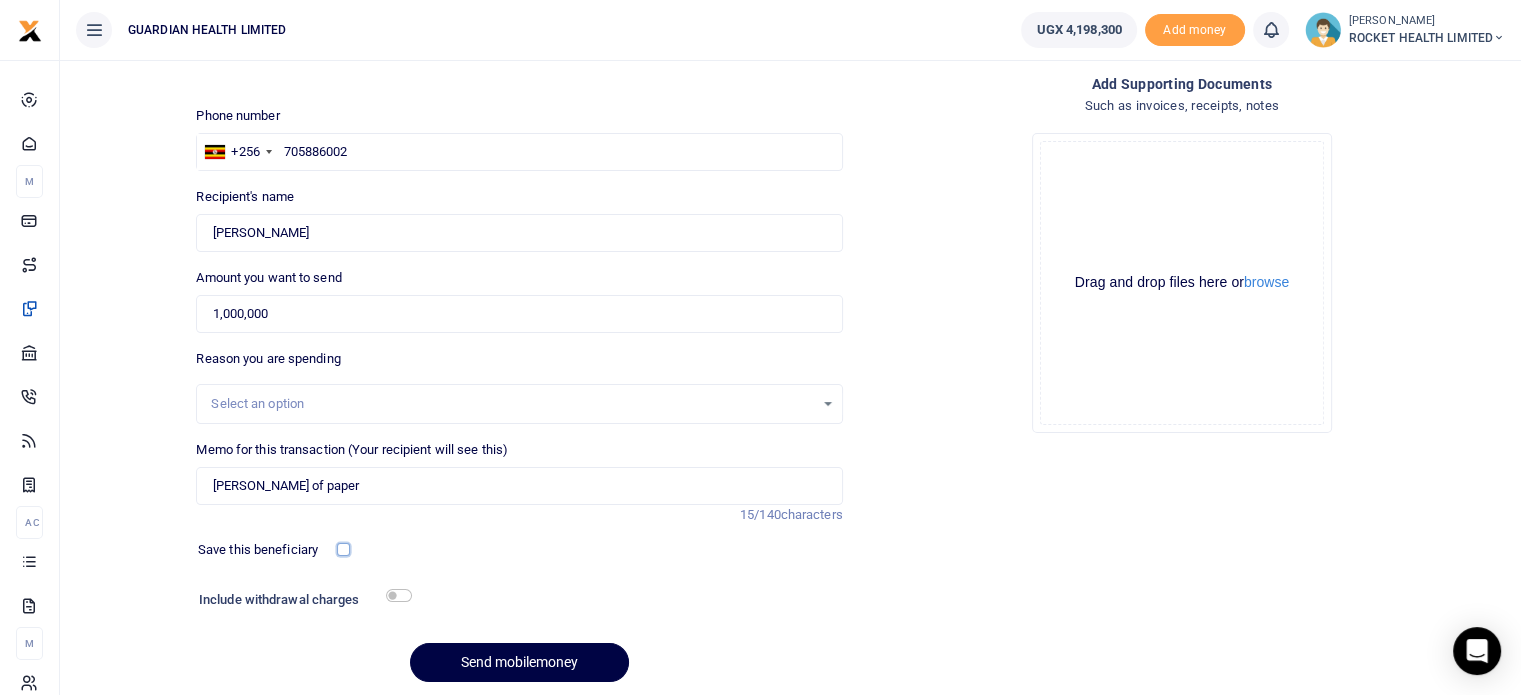 click at bounding box center [343, 549] 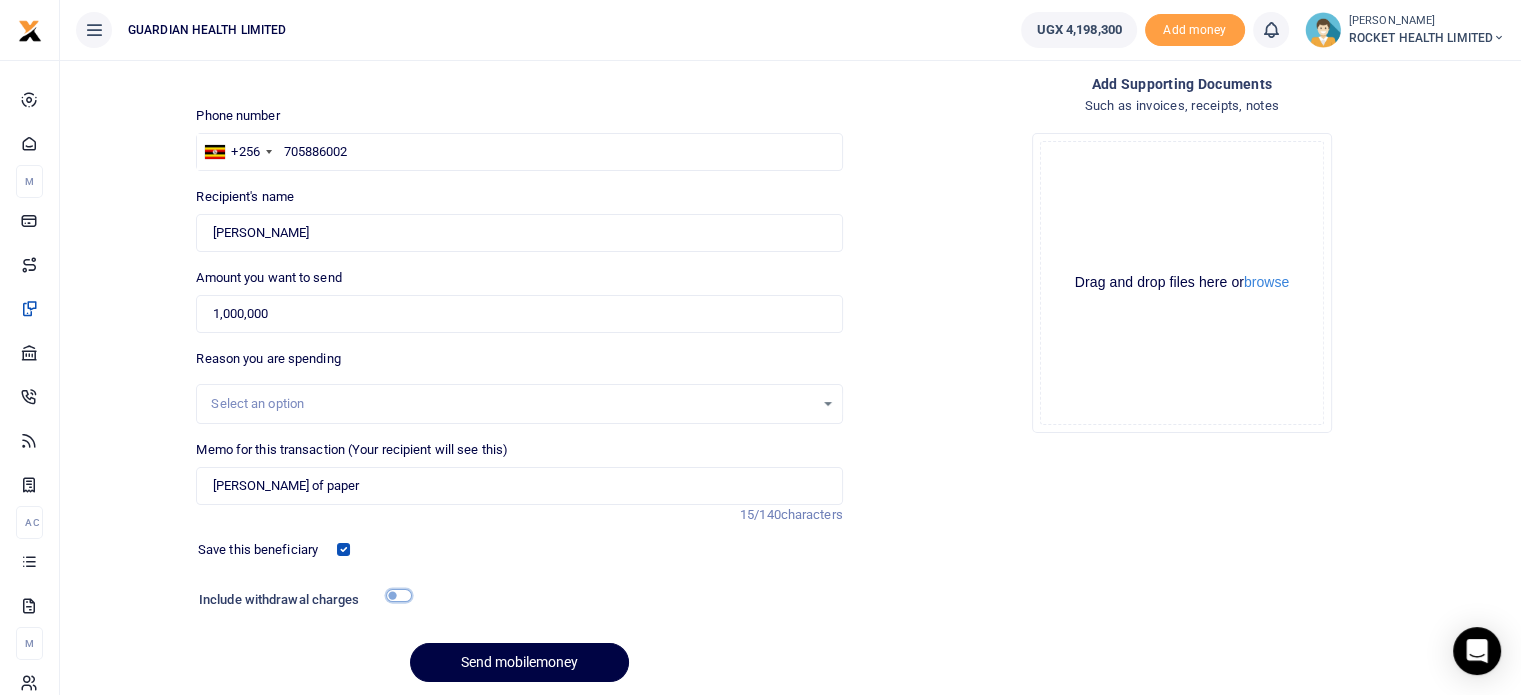 click at bounding box center (399, 595) 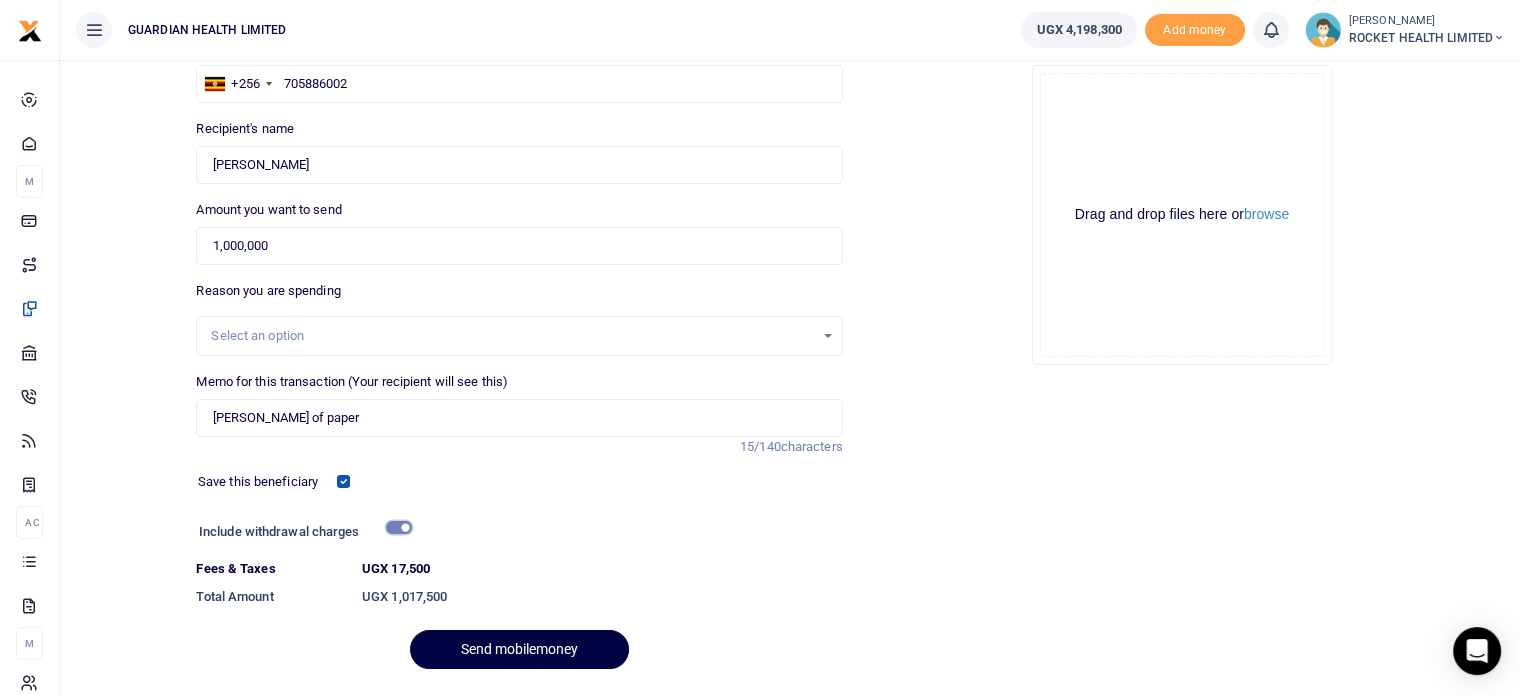 scroll, scrollTop: 225, scrollLeft: 0, axis: vertical 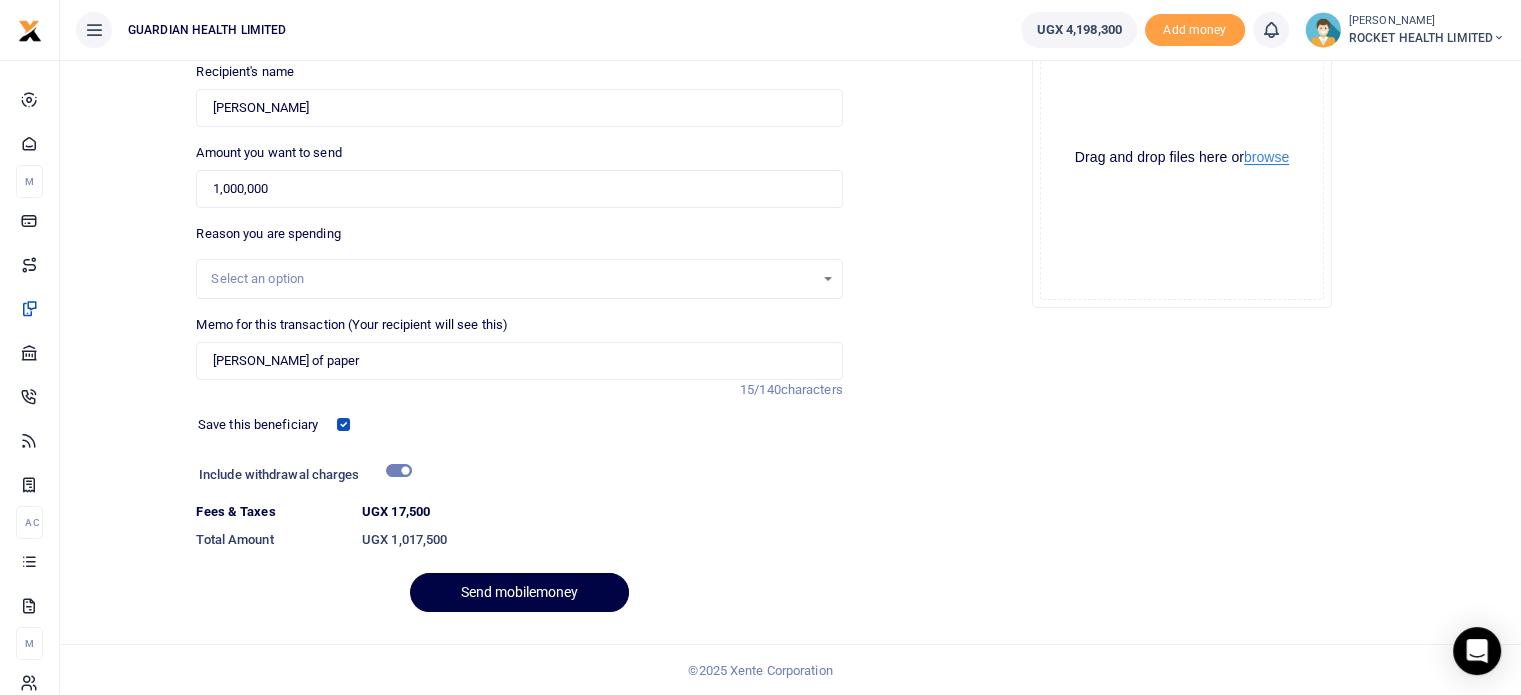 click on "browse" at bounding box center (1266, 157) 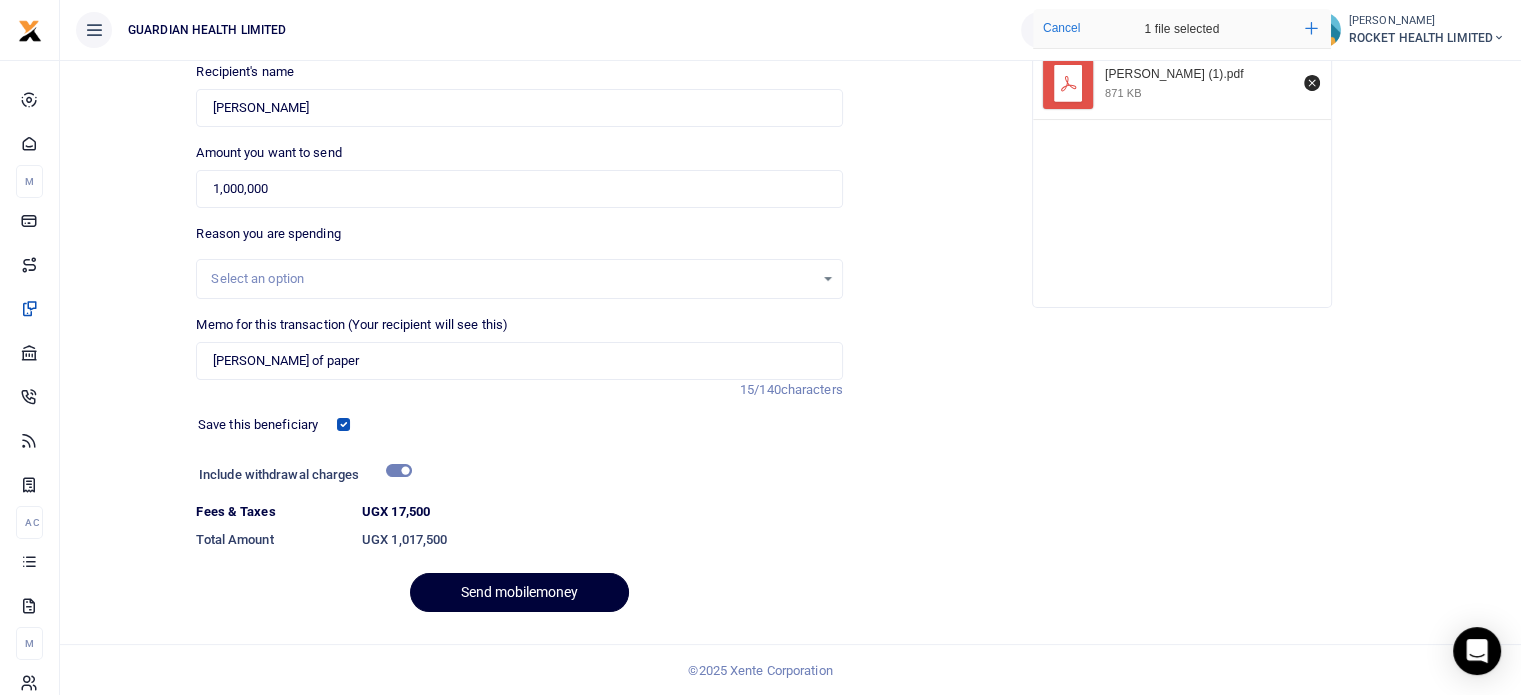click on "Send mobilemoney" at bounding box center [519, 592] 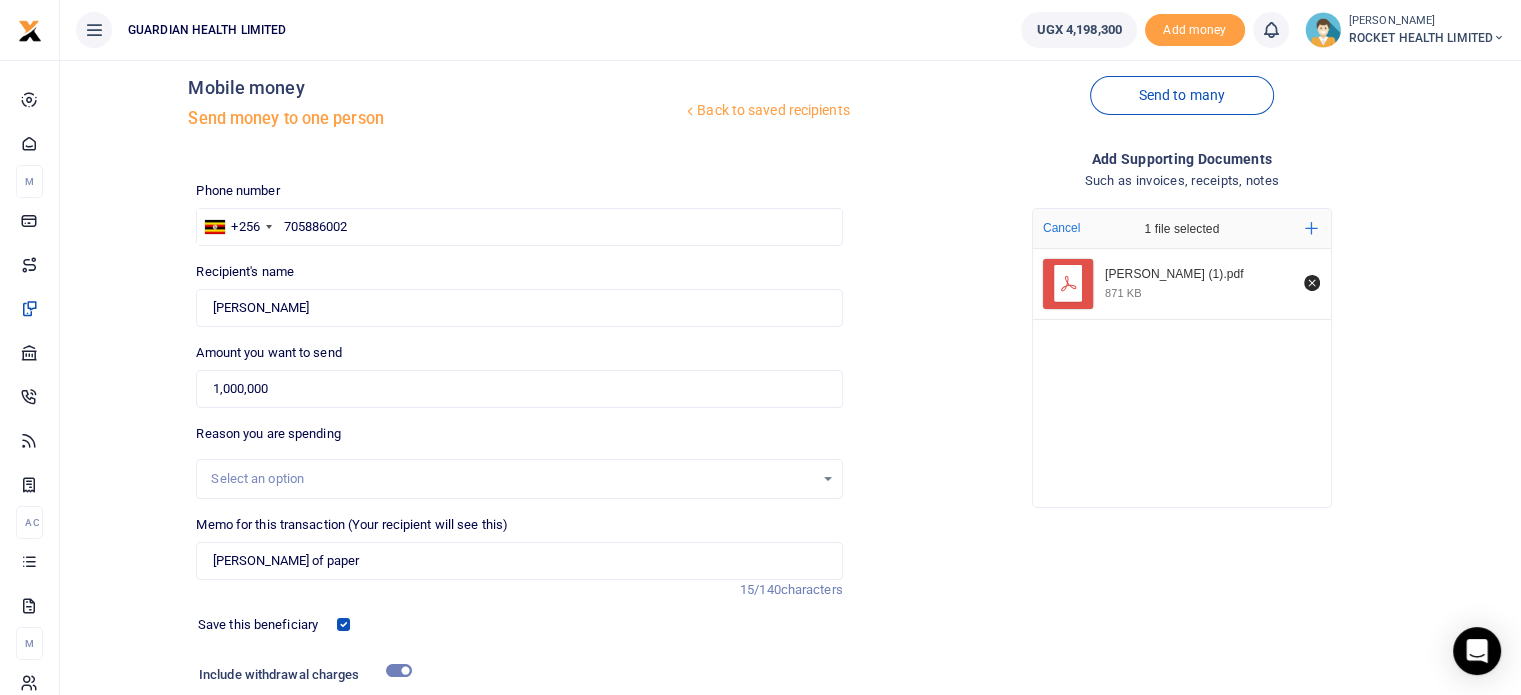scroll, scrollTop: 0, scrollLeft: 0, axis: both 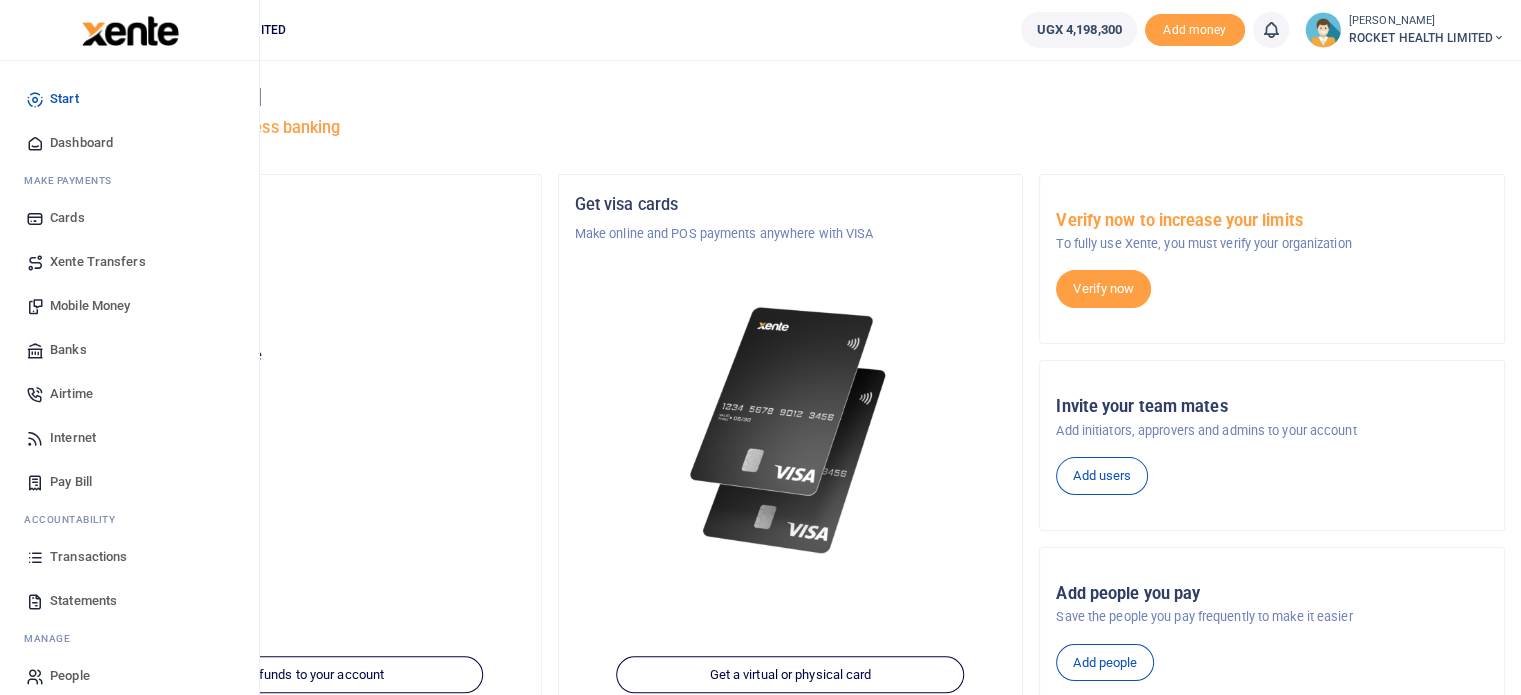 click on "Mobile Money" at bounding box center (90, 306) 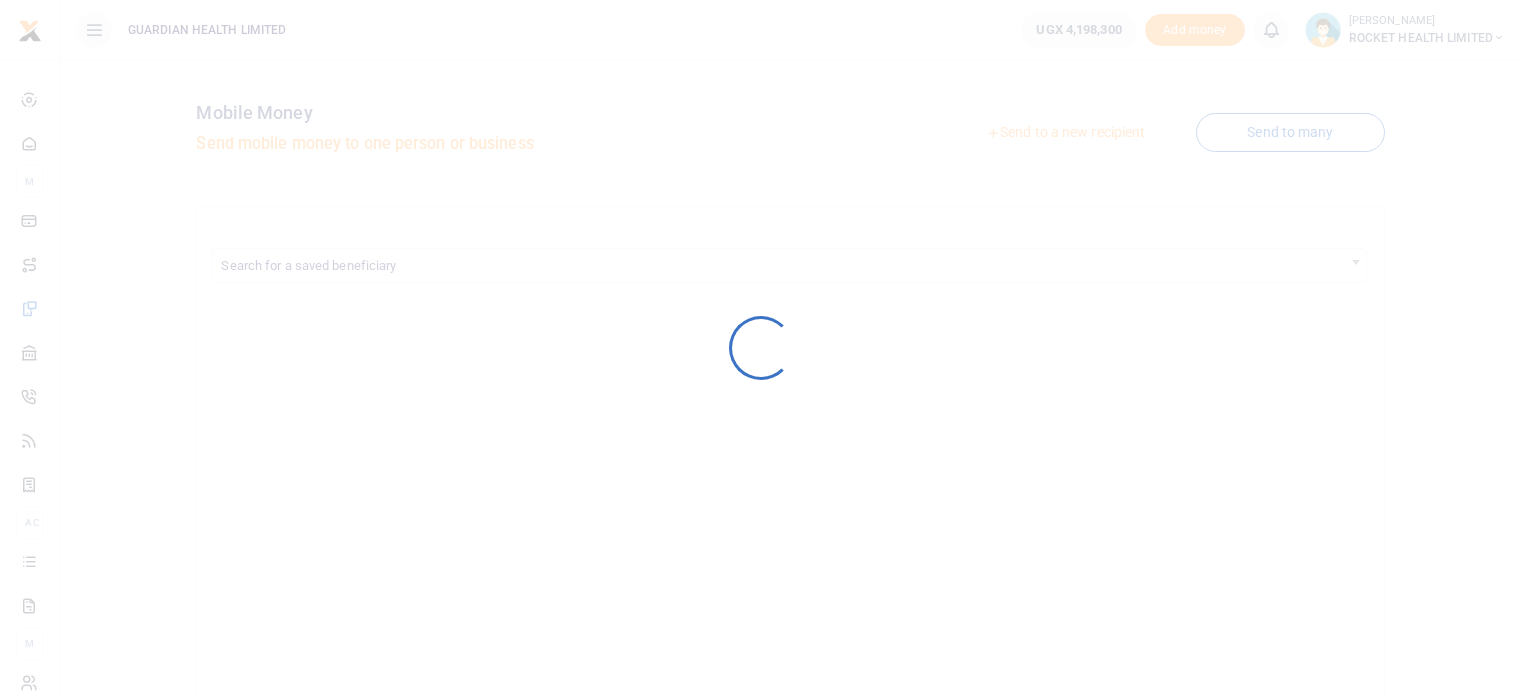scroll, scrollTop: 0, scrollLeft: 0, axis: both 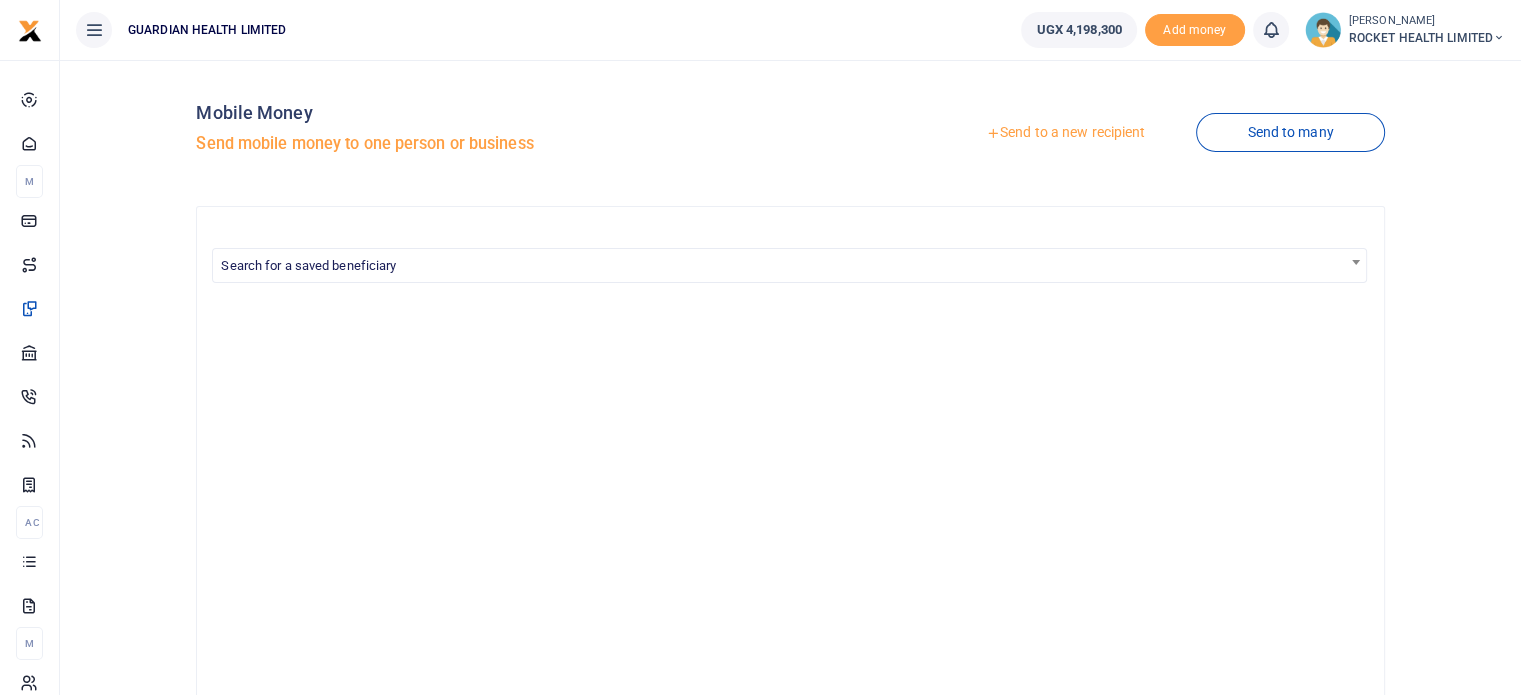 click on "Send to a new recipient" at bounding box center (1065, 133) 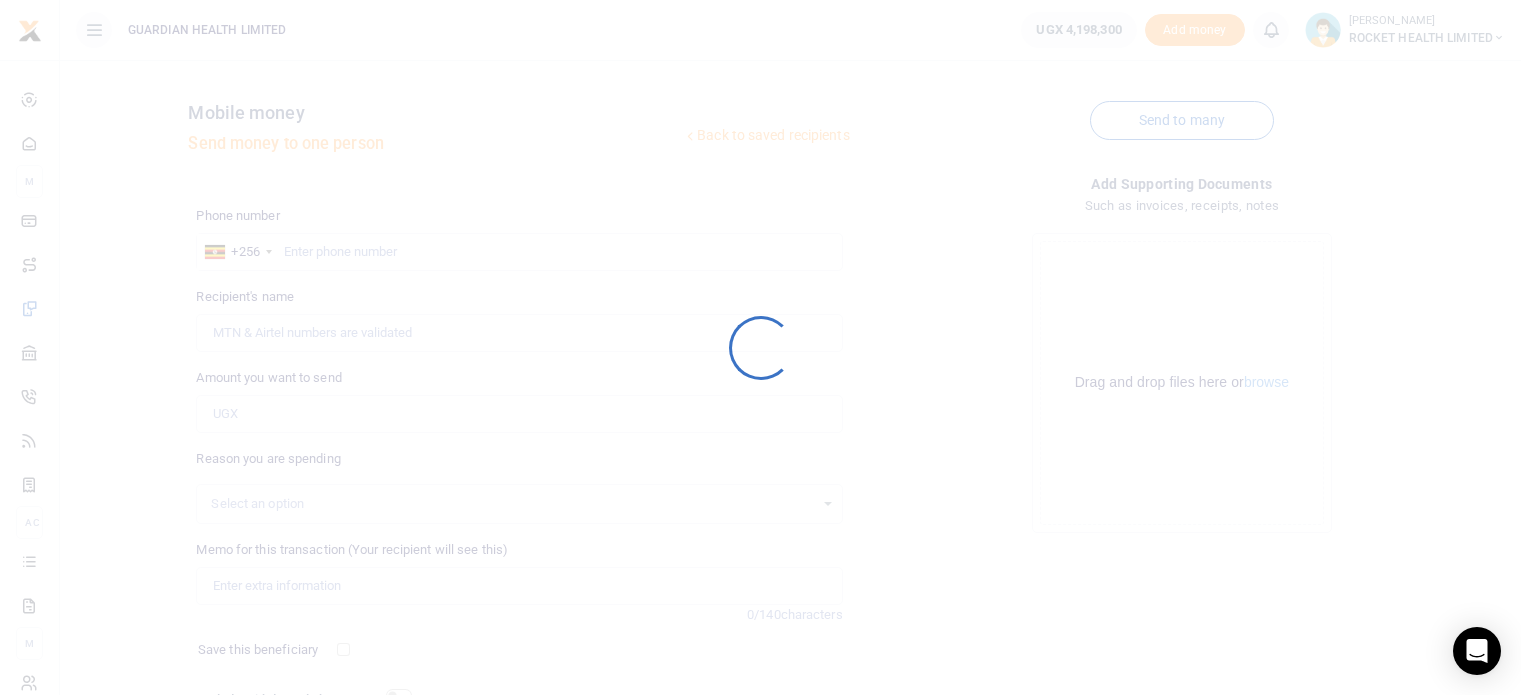 scroll, scrollTop: 0, scrollLeft: 0, axis: both 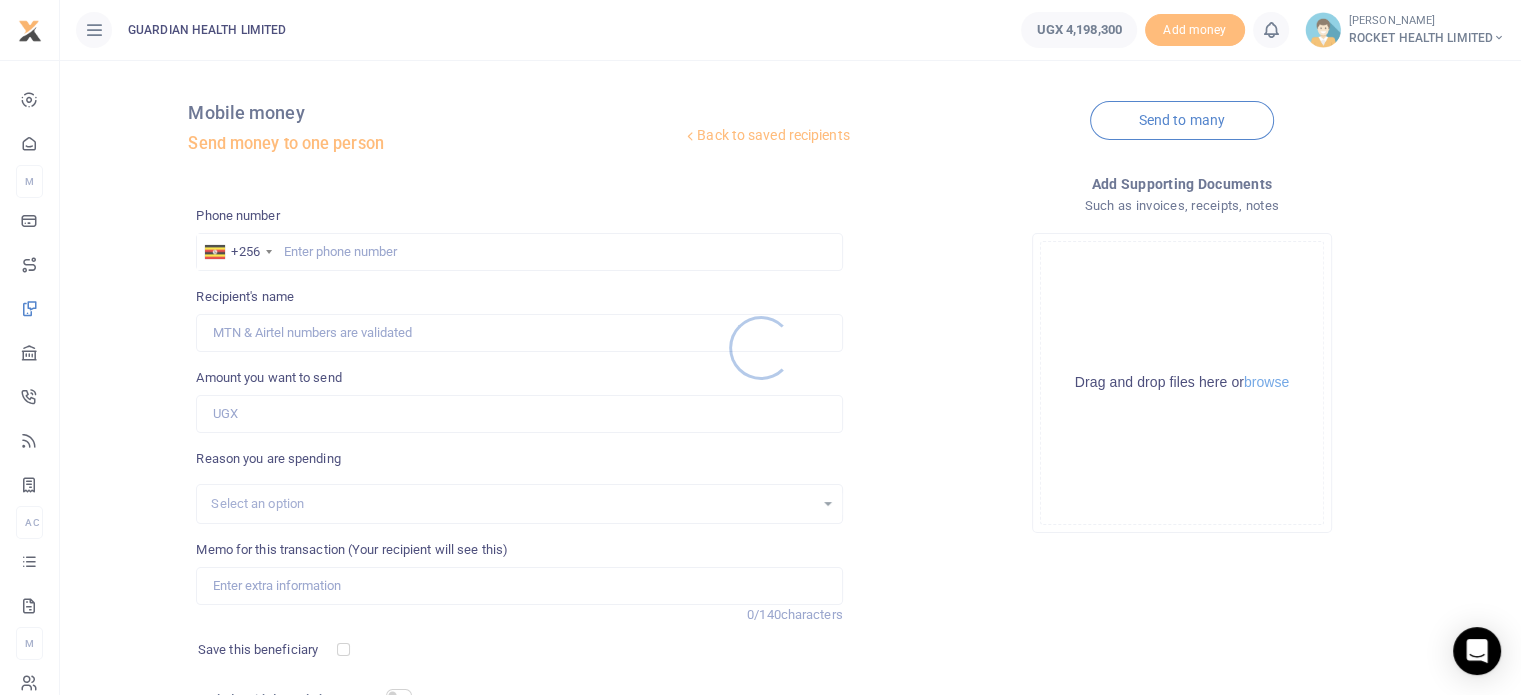 click at bounding box center (760, 347) 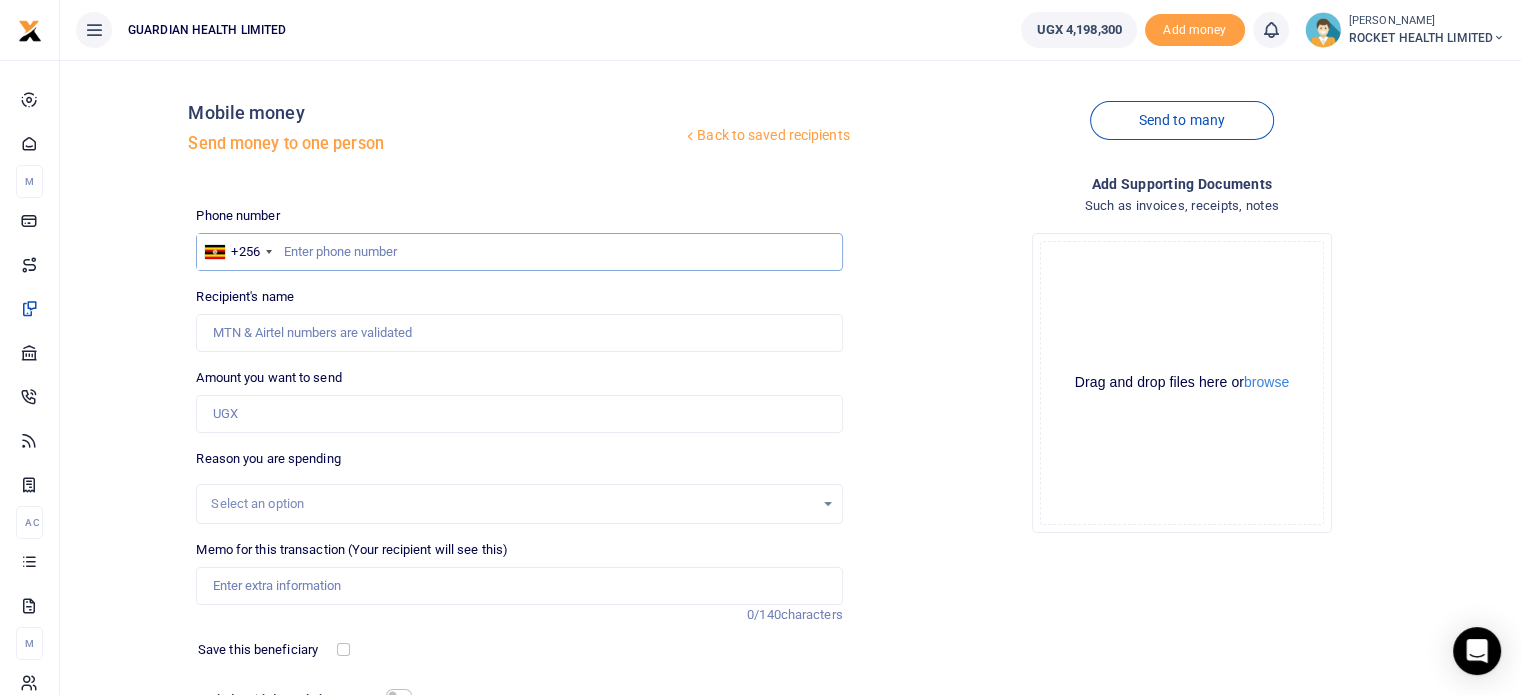 click at bounding box center [519, 252] 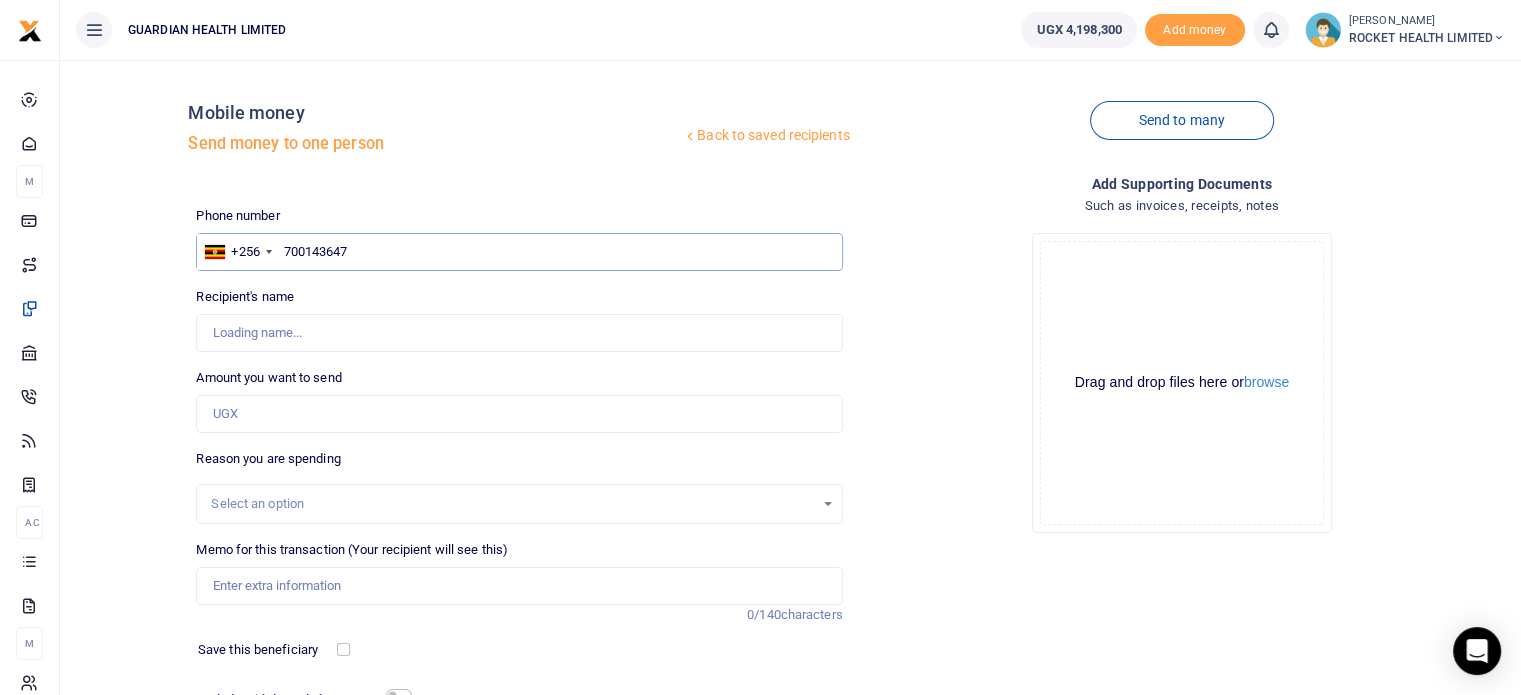 type on "700143647" 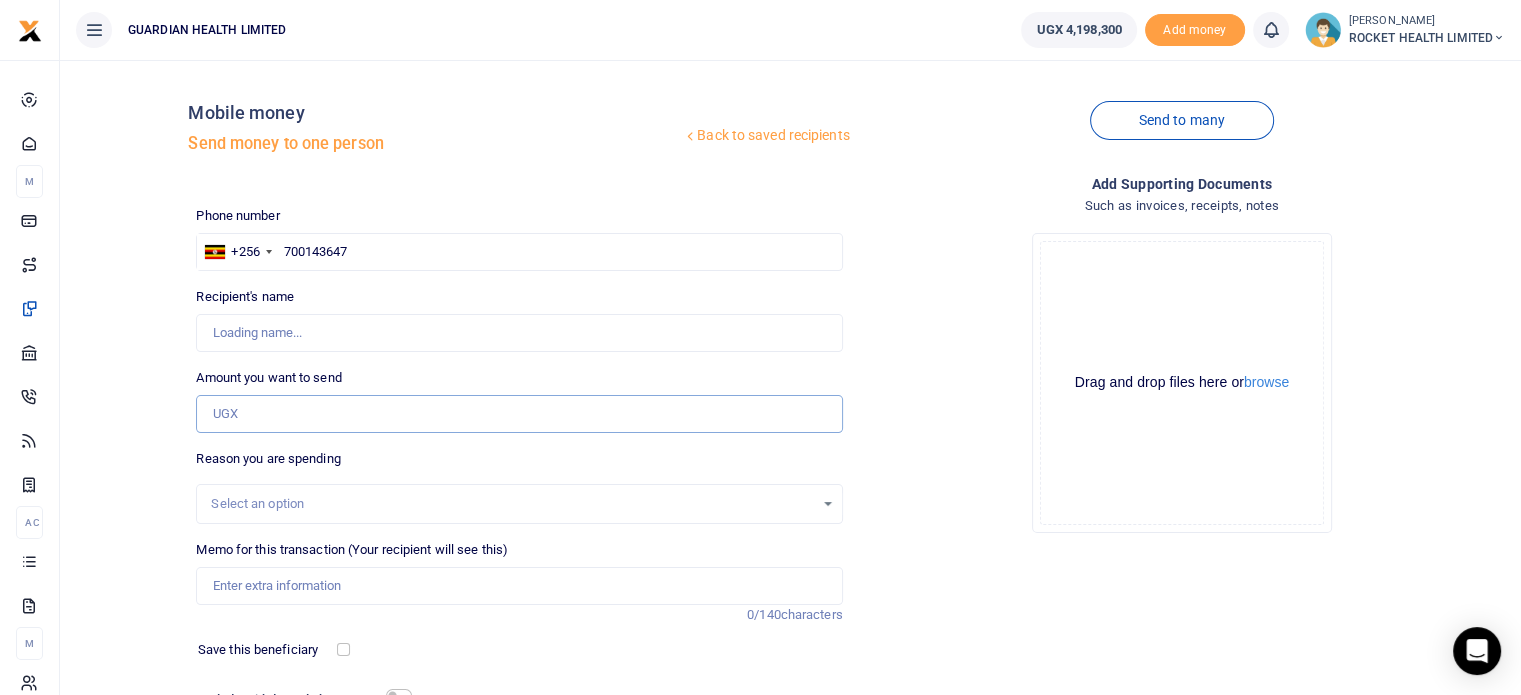 click on "Amount you want to send" at bounding box center [519, 414] 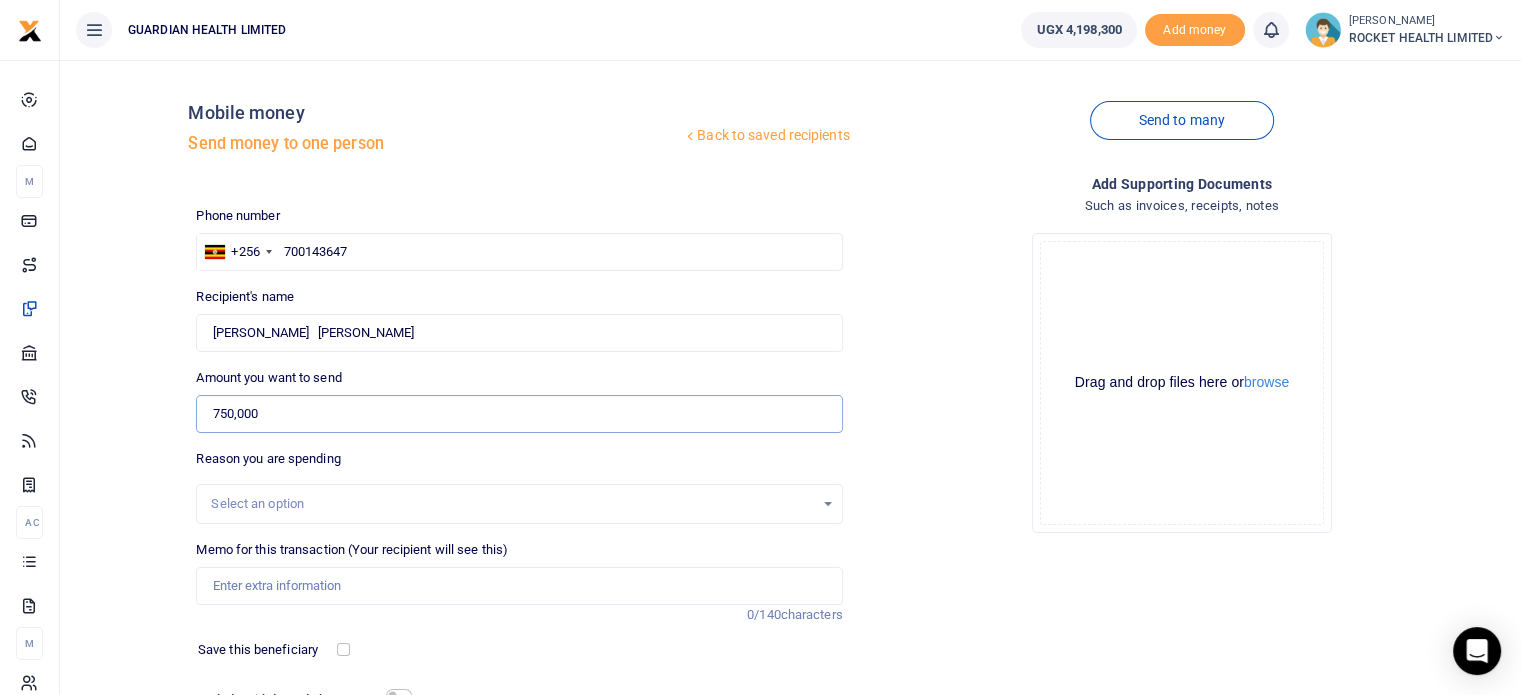 type on "750,000" 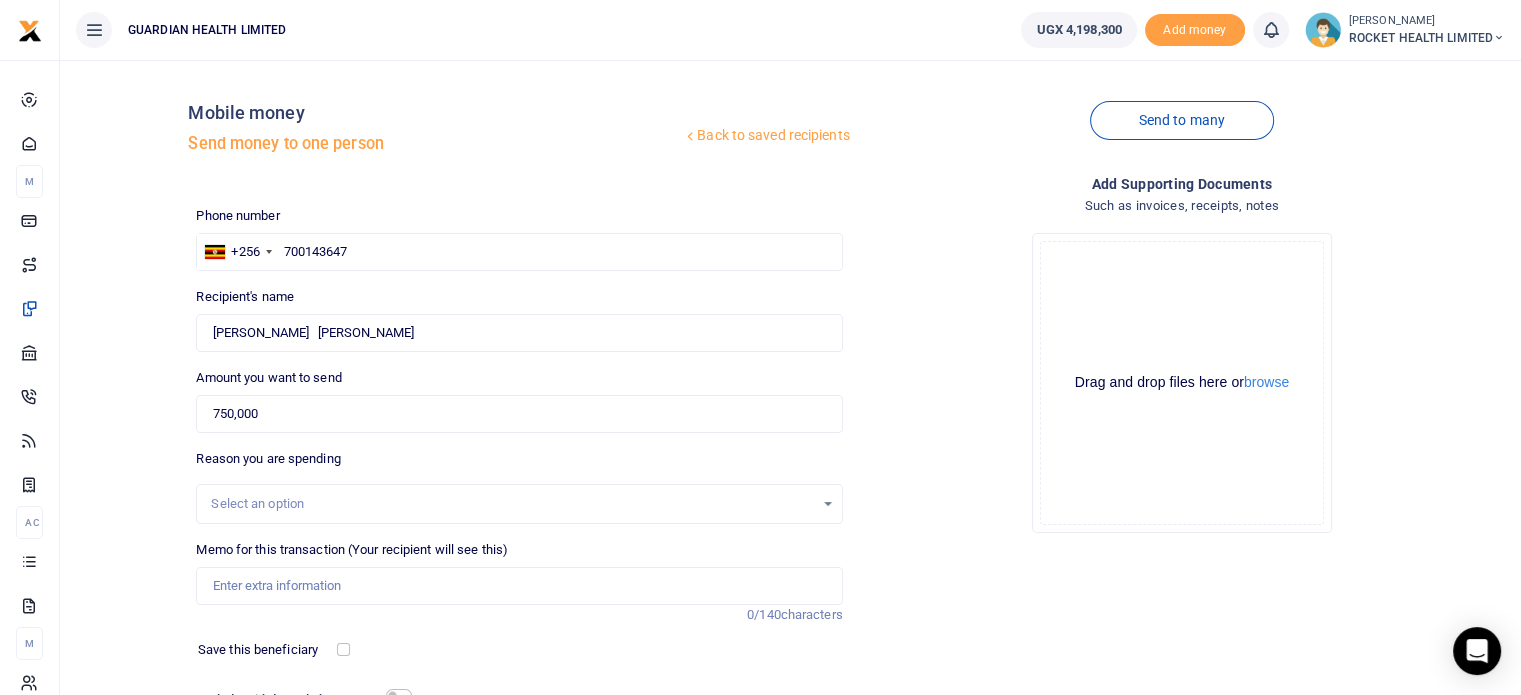 click on "Select an option" at bounding box center (512, 504) 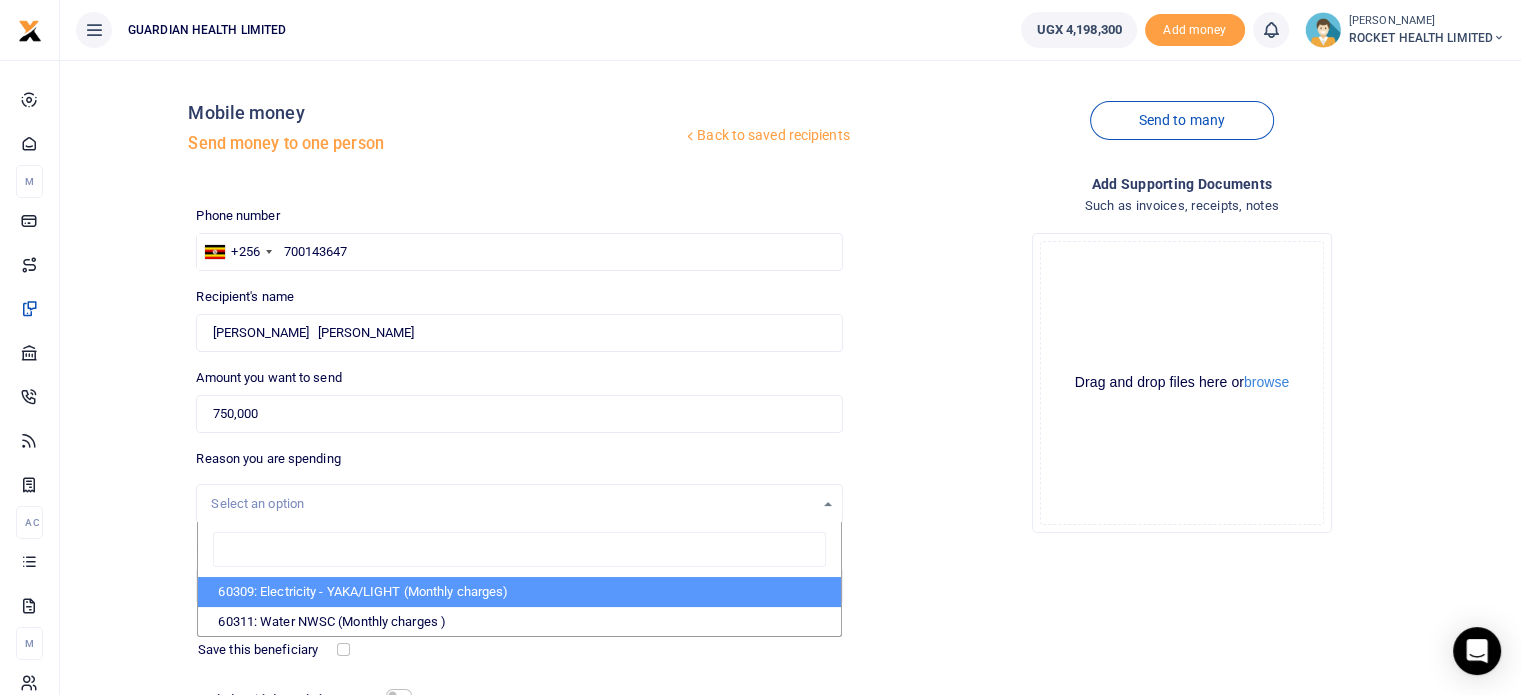 click on "Select an option" at bounding box center (512, 504) 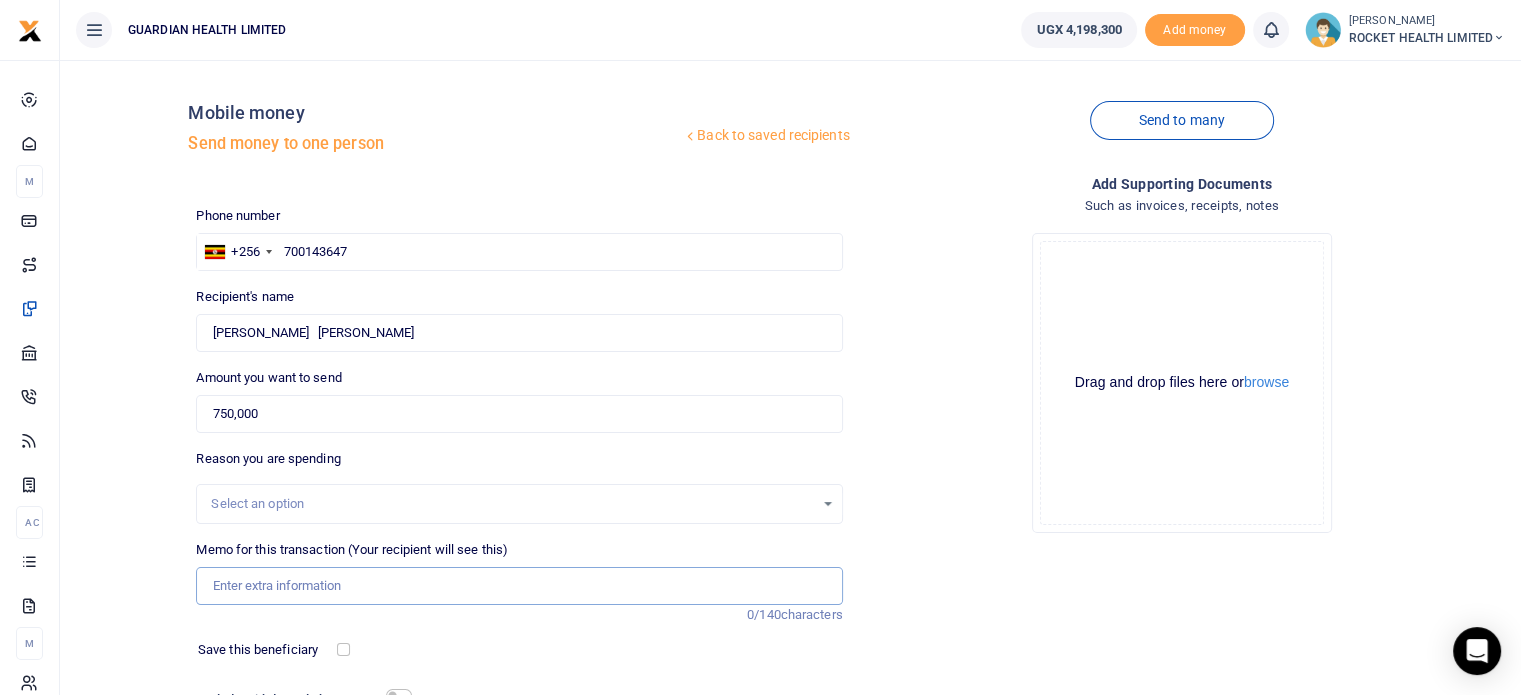 click on "Memo for this transaction (Your recipient will see this)" at bounding box center (519, 586) 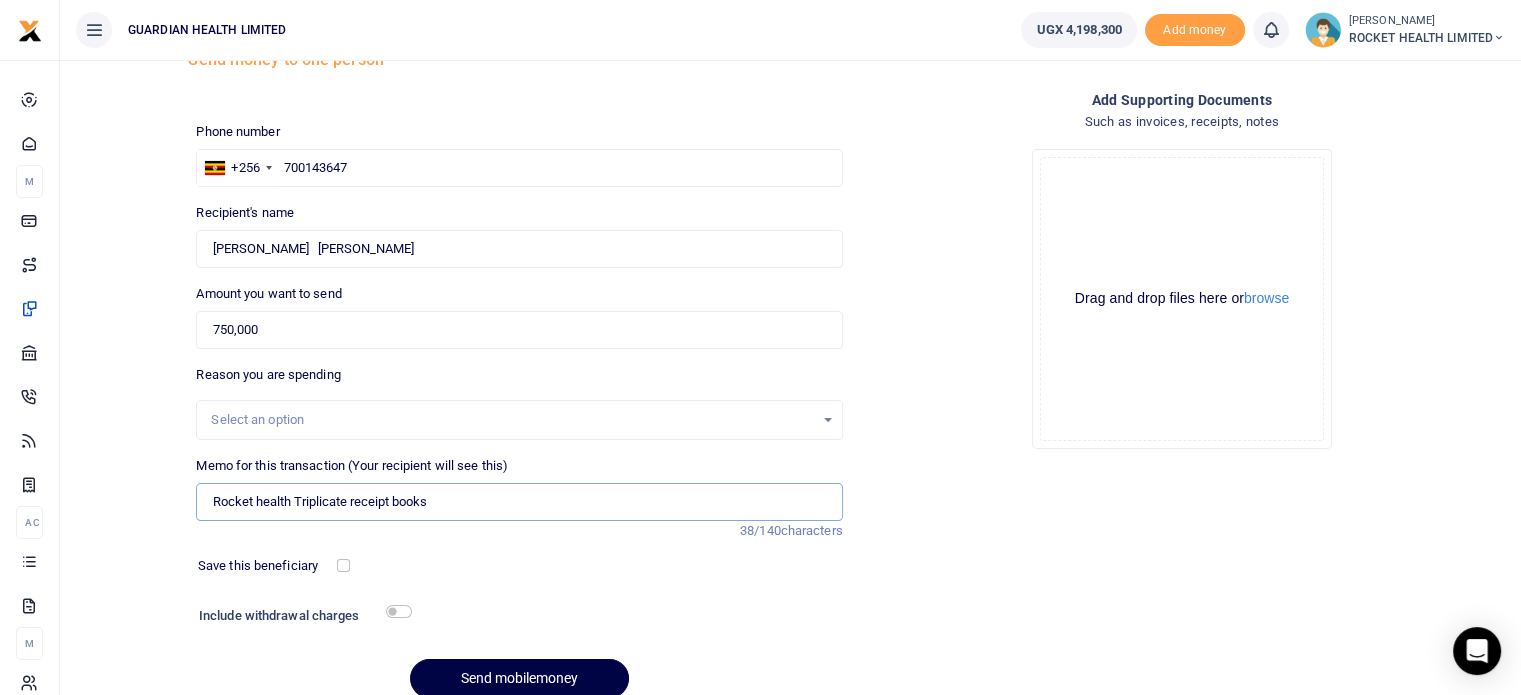 scroll, scrollTop: 170, scrollLeft: 0, axis: vertical 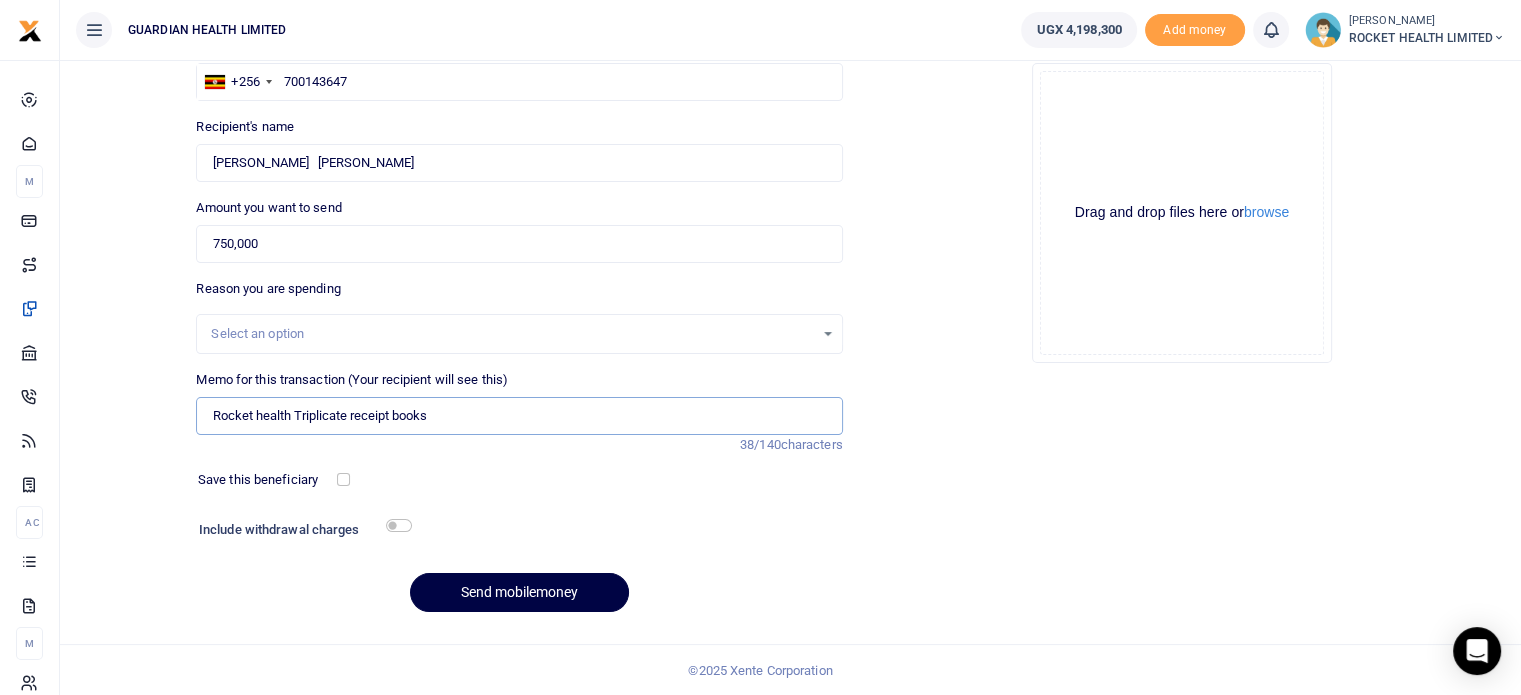 type on "Rocket health Triplicate receipt books" 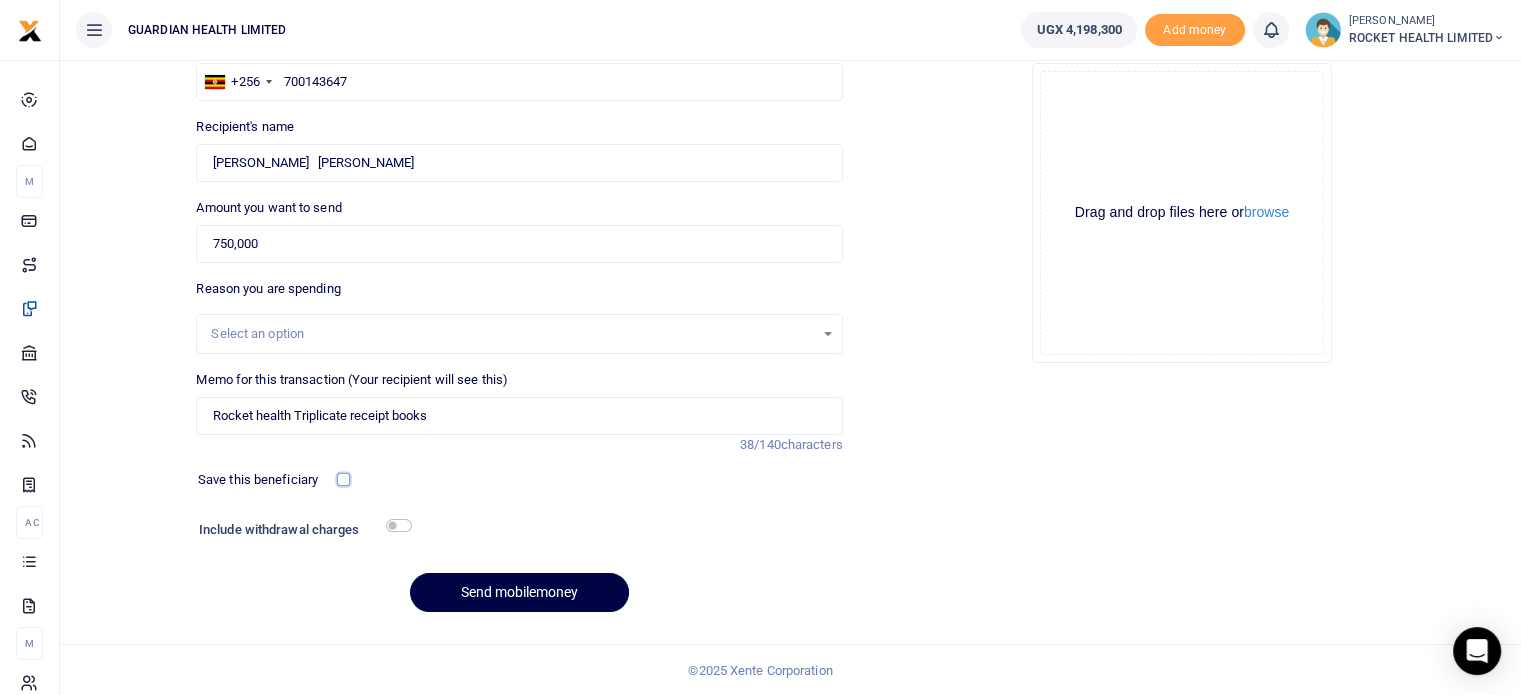 click at bounding box center [343, 479] 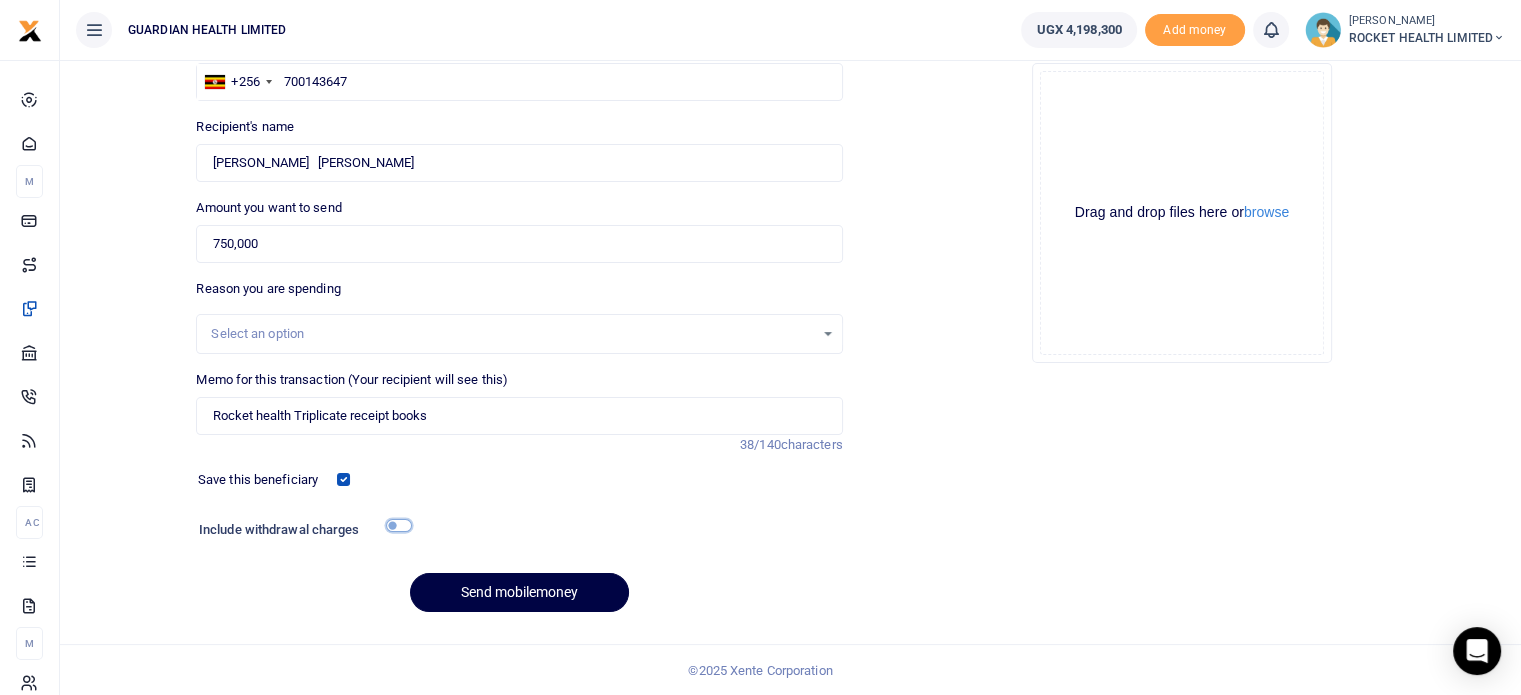 click at bounding box center (399, 525) 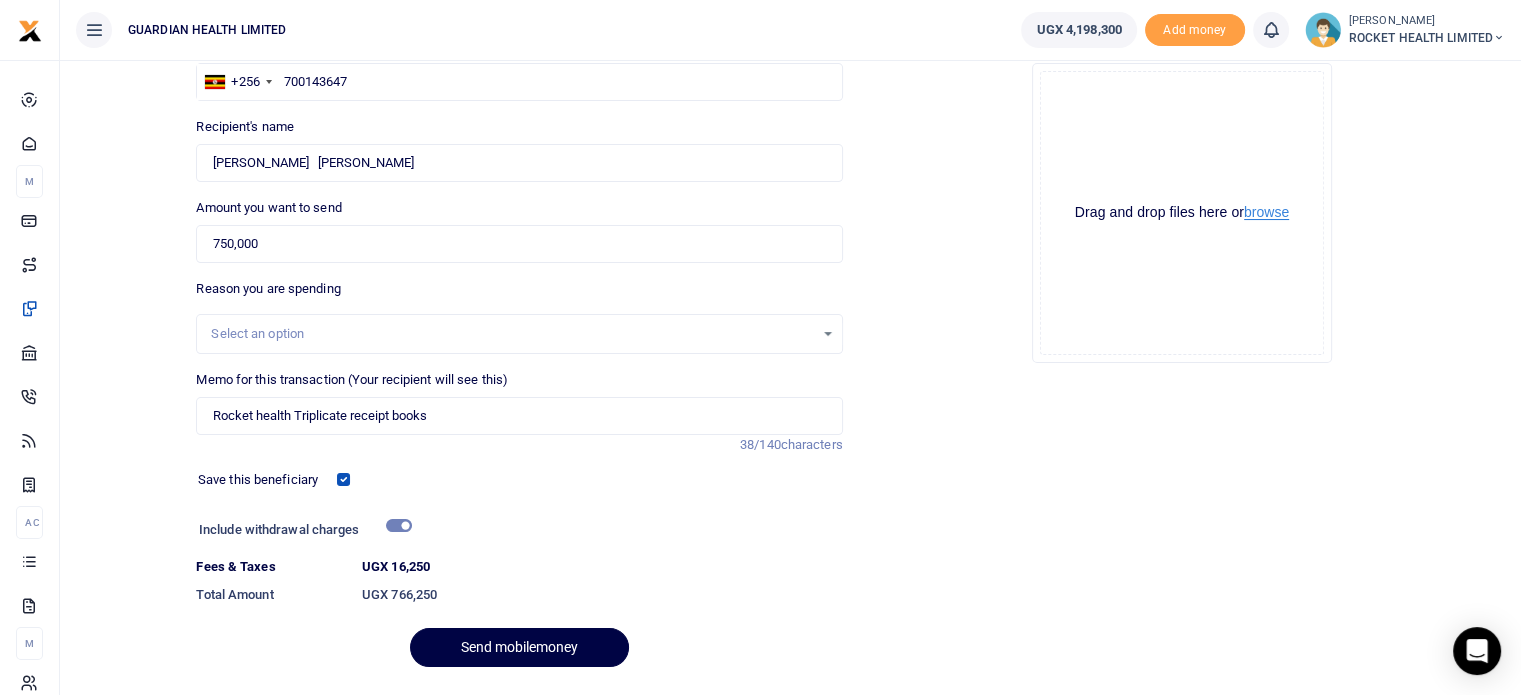 click on "browse" at bounding box center (1266, 212) 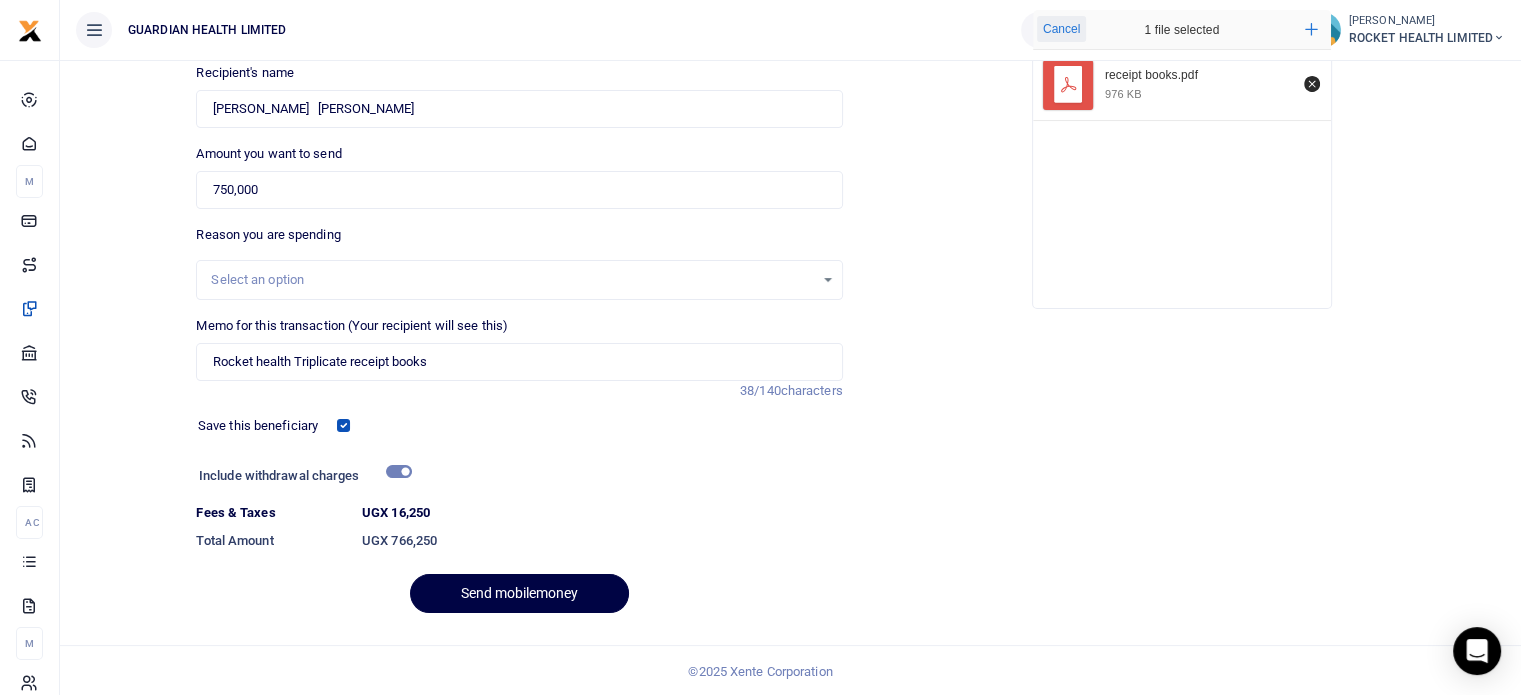 scroll, scrollTop: 225, scrollLeft: 0, axis: vertical 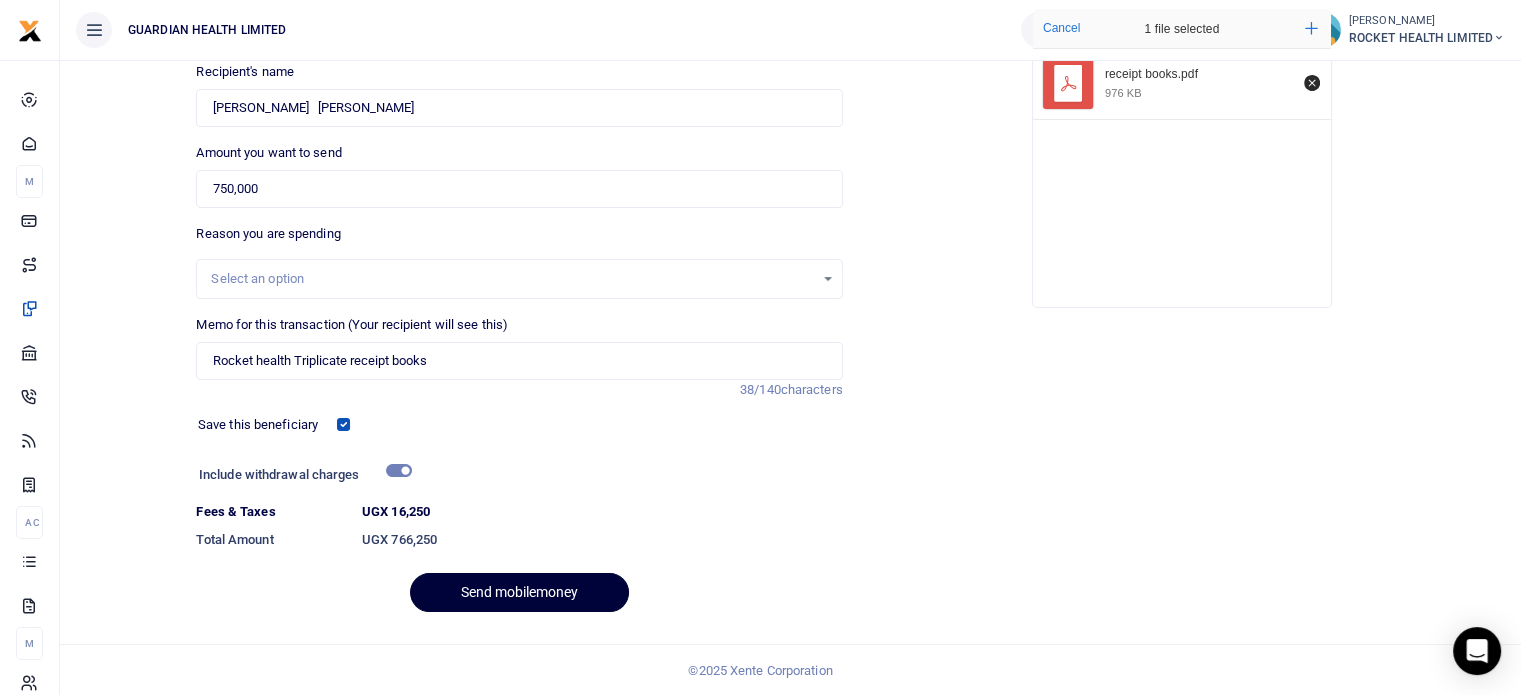 click on "Send mobilemoney" at bounding box center (519, 592) 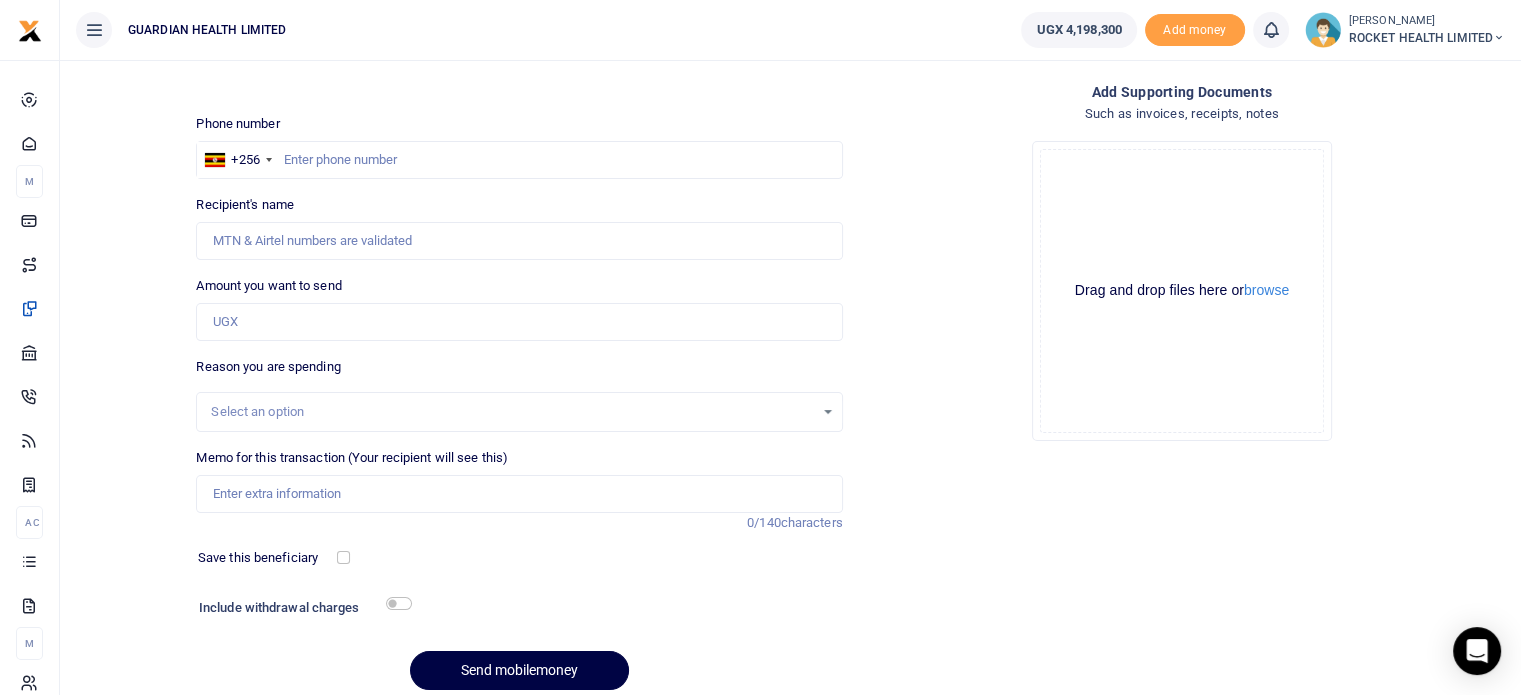 scroll, scrollTop: 0, scrollLeft: 0, axis: both 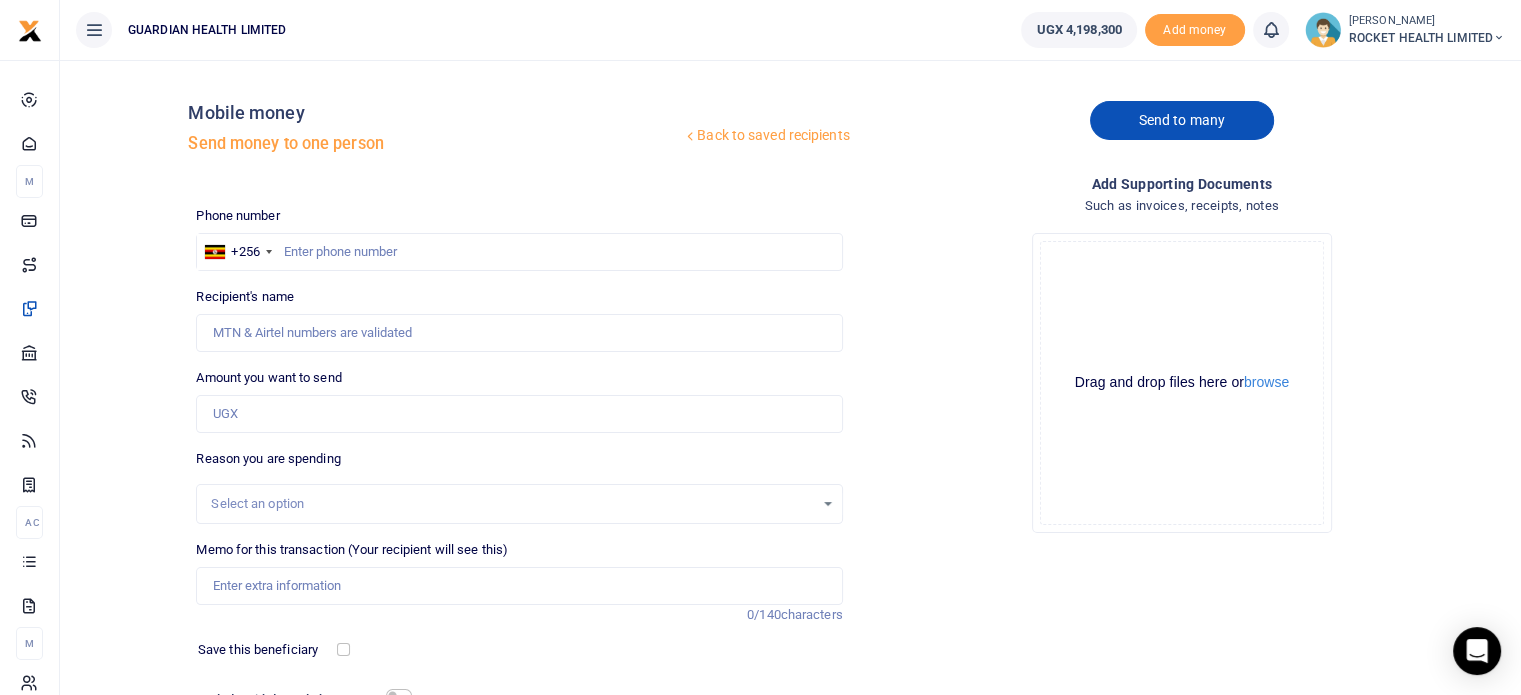 click on "Send to many" at bounding box center (1182, 120) 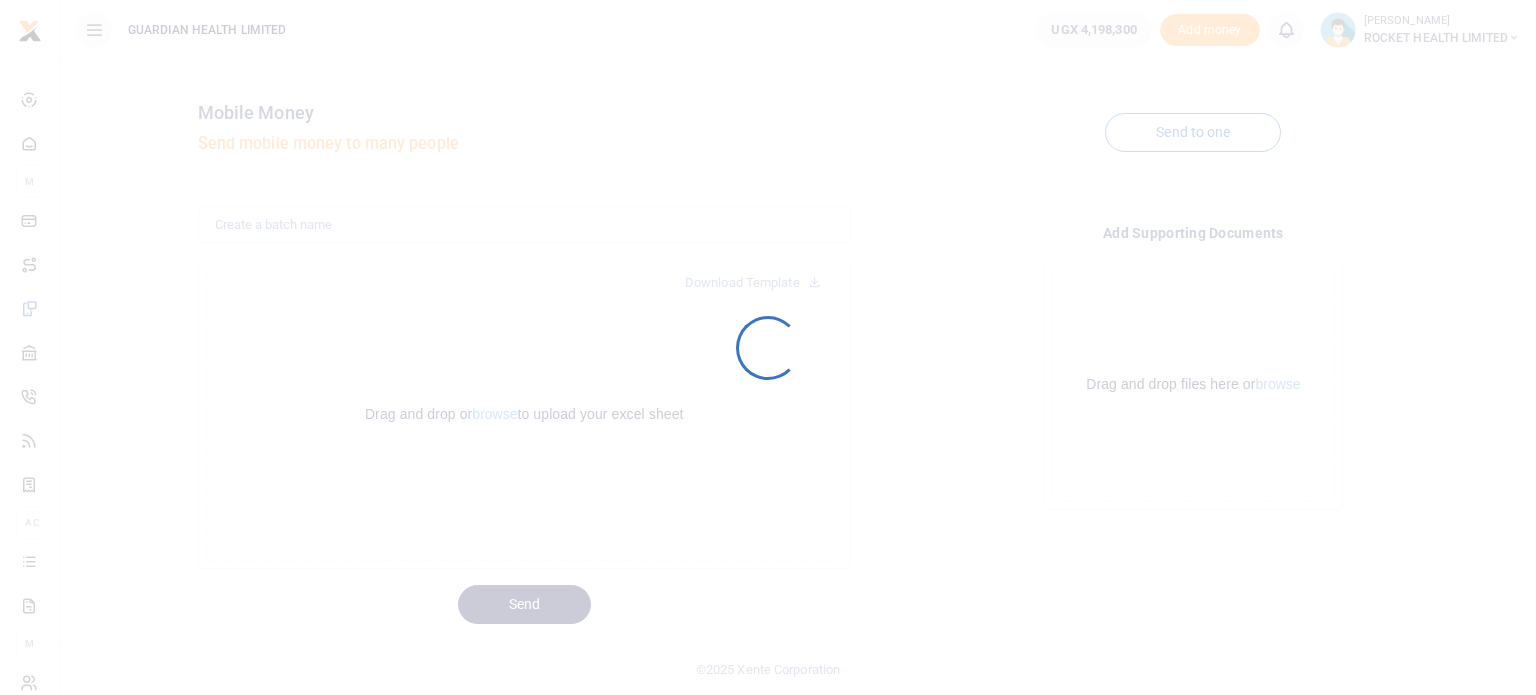 scroll, scrollTop: 0, scrollLeft: 0, axis: both 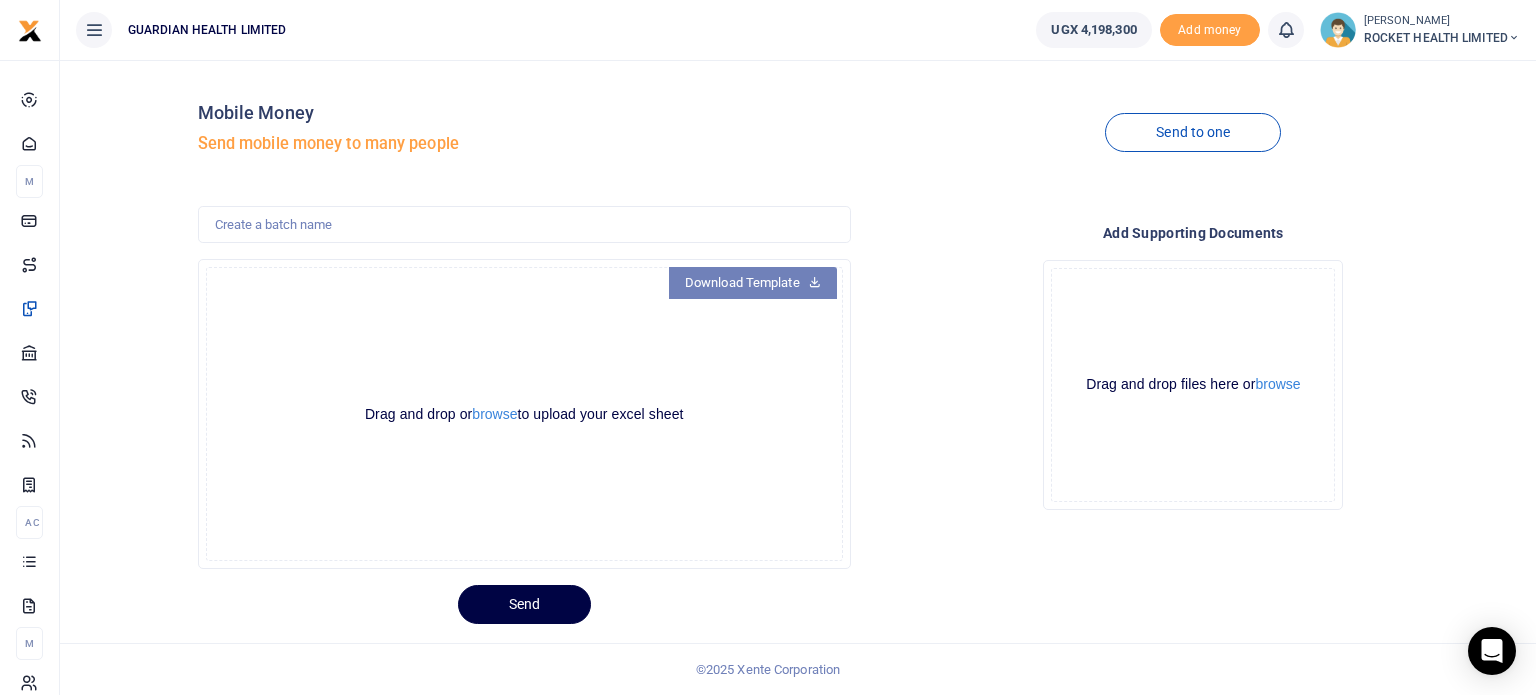 click at bounding box center [814, 281] 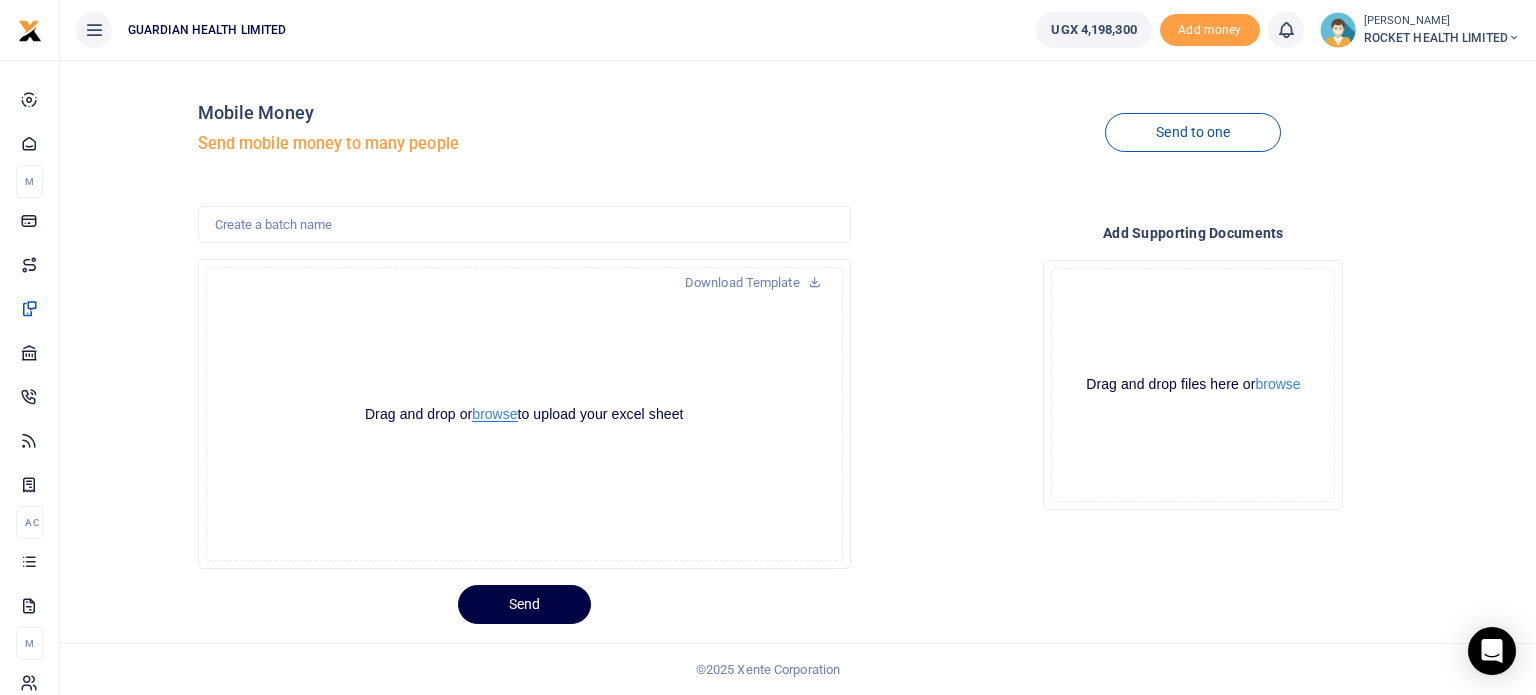 click on "browse" at bounding box center (494, 414) 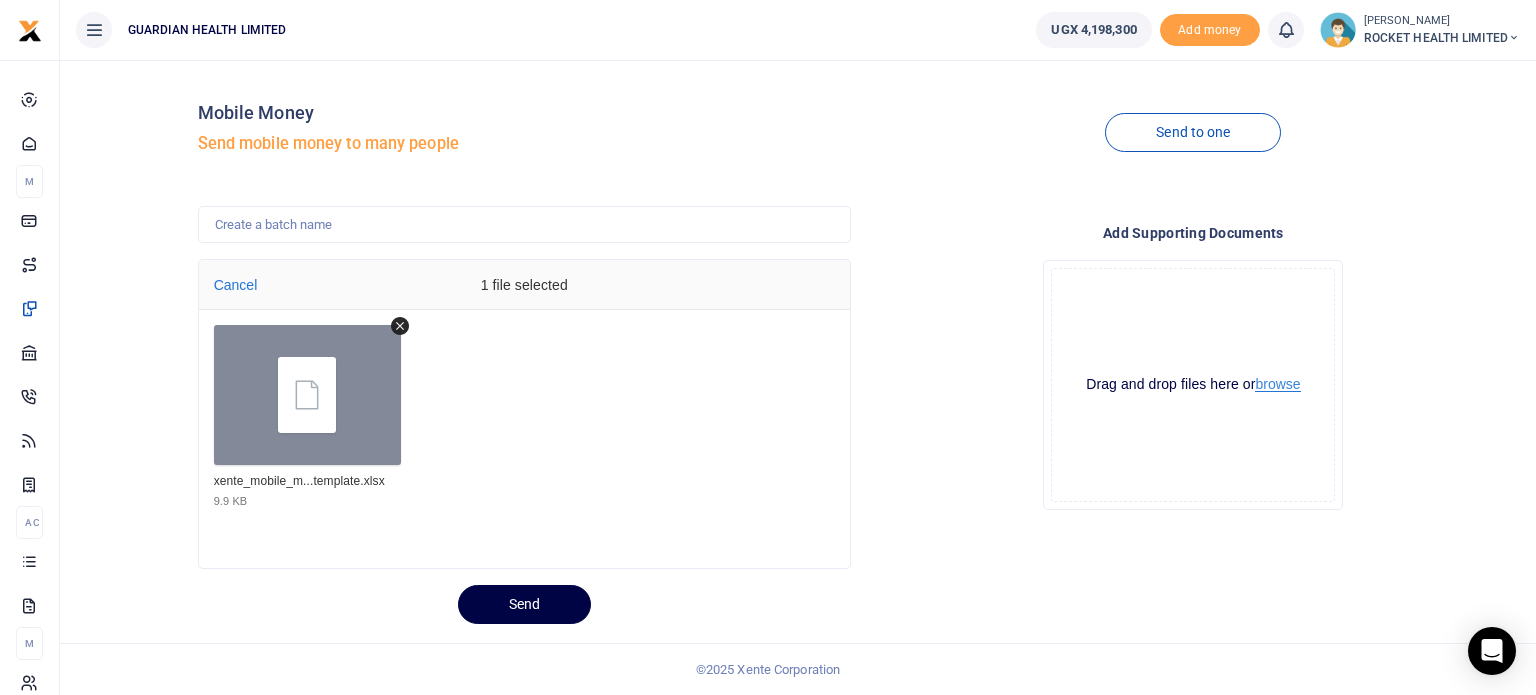 click on "browse" at bounding box center (1277, 384) 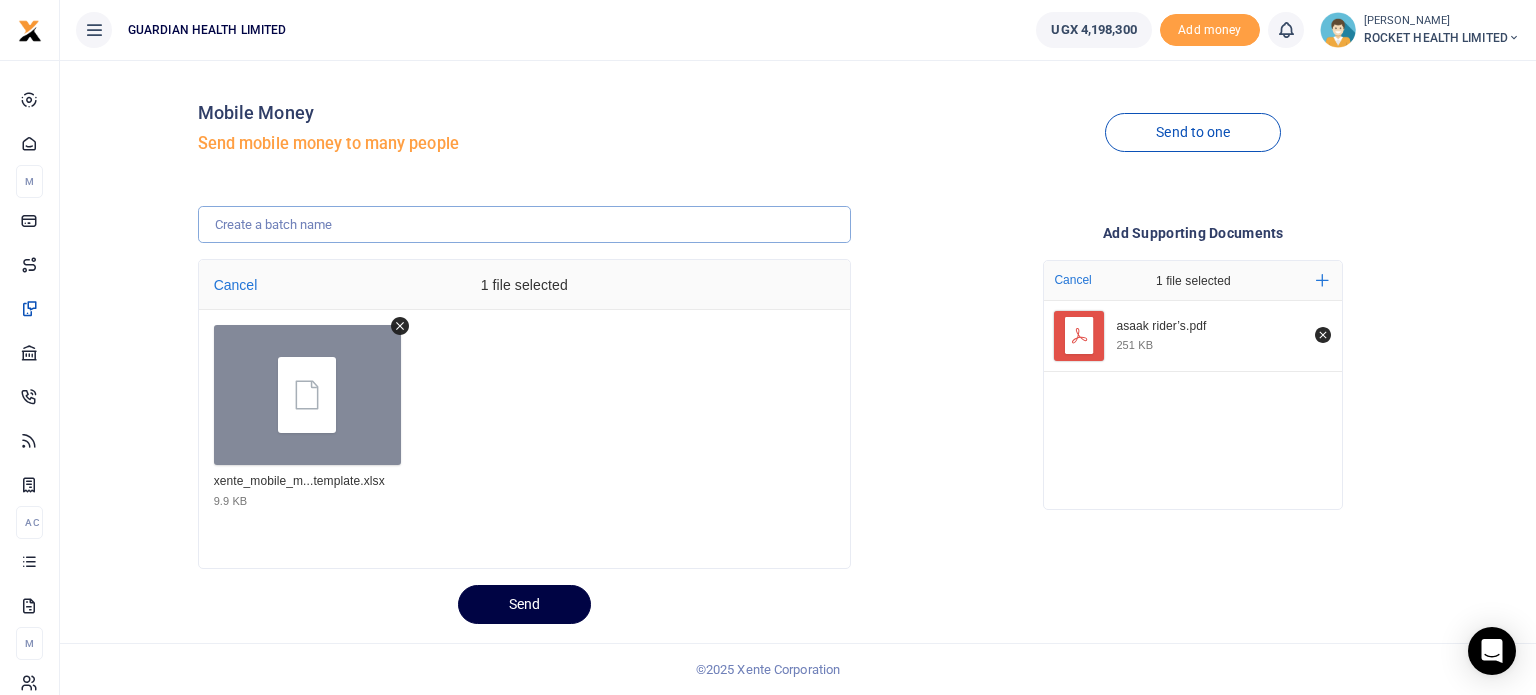 click at bounding box center [524, 225] 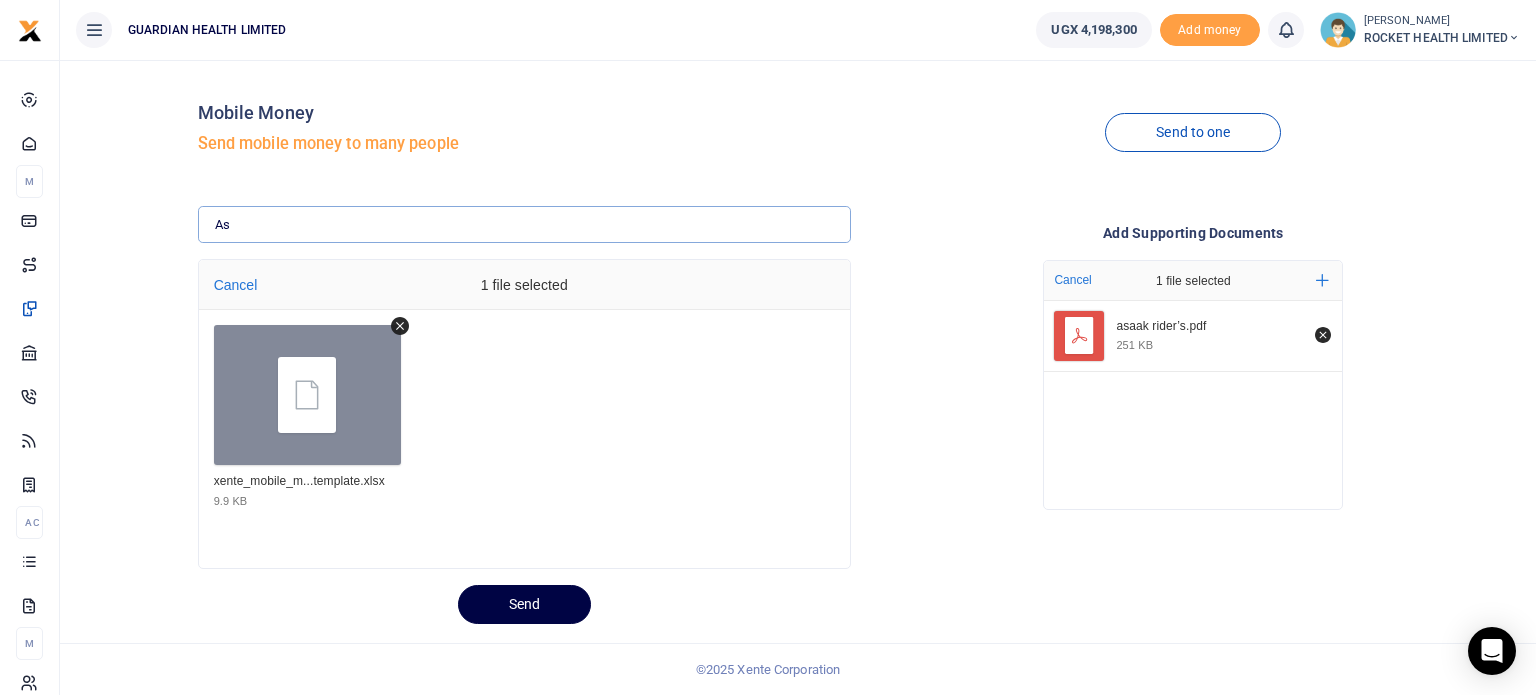 type on "A" 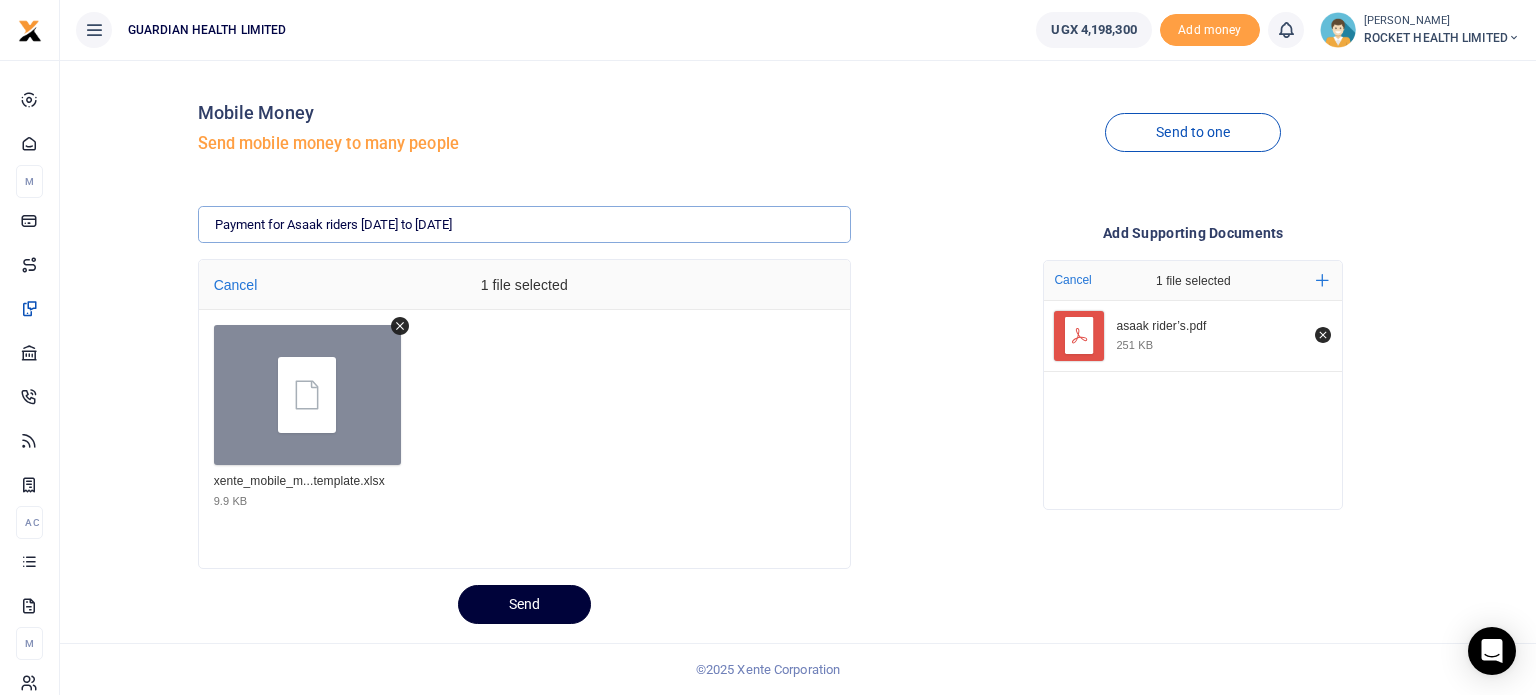 type on "Payment for Asaak riders [DATE] to [DATE]" 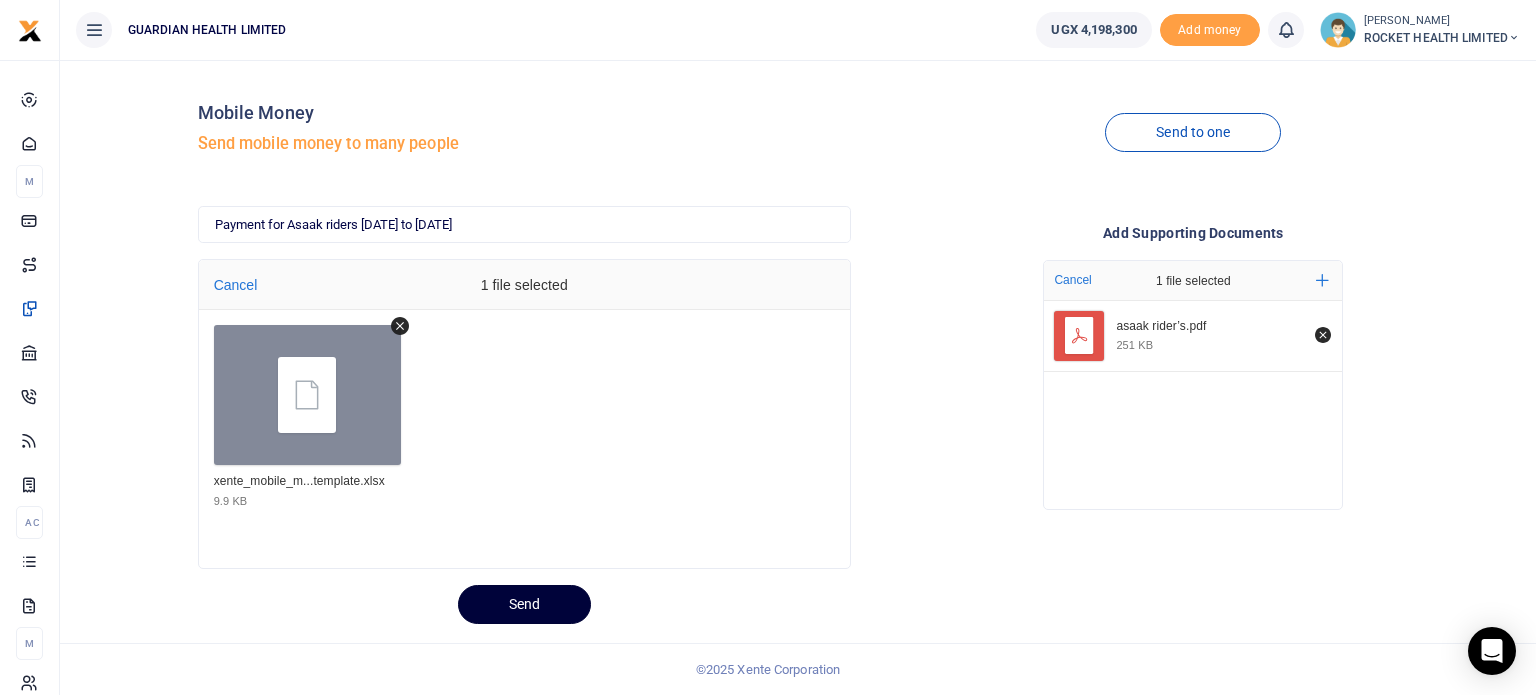 click on "Send" at bounding box center (524, 604) 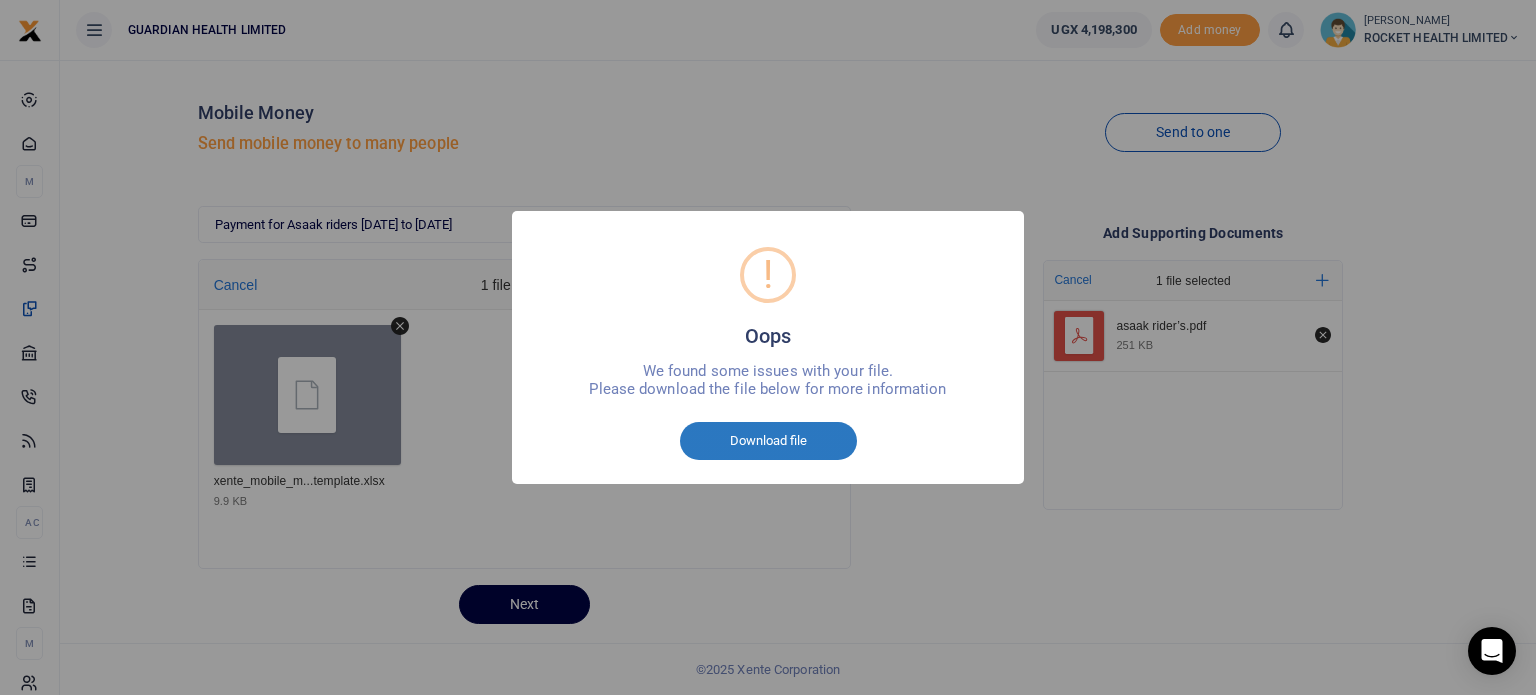 click on "Download file" at bounding box center (768, 441) 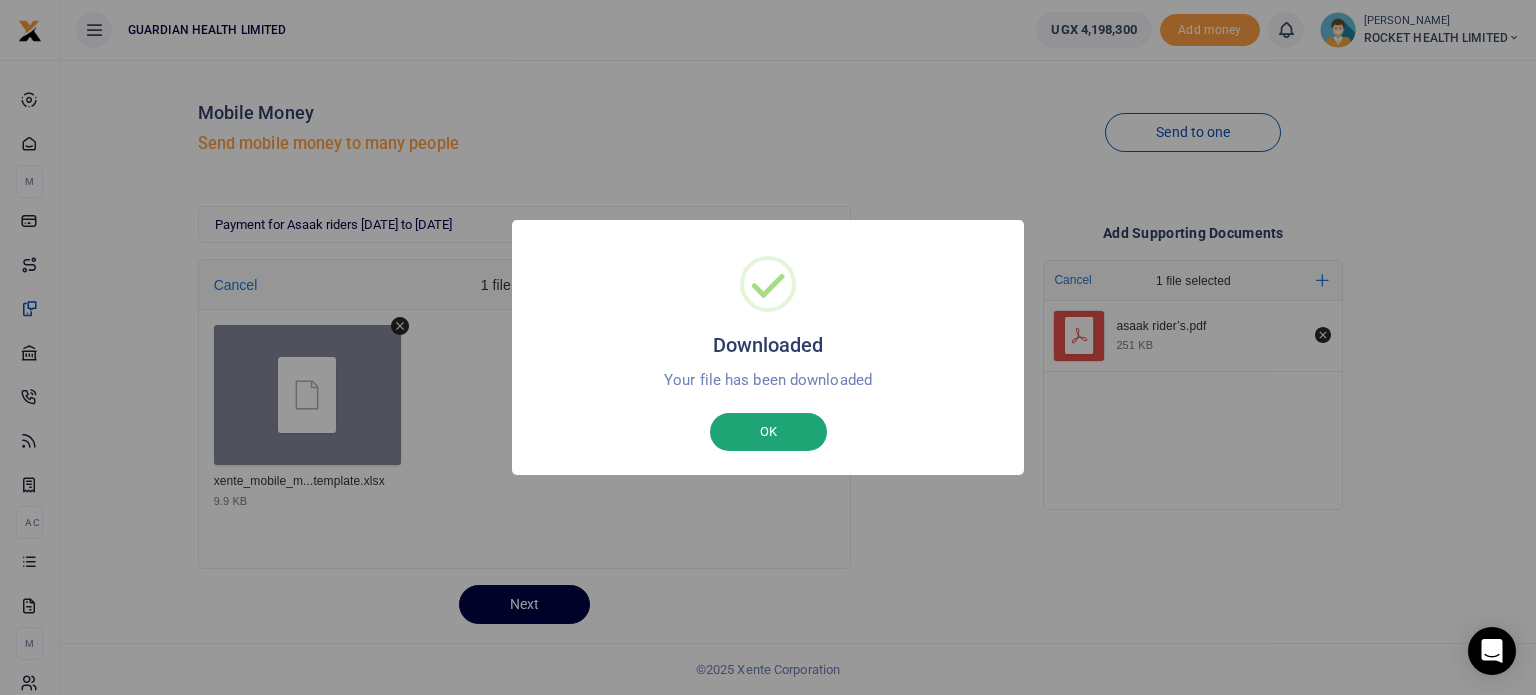 click on "OK" at bounding box center (768, 432) 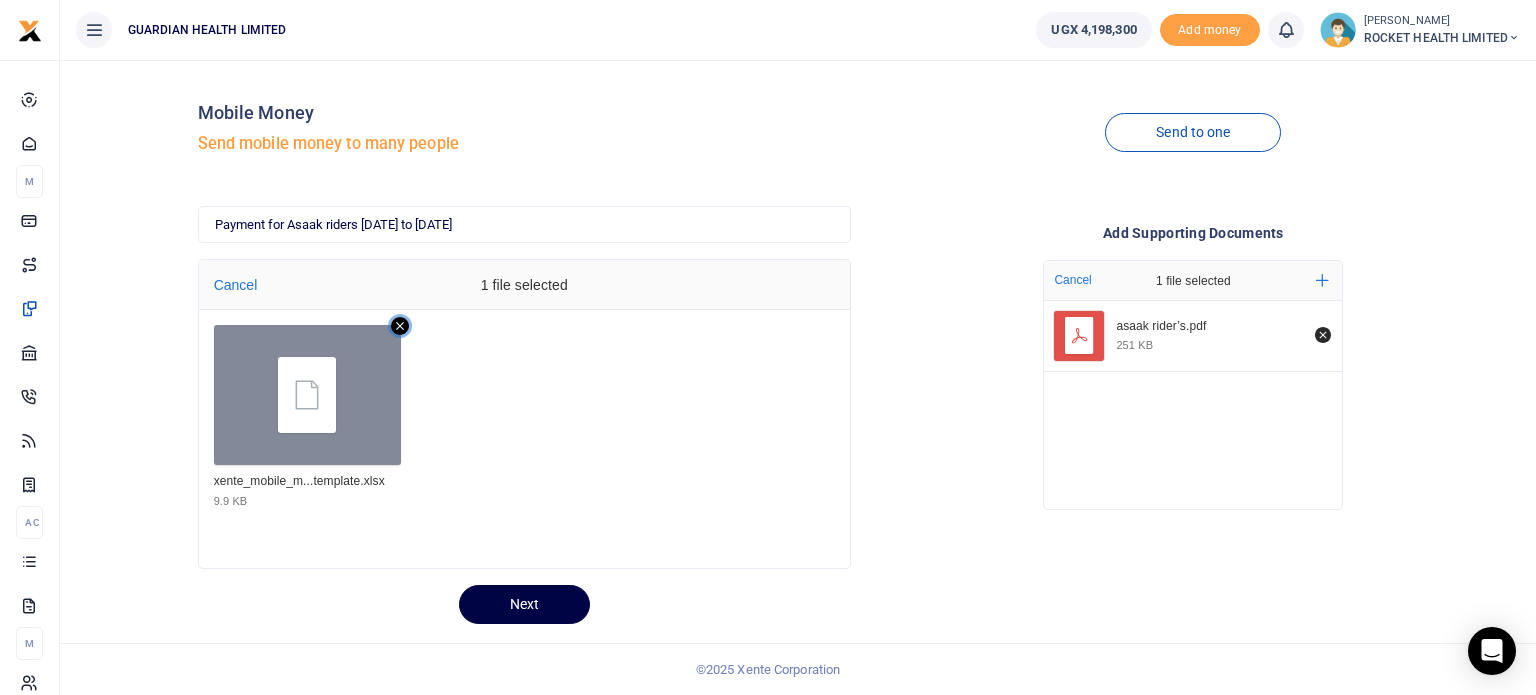 click 